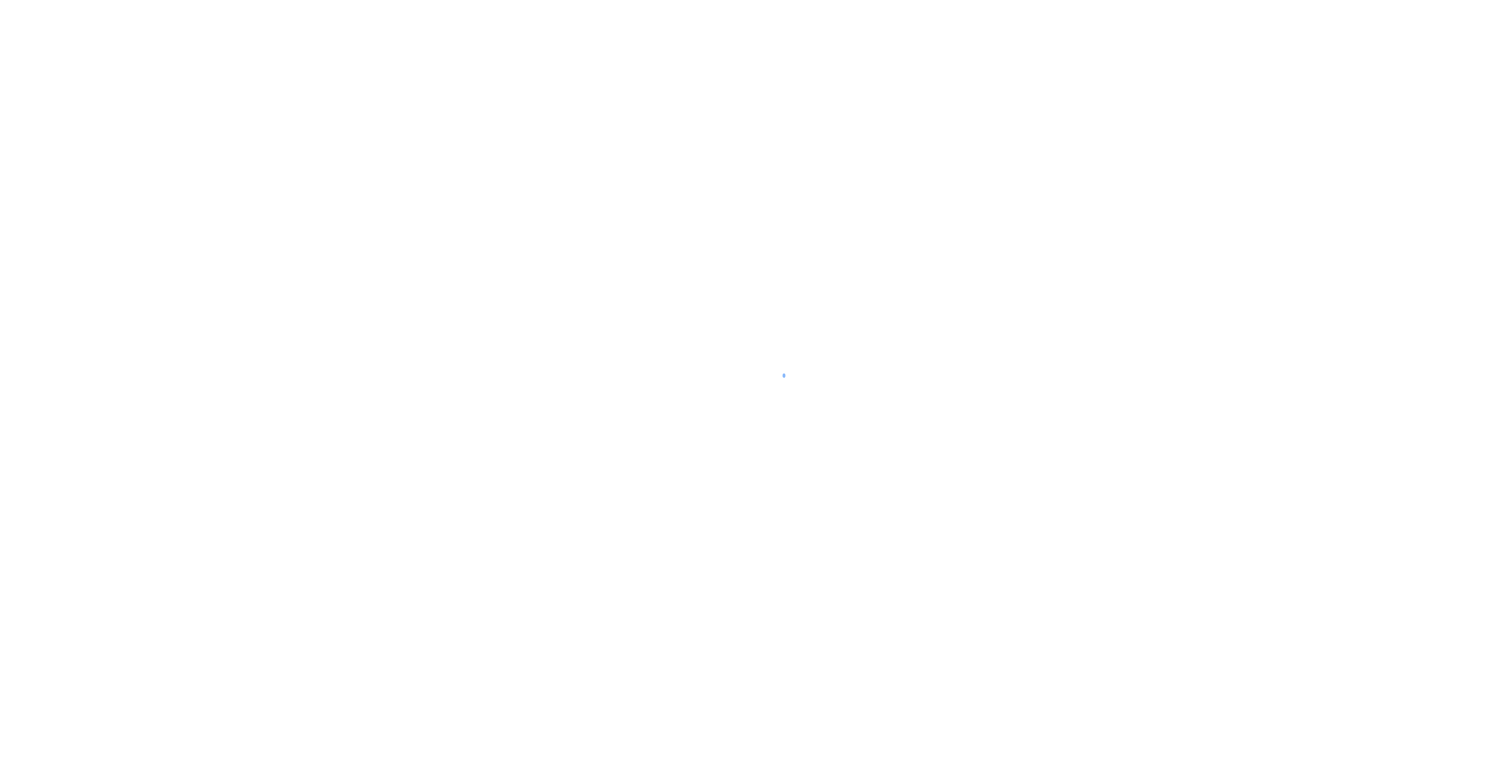 scroll, scrollTop: 0, scrollLeft: 0, axis: both 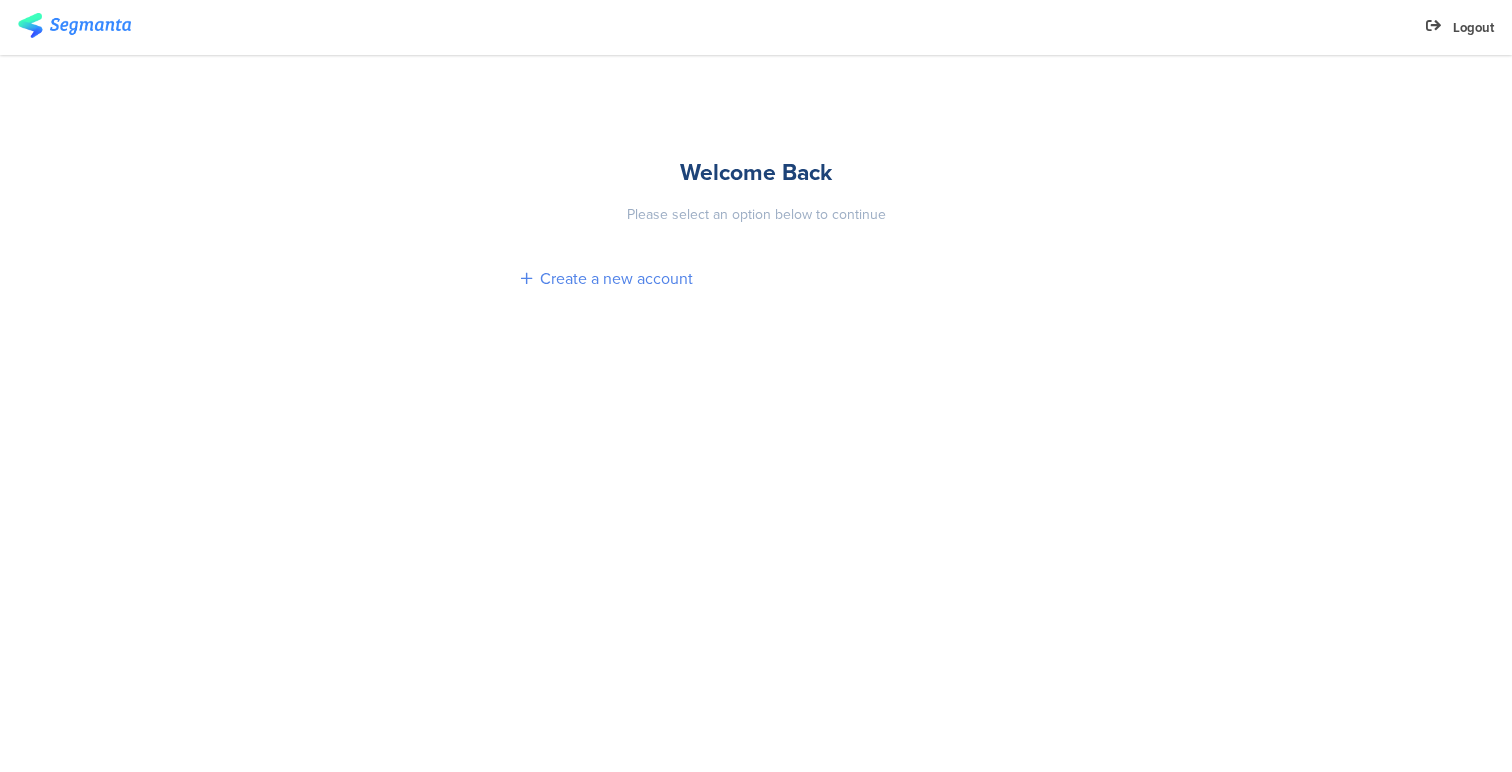 click on "Create a new account" at bounding box center [616, 278] 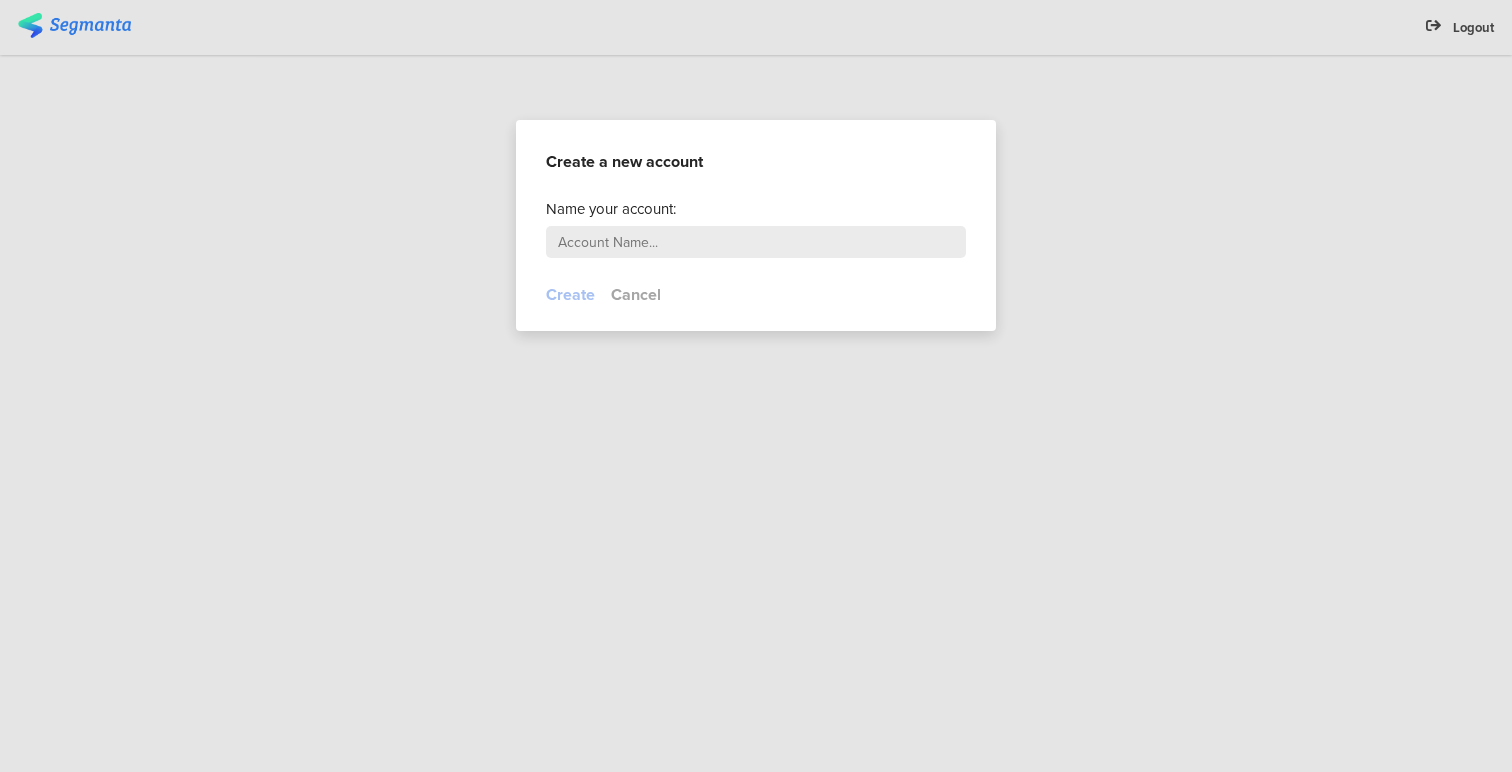 click at bounding box center [756, 242] 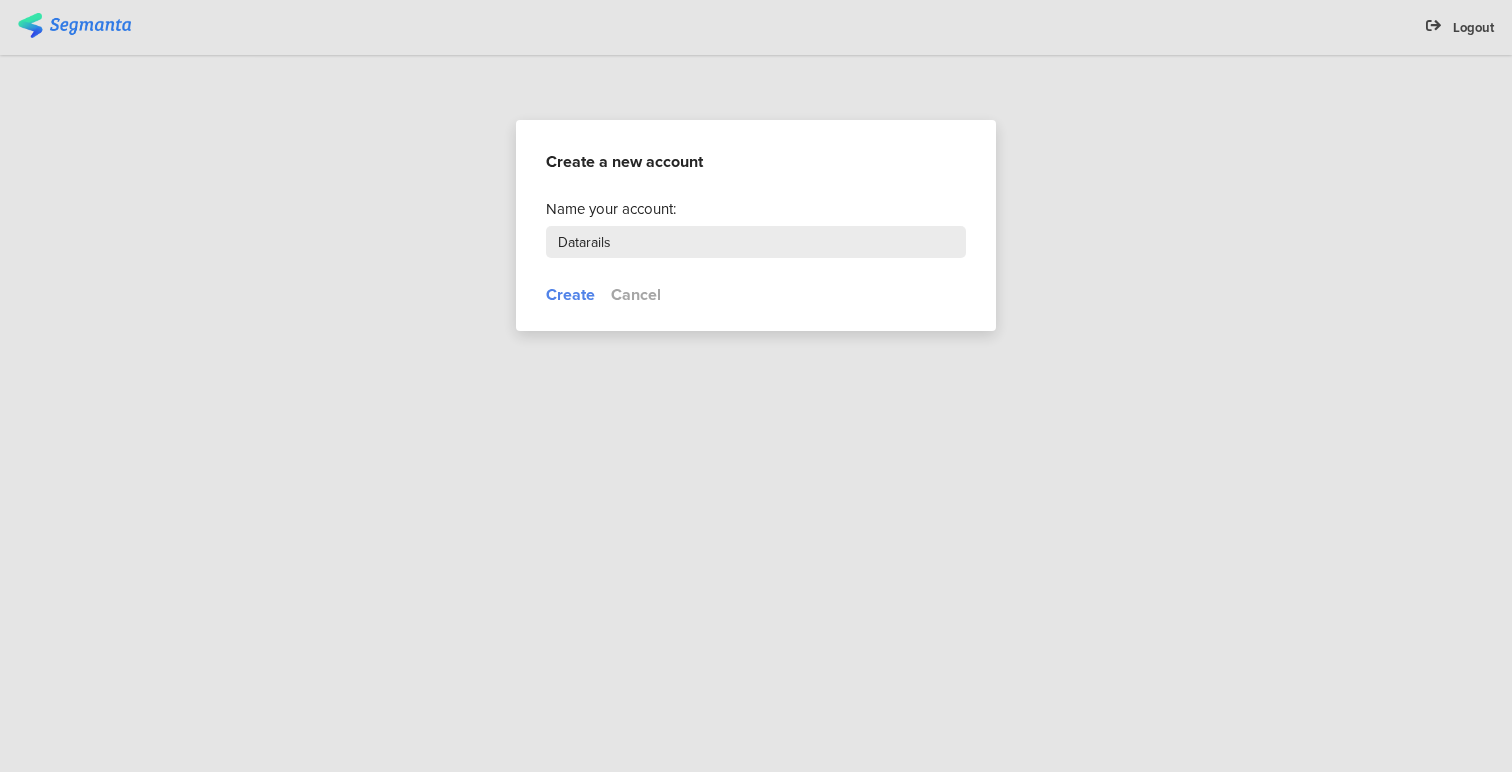type on "Datarails" 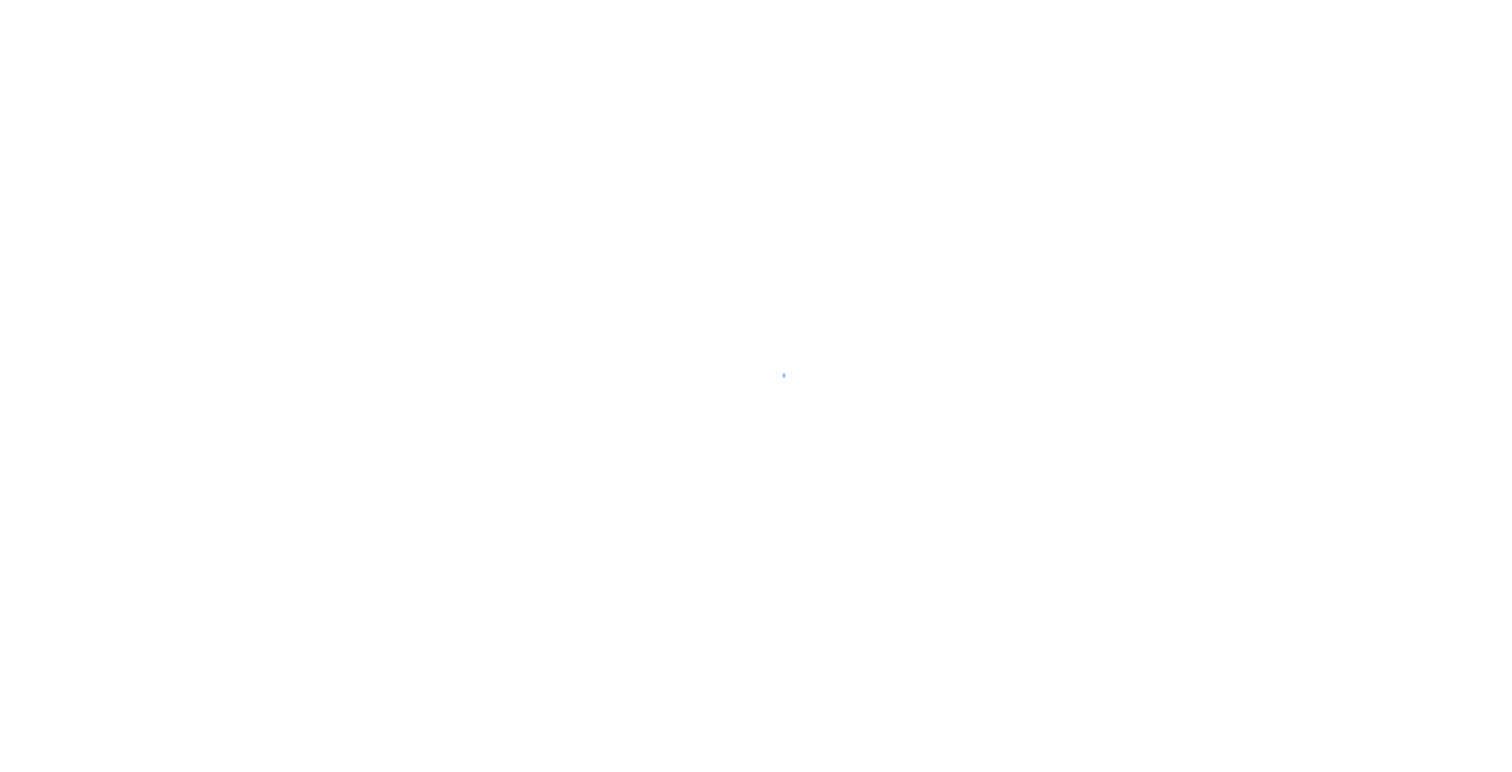 scroll, scrollTop: 0, scrollLeft: 0, axis: both 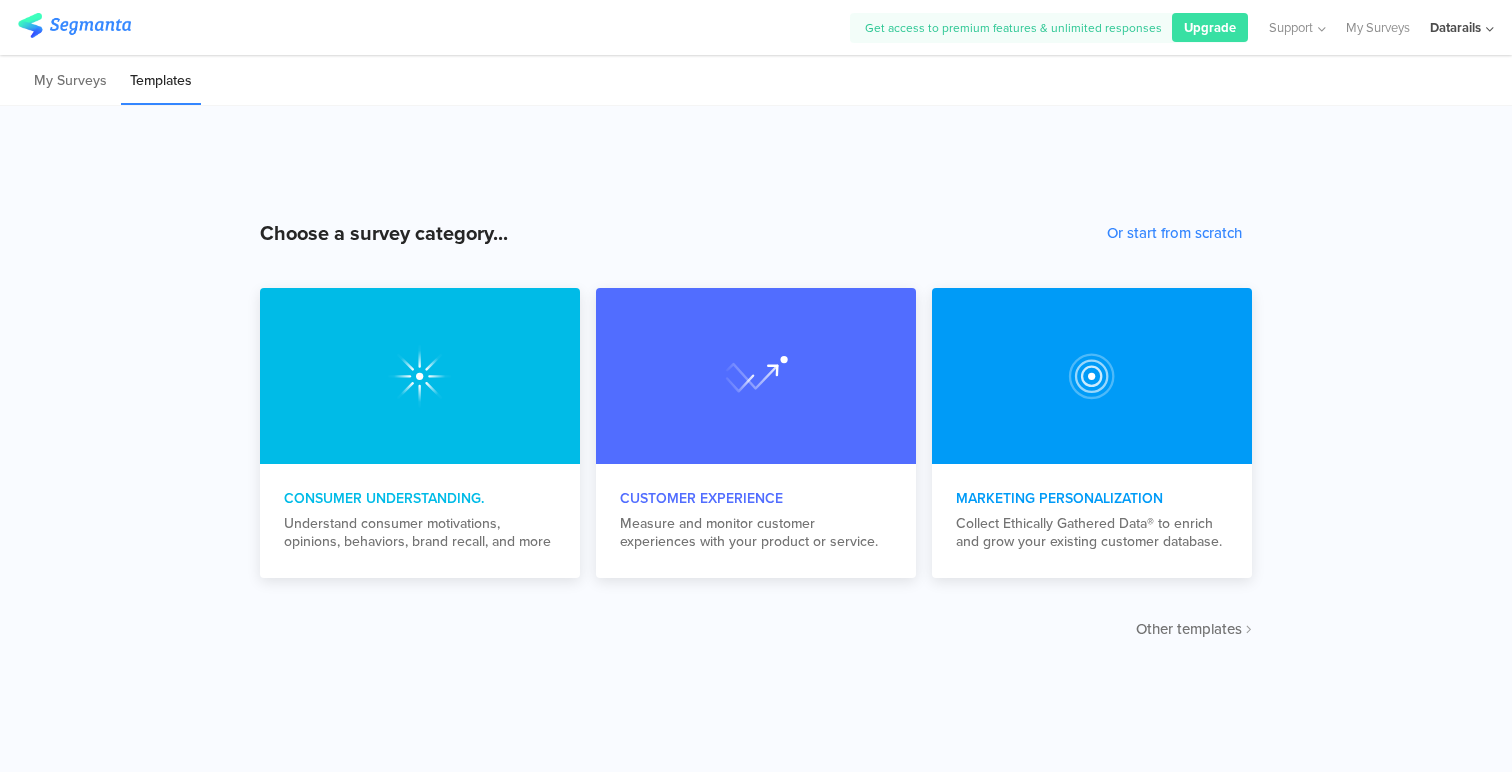 click on "Other templates" at bounding box center [1189, 629] 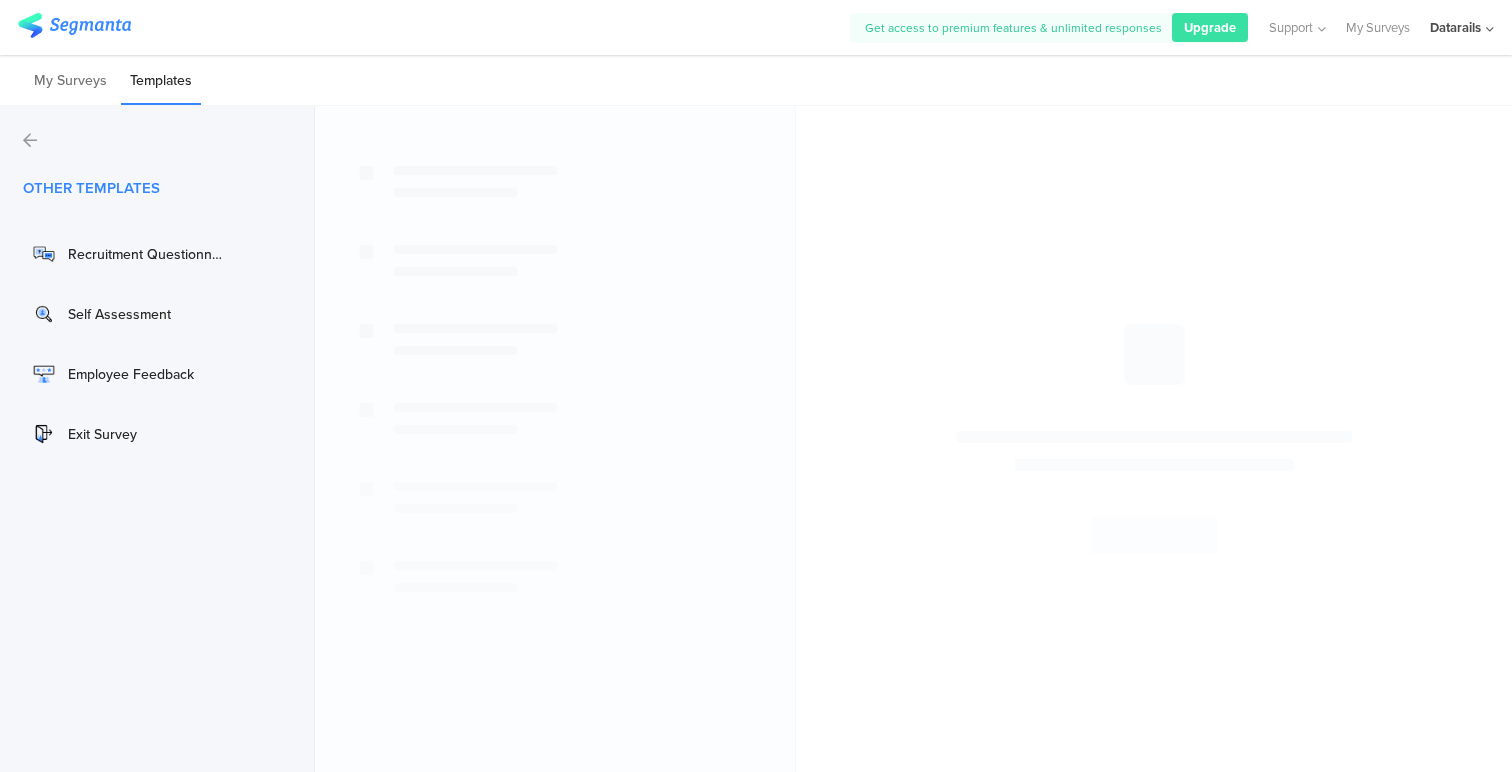 click at bounding box center [30, 140] 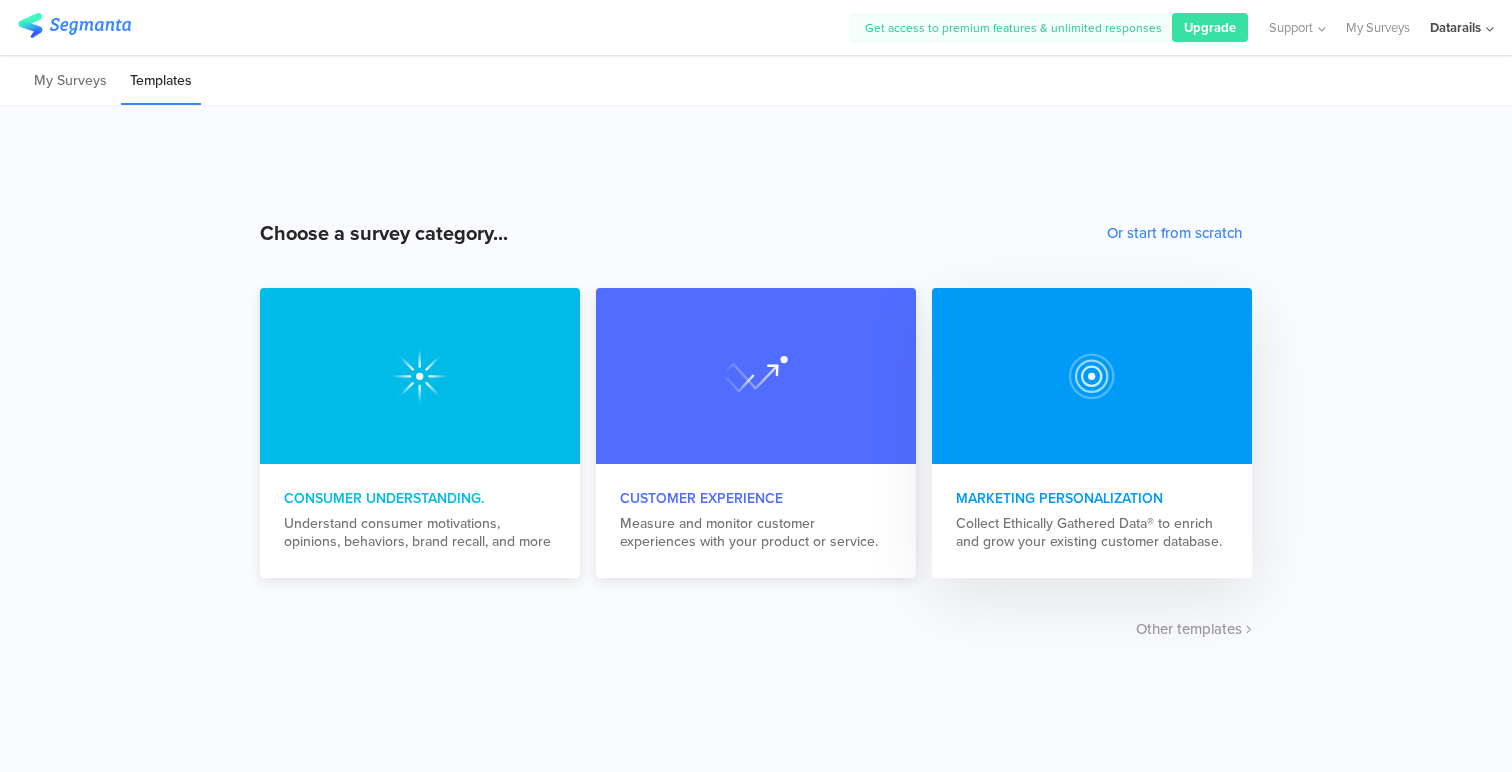 click on "Marketing Personalization" at bounding box center [1092, 498] 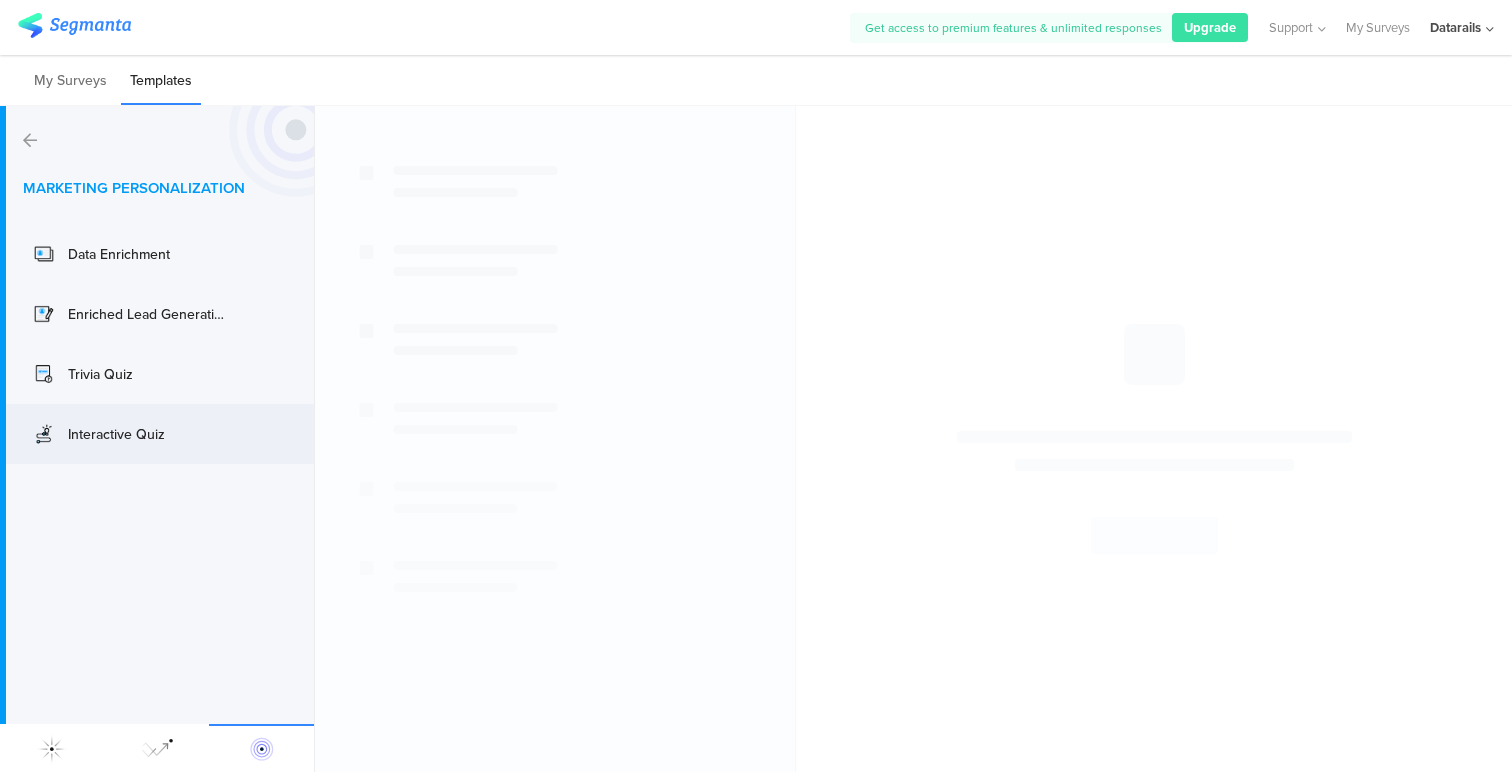 click on "Interactive Quiz" at bounding box center (148, 434) 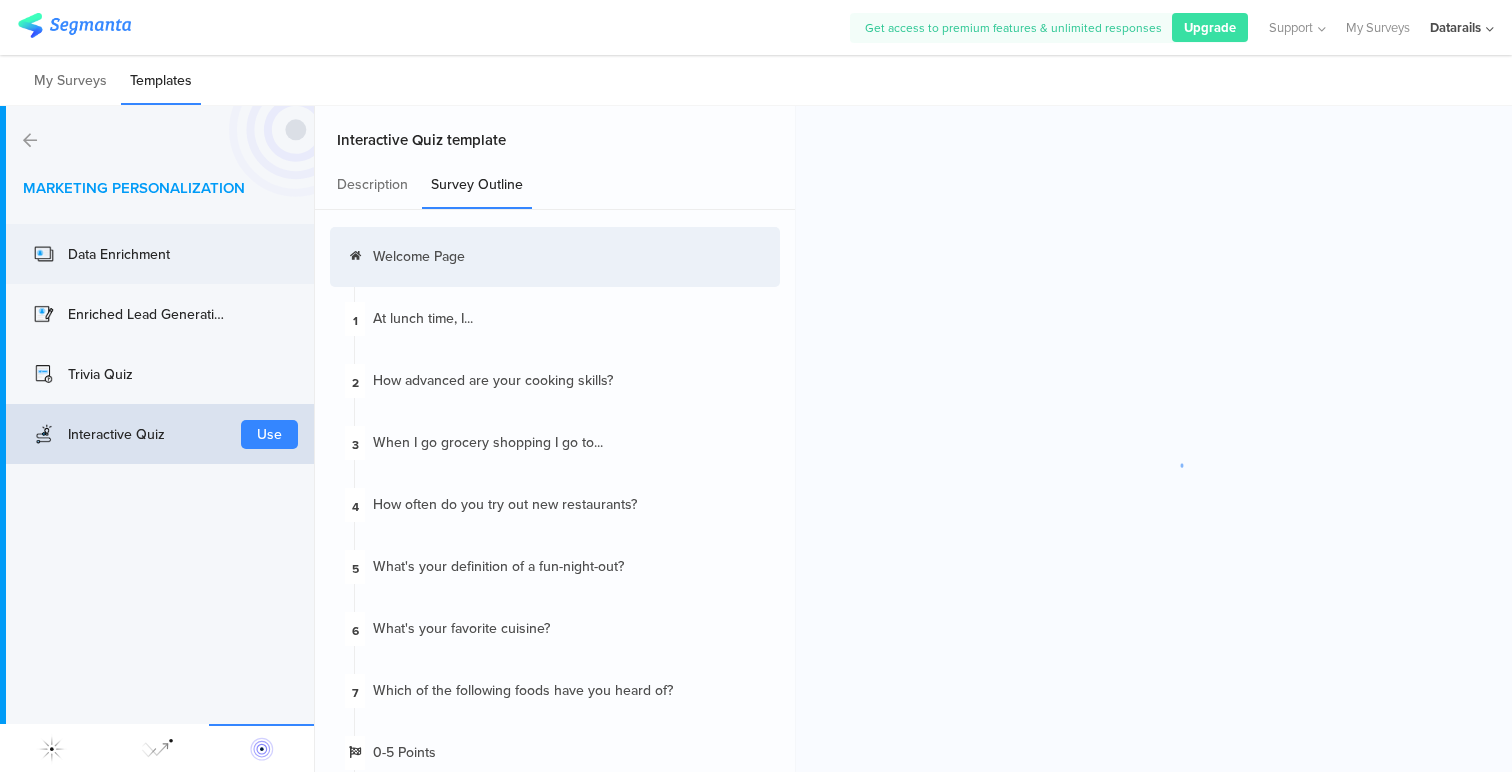 click on "Data Enrichment" at bounding box center (128, 254) 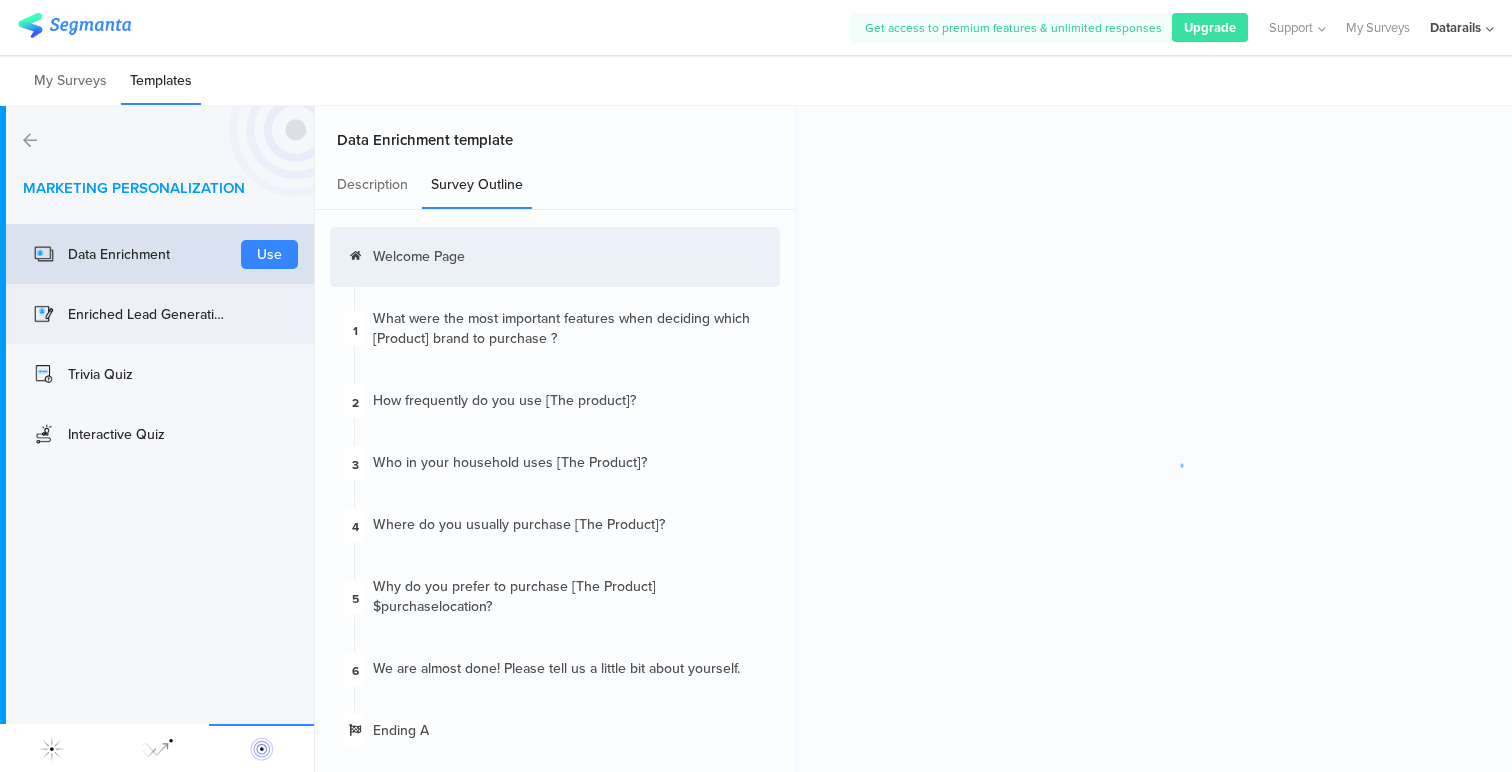 click on "Enriched Lead Generation   Use" at bounding box center (157, 314) 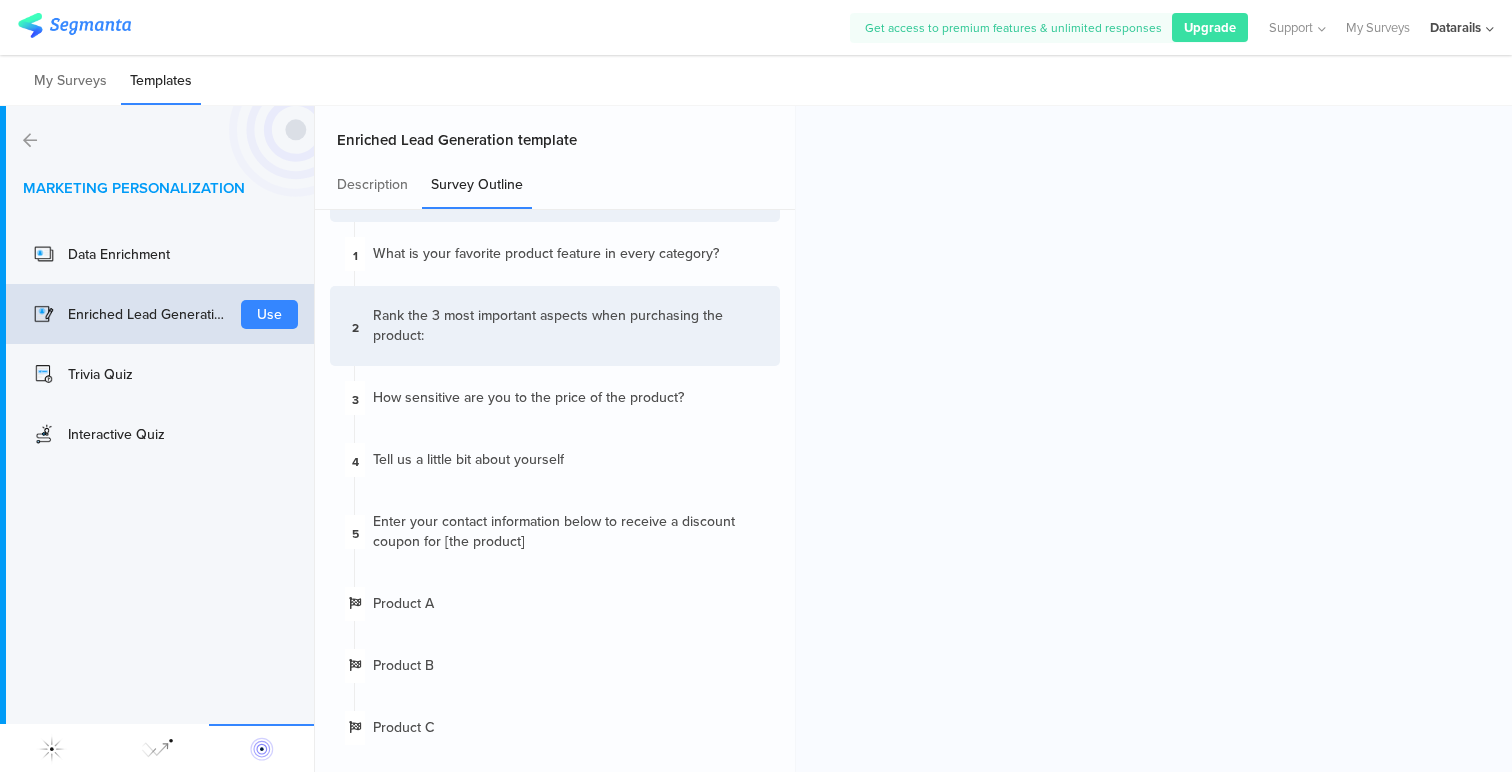 scroll, scrollTop: 0, scrollLeft: 0, axis: both 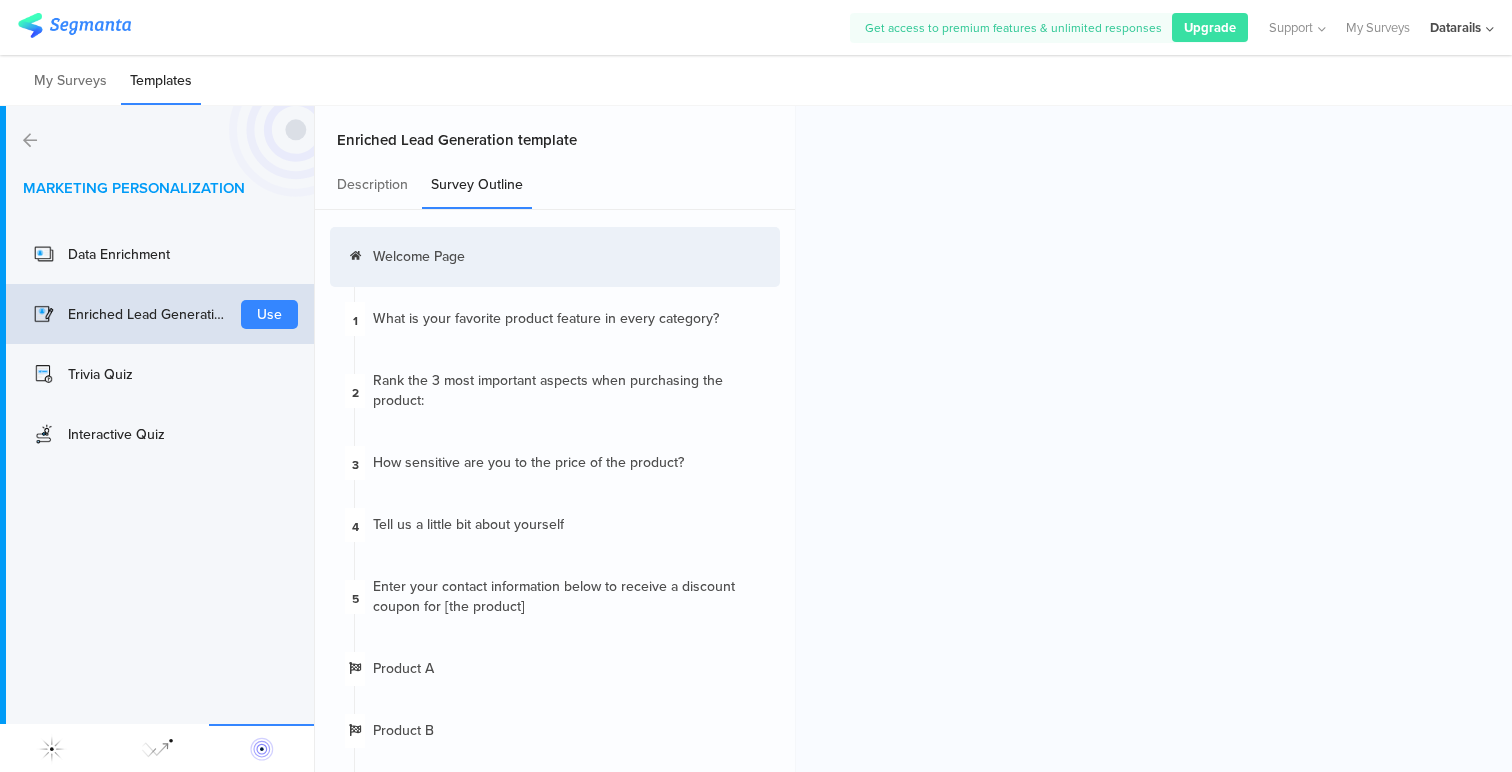 click at bounding box center (30, 140) 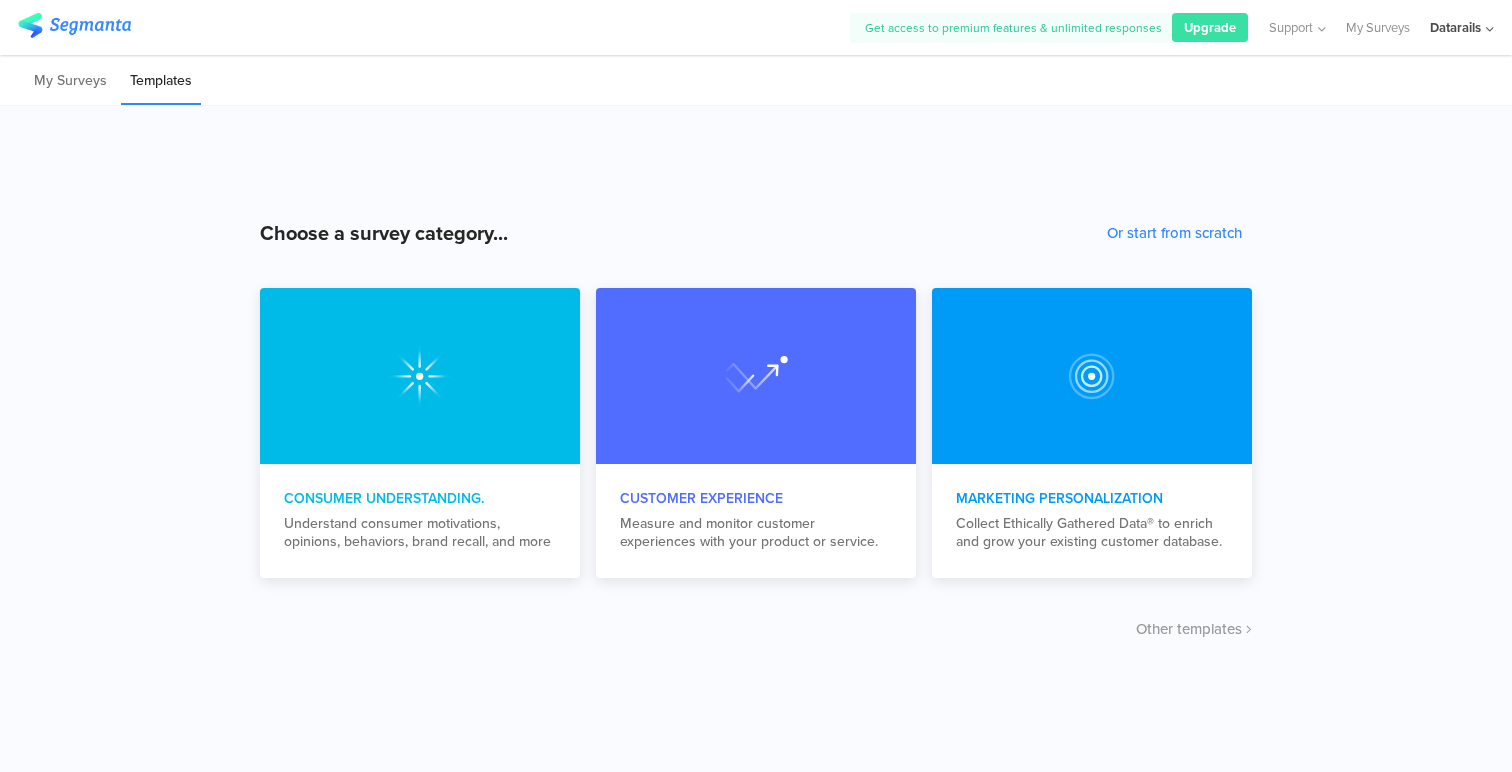 click on "Choose a survey category...   Or start from scratch" at bounding box center [756, 233] 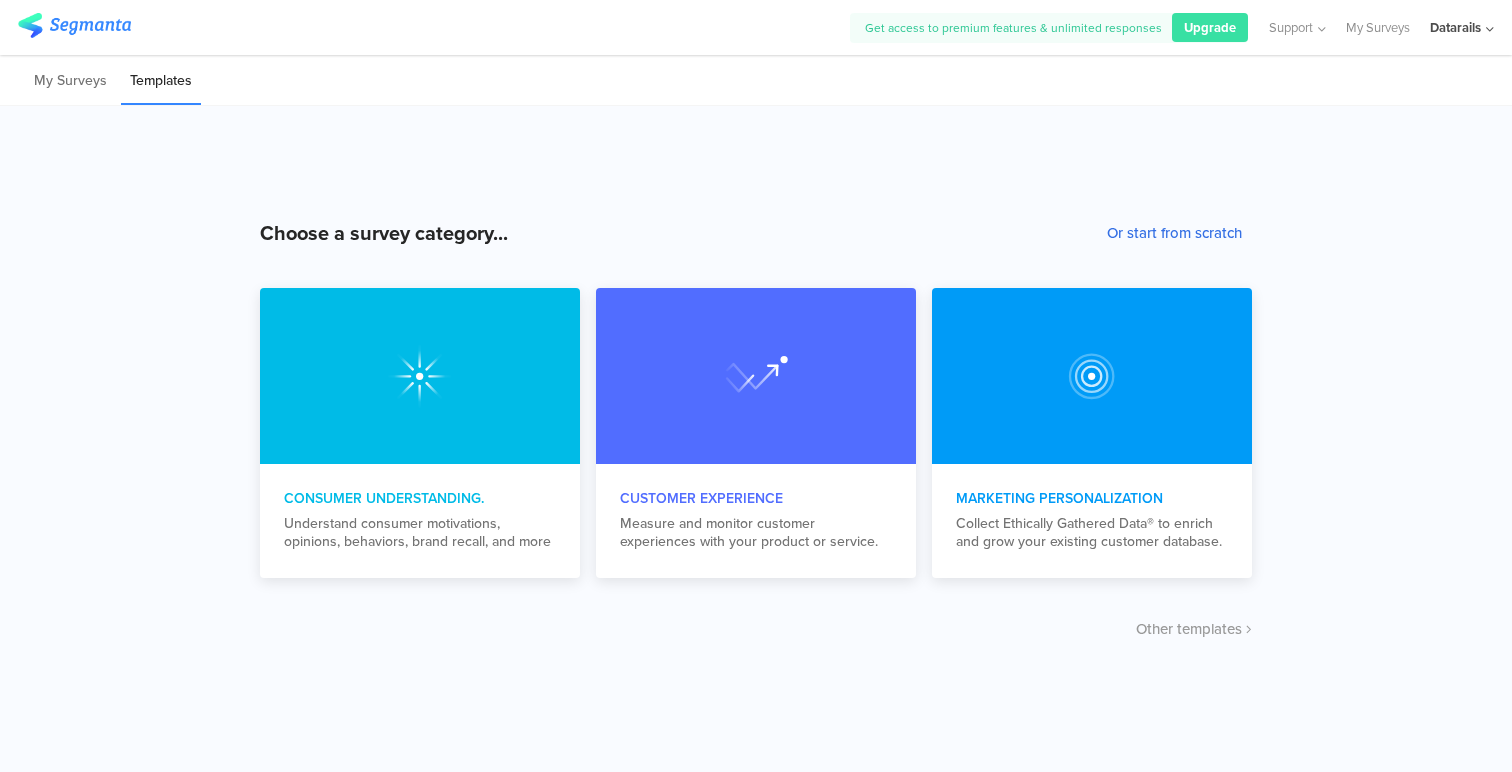 click on "Or start from scratch" at bounding box center [1174, 233] 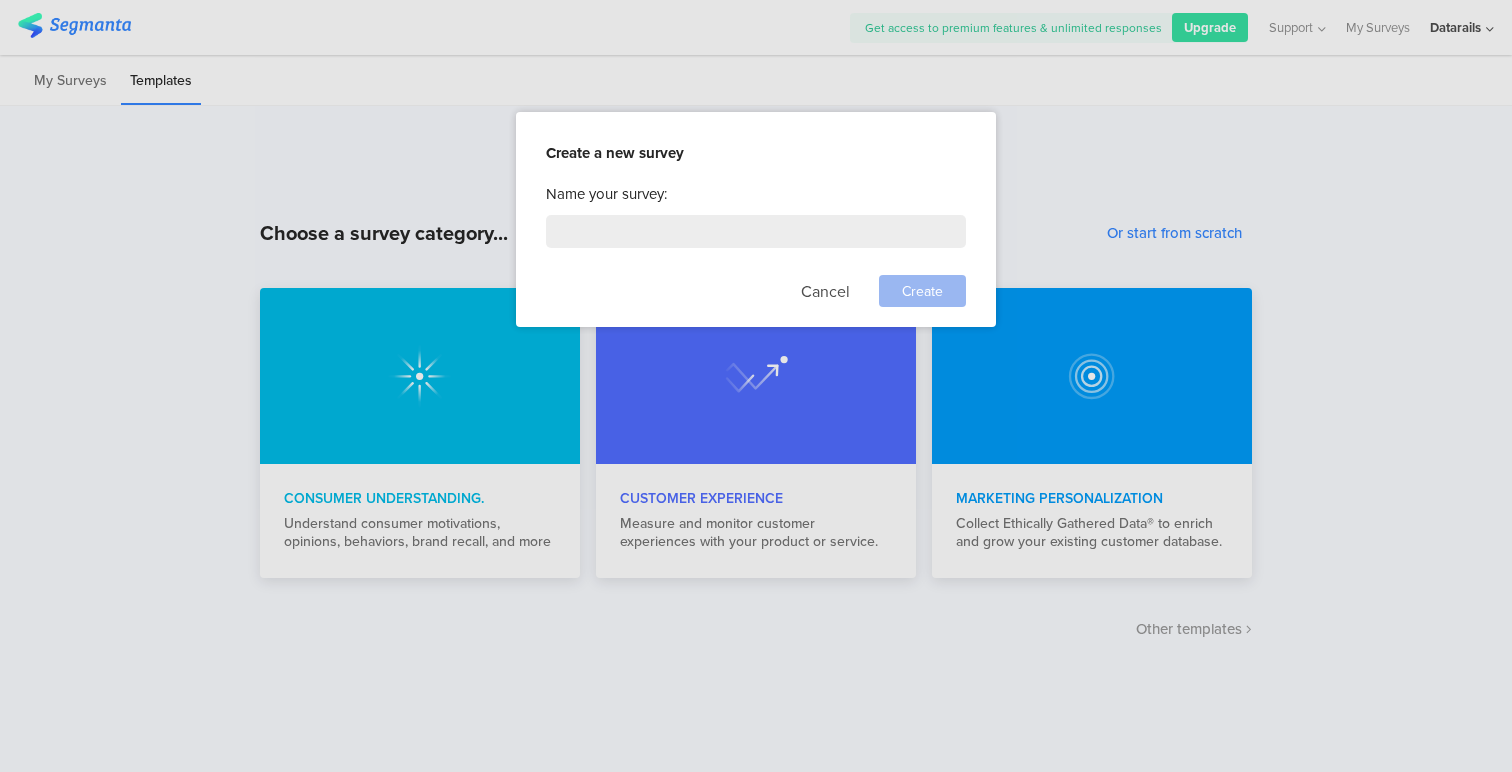 click on "Name your survey:
Cancel
Create" at bounding box center (756, 245) 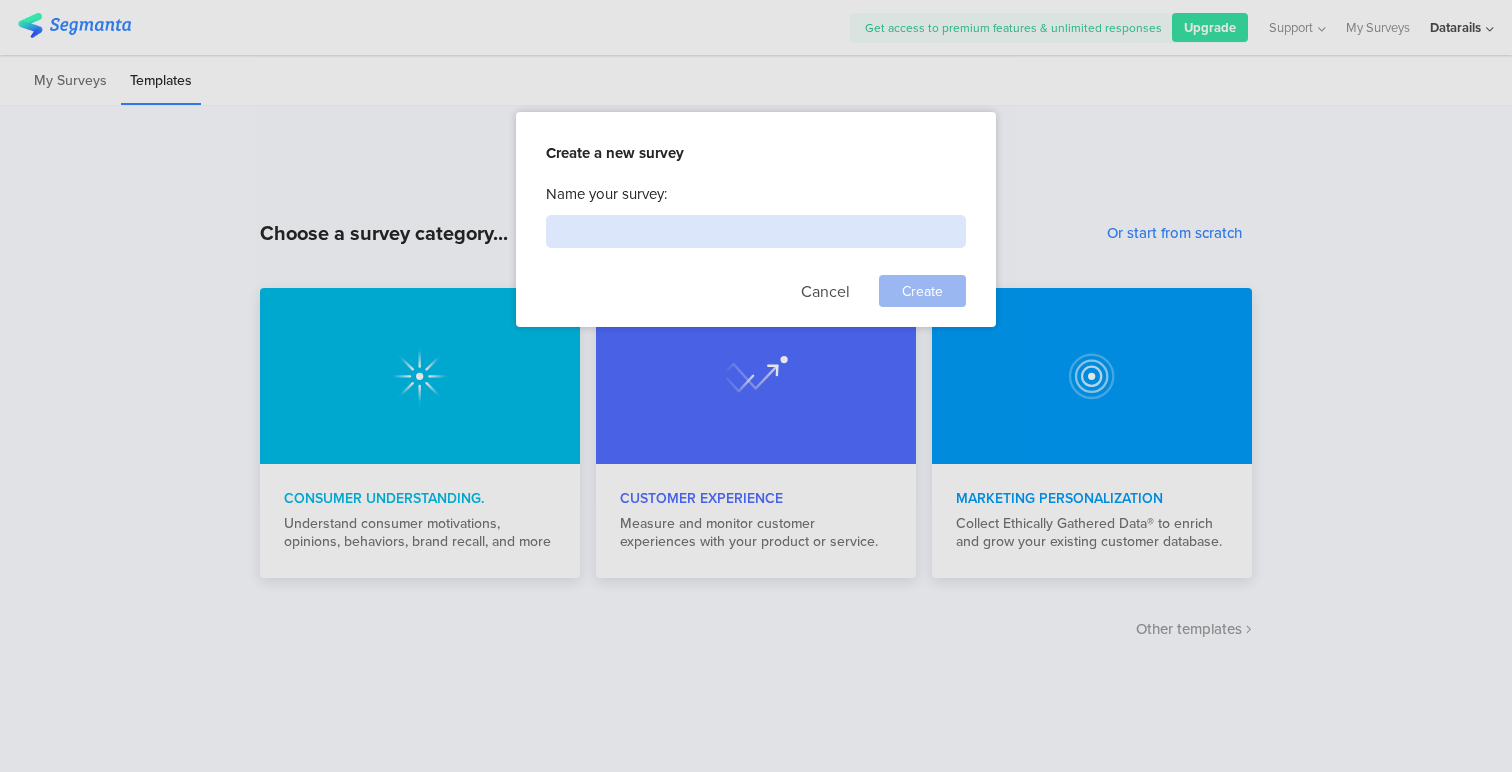 click at bounding box center (756, 231) 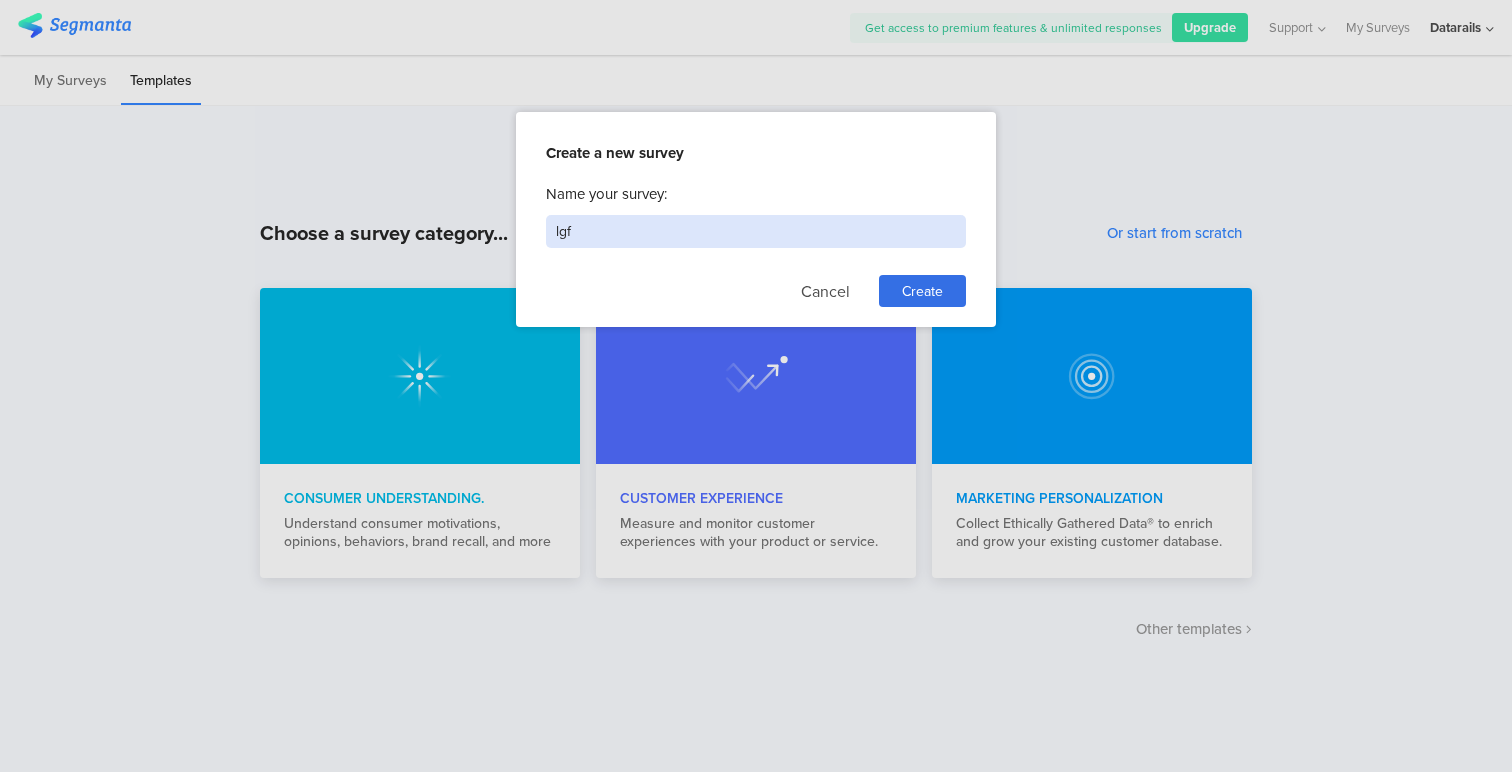 type on "lgf" 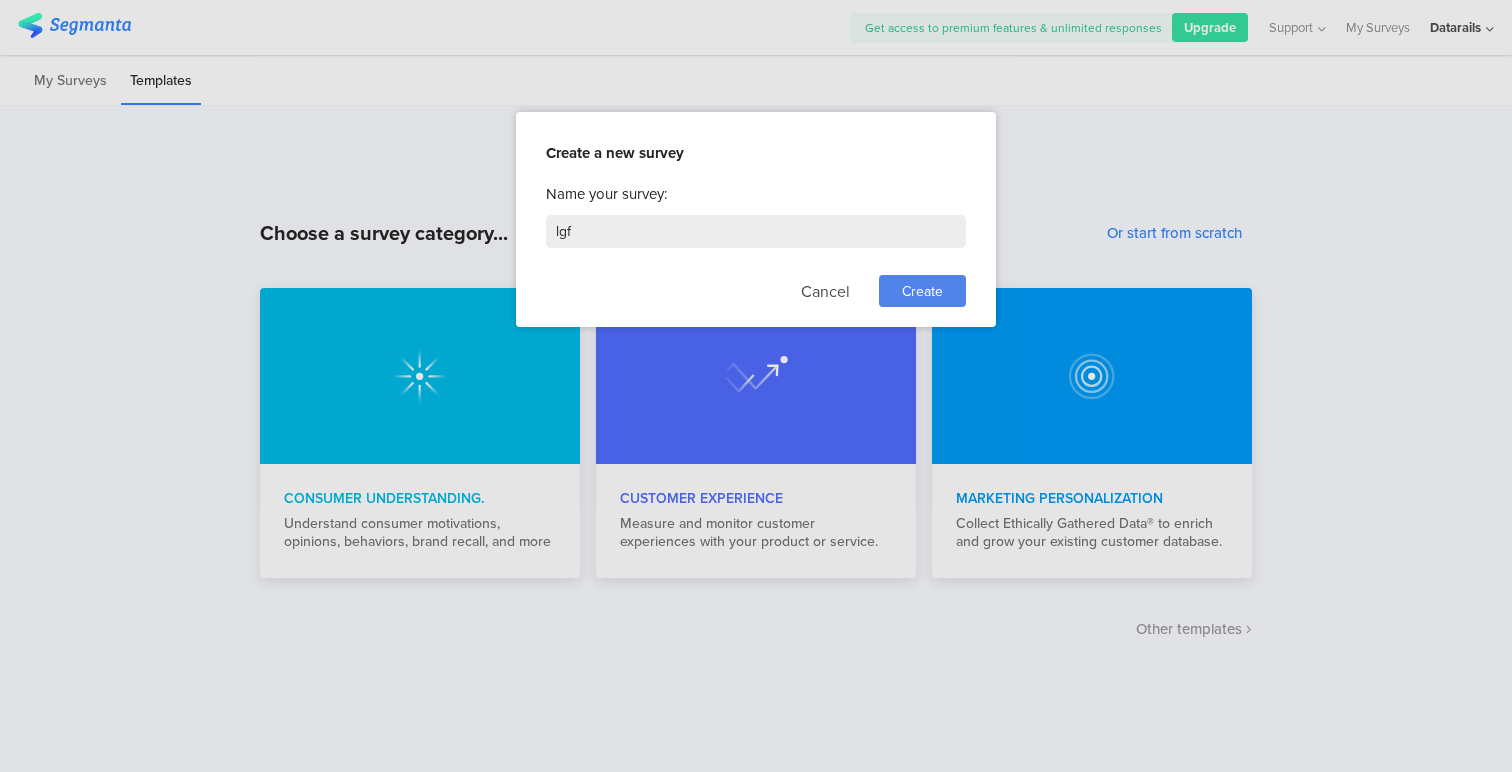 click on "Create" at bounding box center [922, 291] 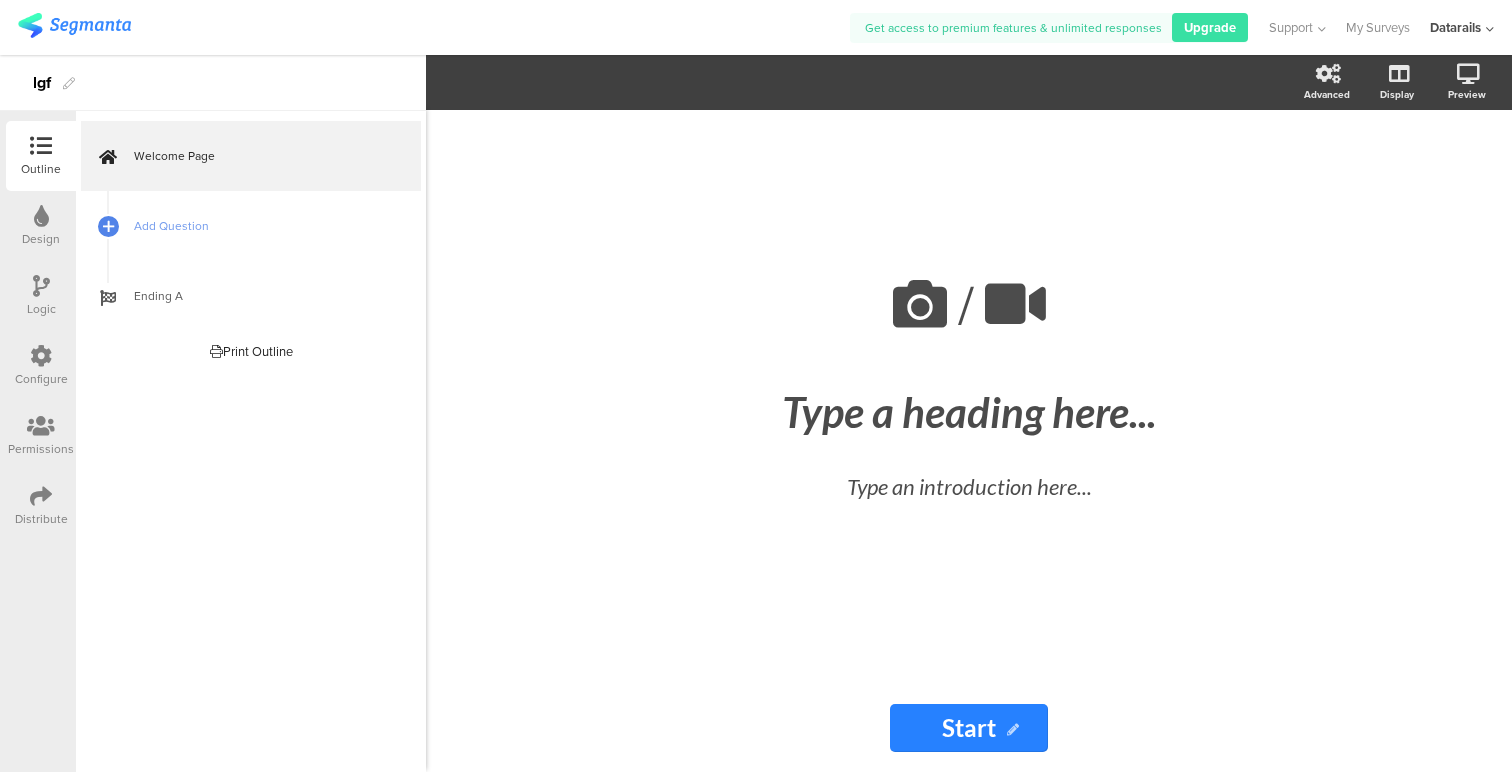 click at bounding box center [41, 216] 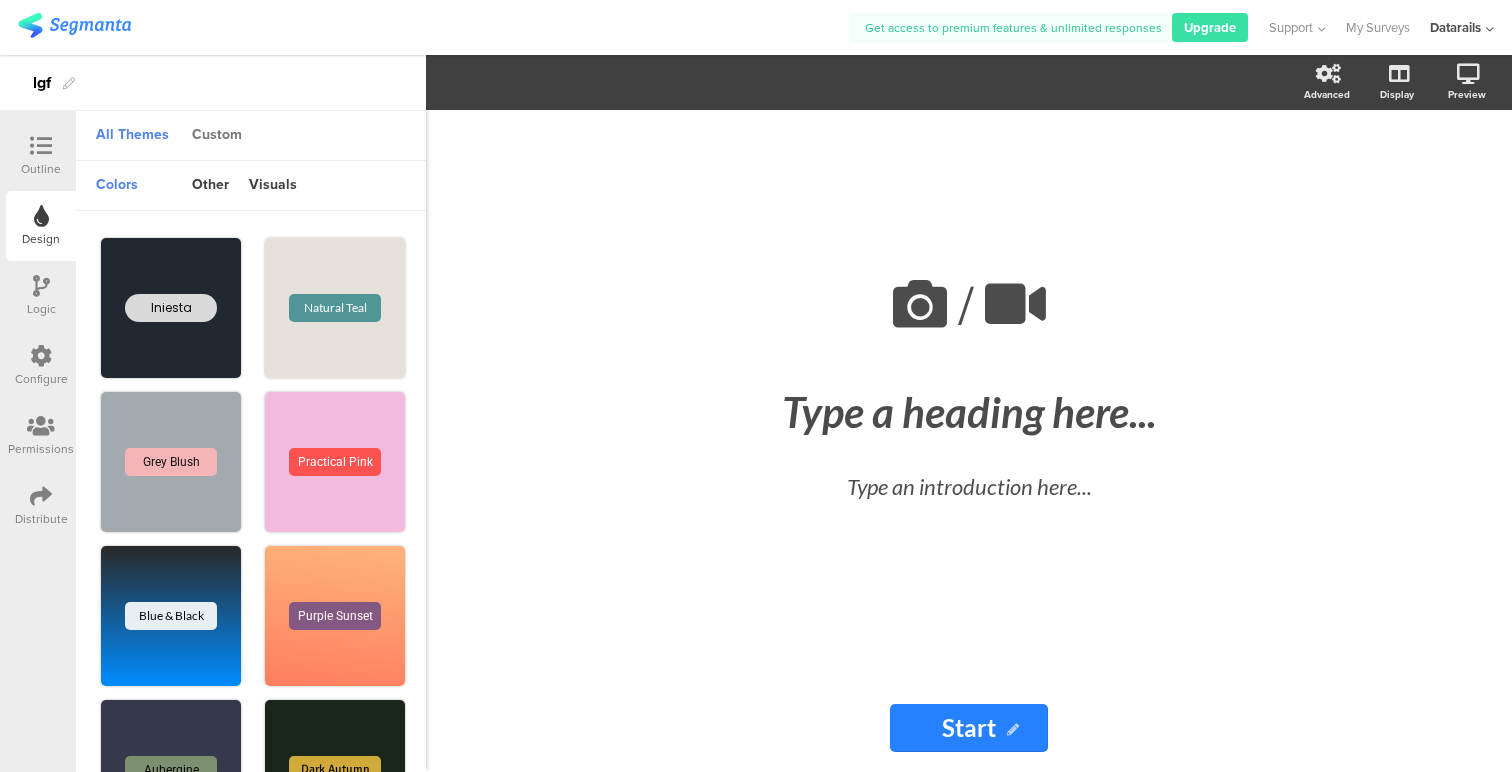 click on "Custom" at bounding box center [217, 136] 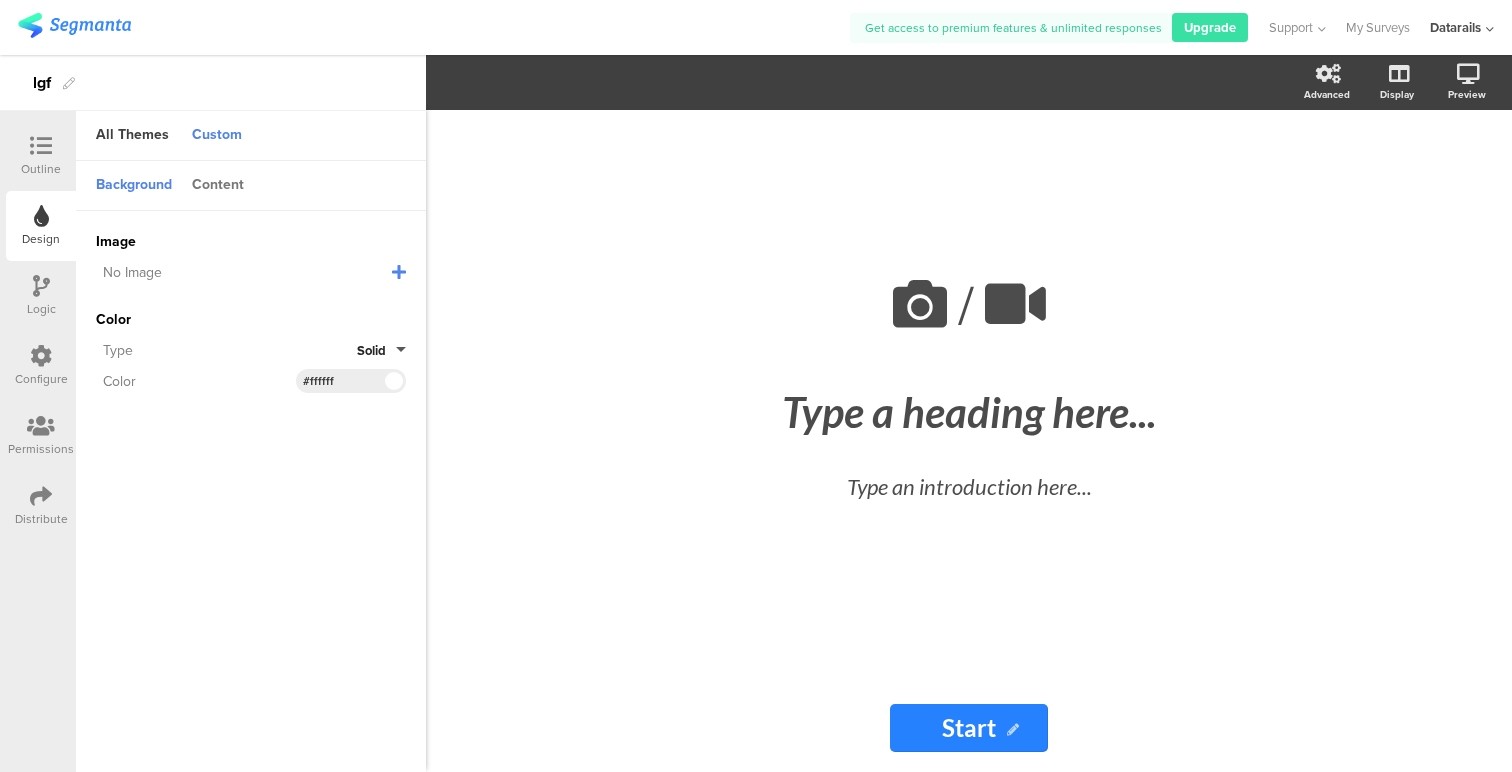 click on "Content" at bounding box center [218, 186] 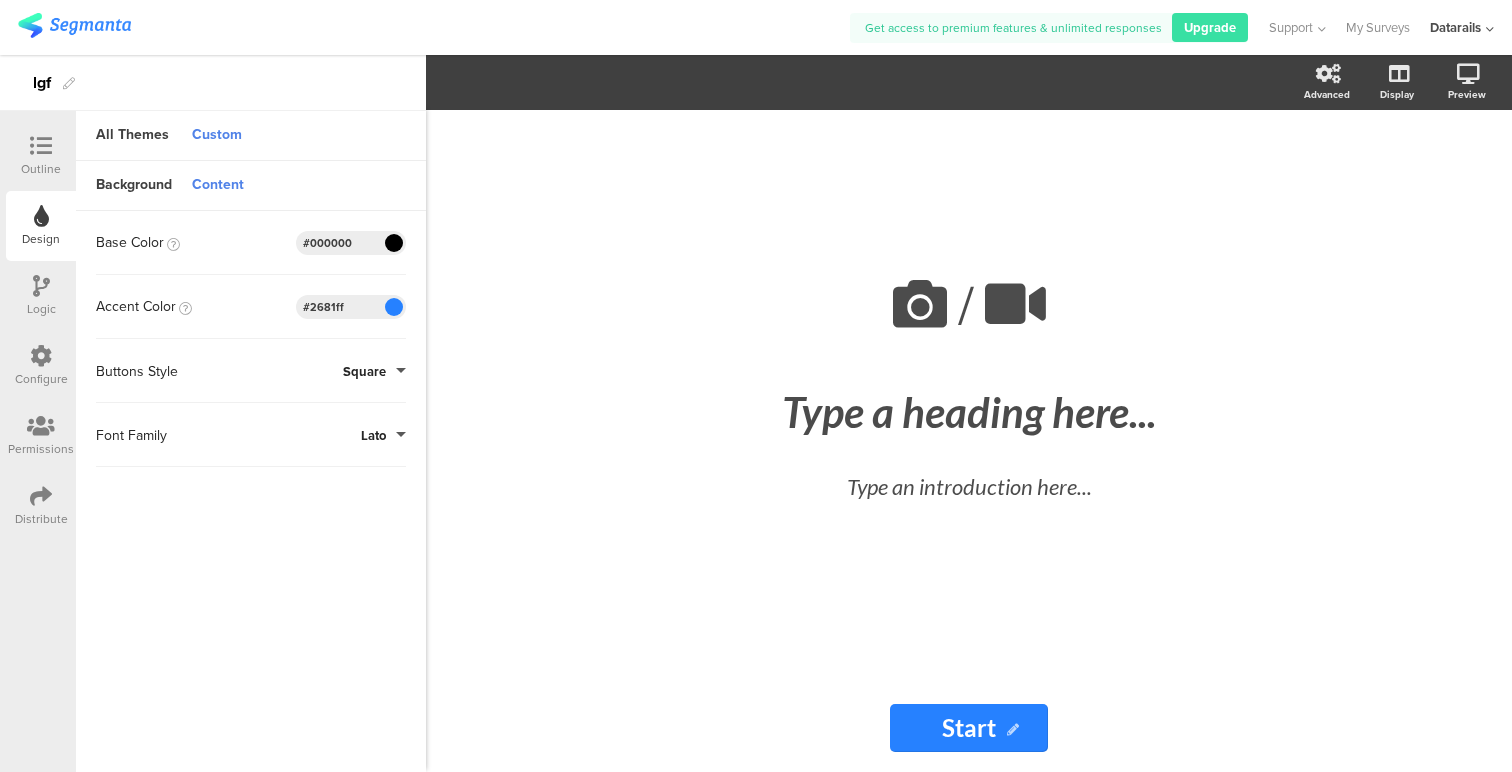 click on "Lato" at bounding box center [373, 435] 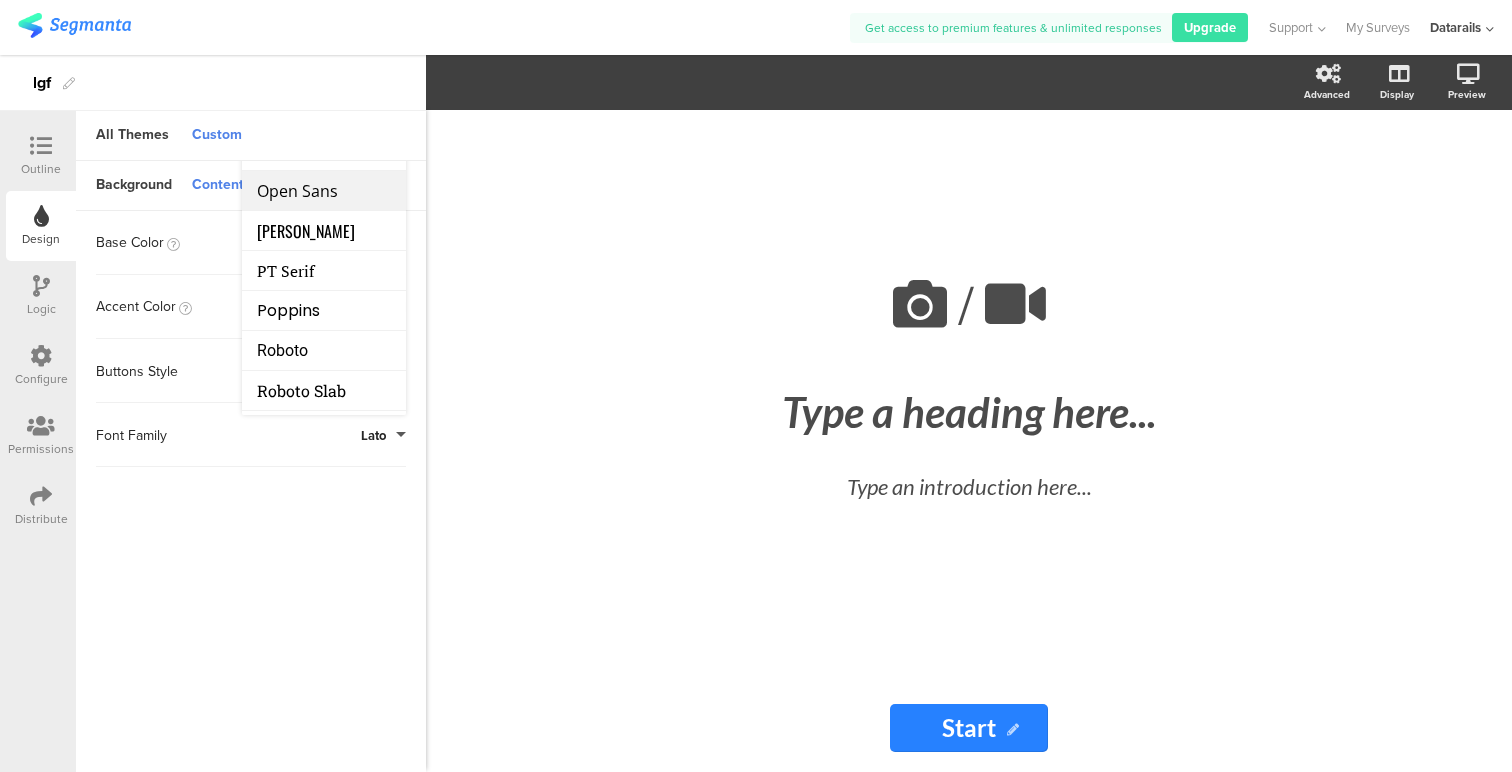 scroll, scrollTop: 186, scrollLeft: 0, axis: vertical 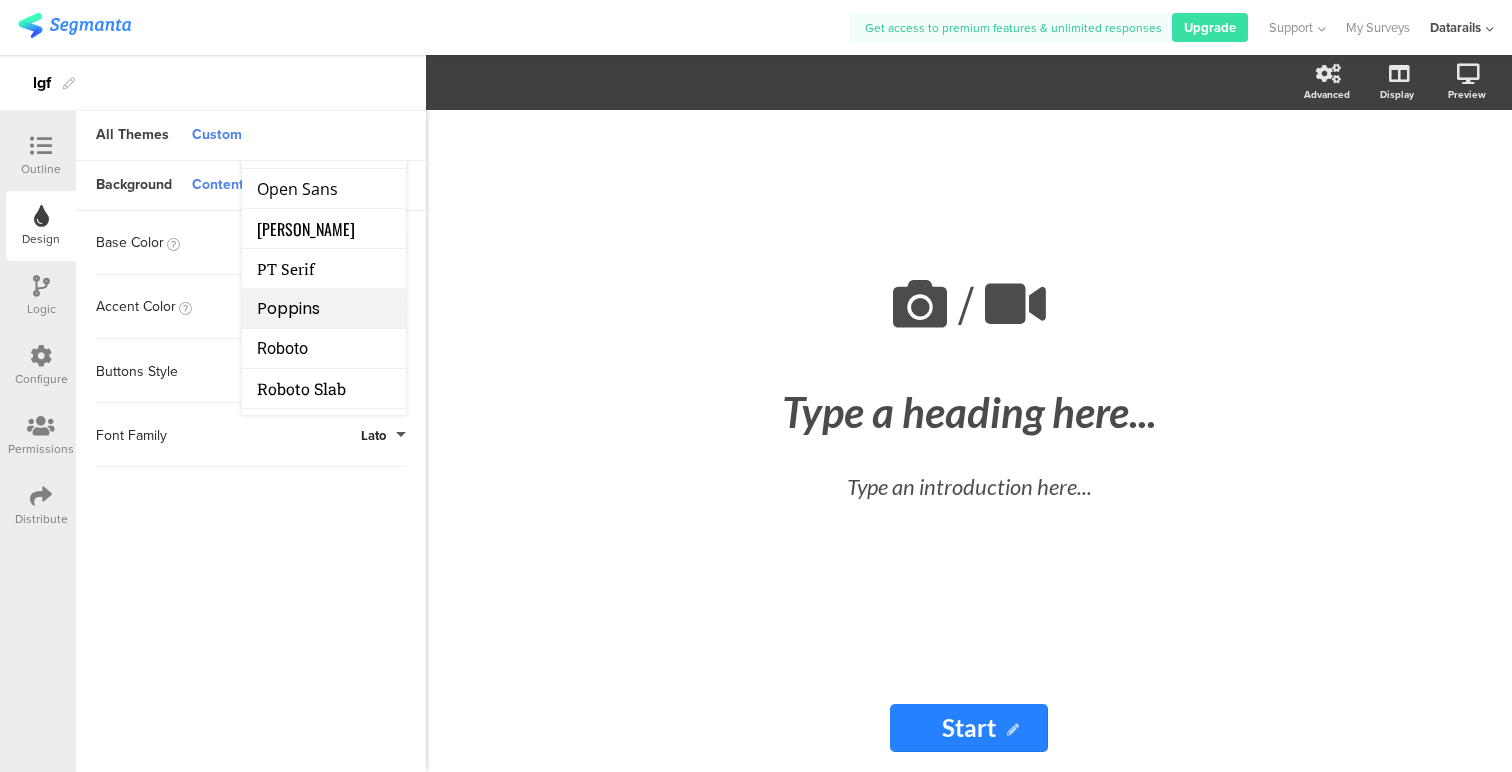 click on "Poppins" at bounding box center (288, 308) 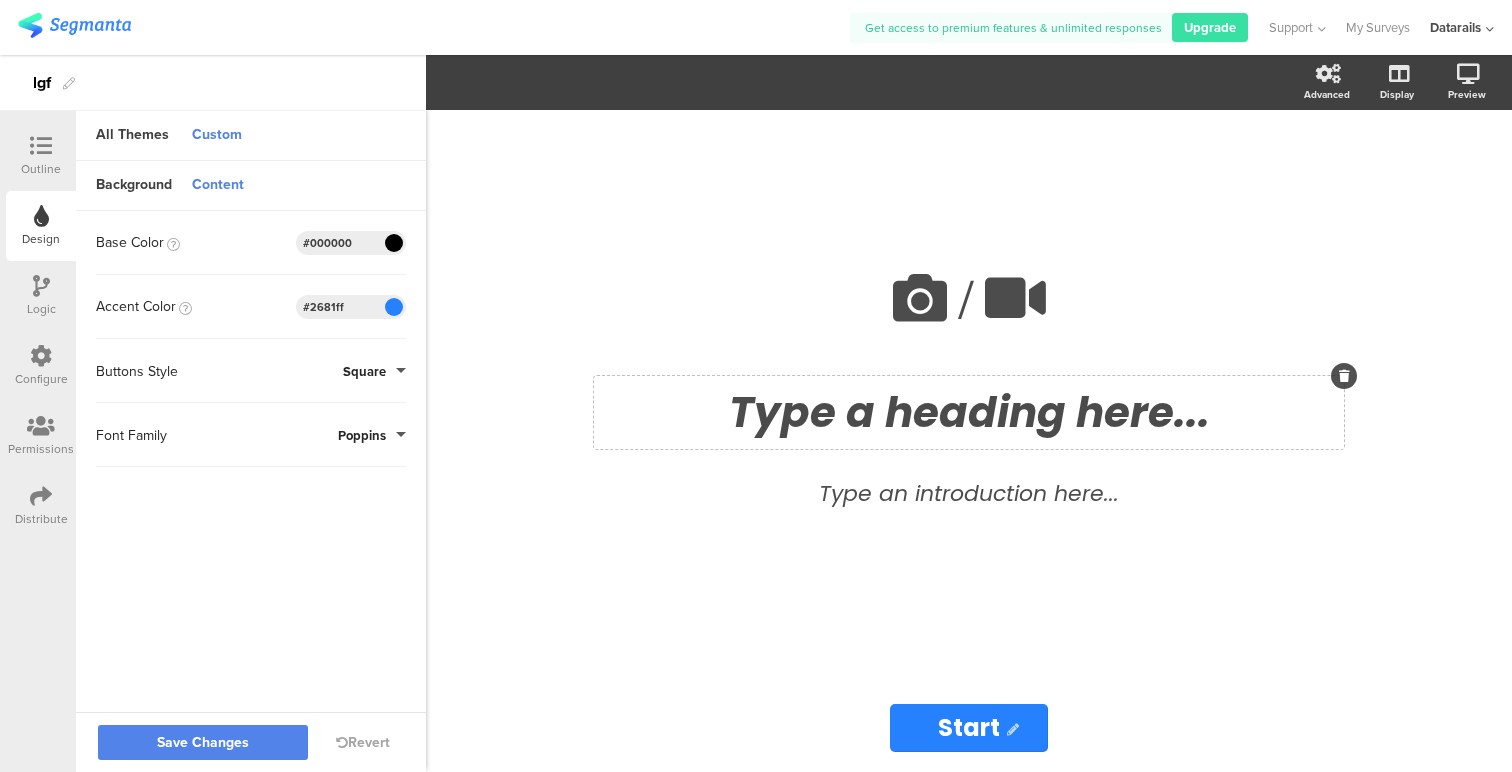 click on "Type a heading here..." 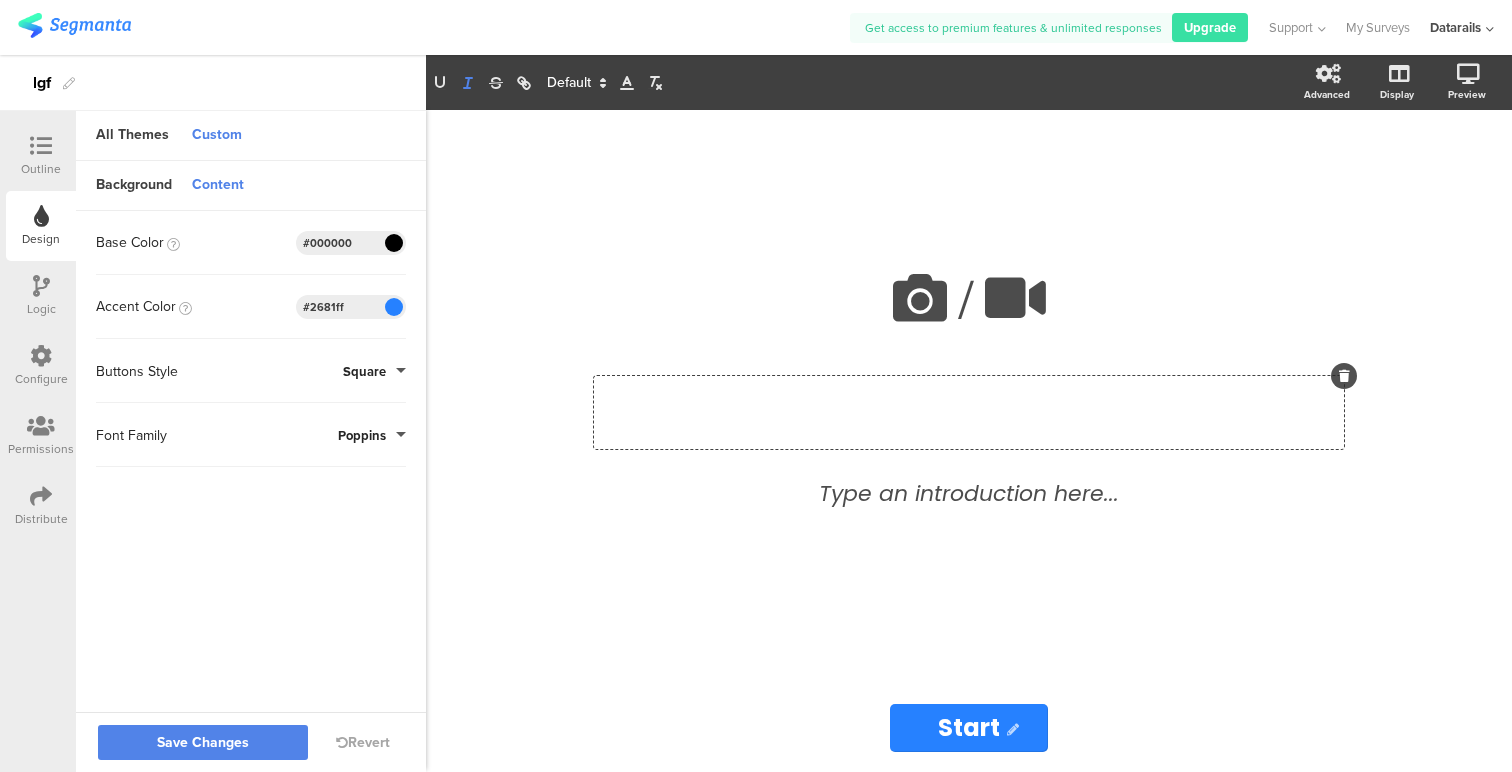 click 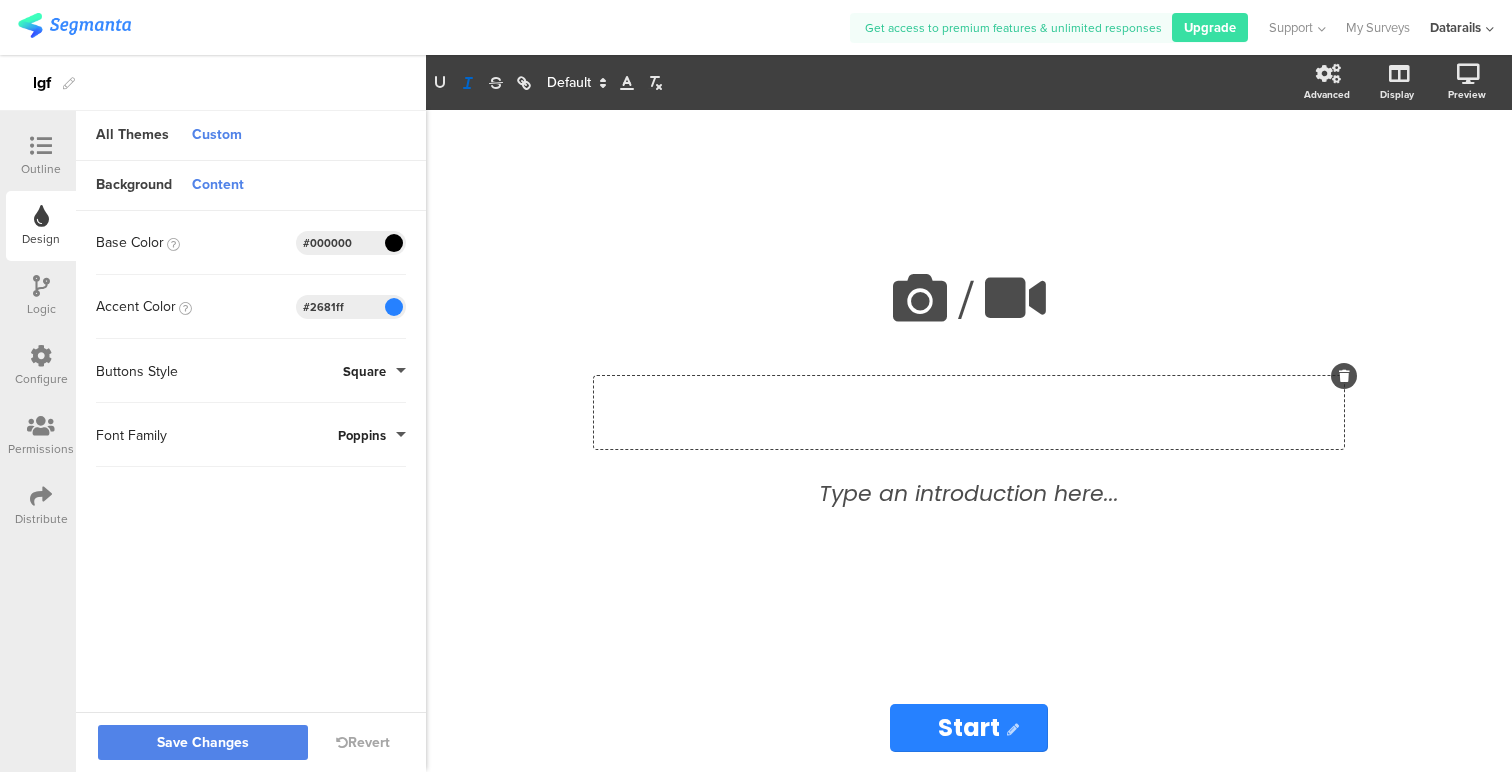 type 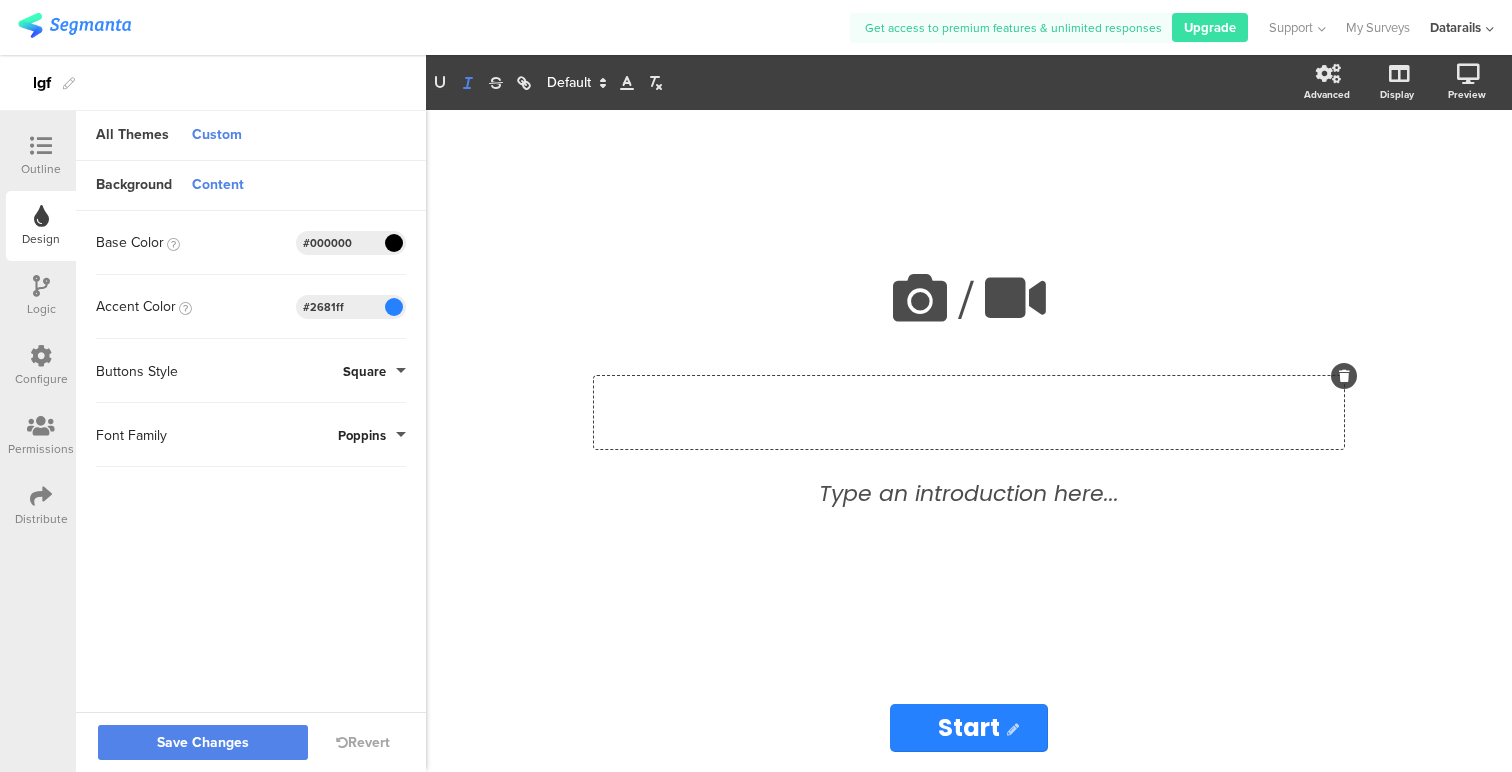 click 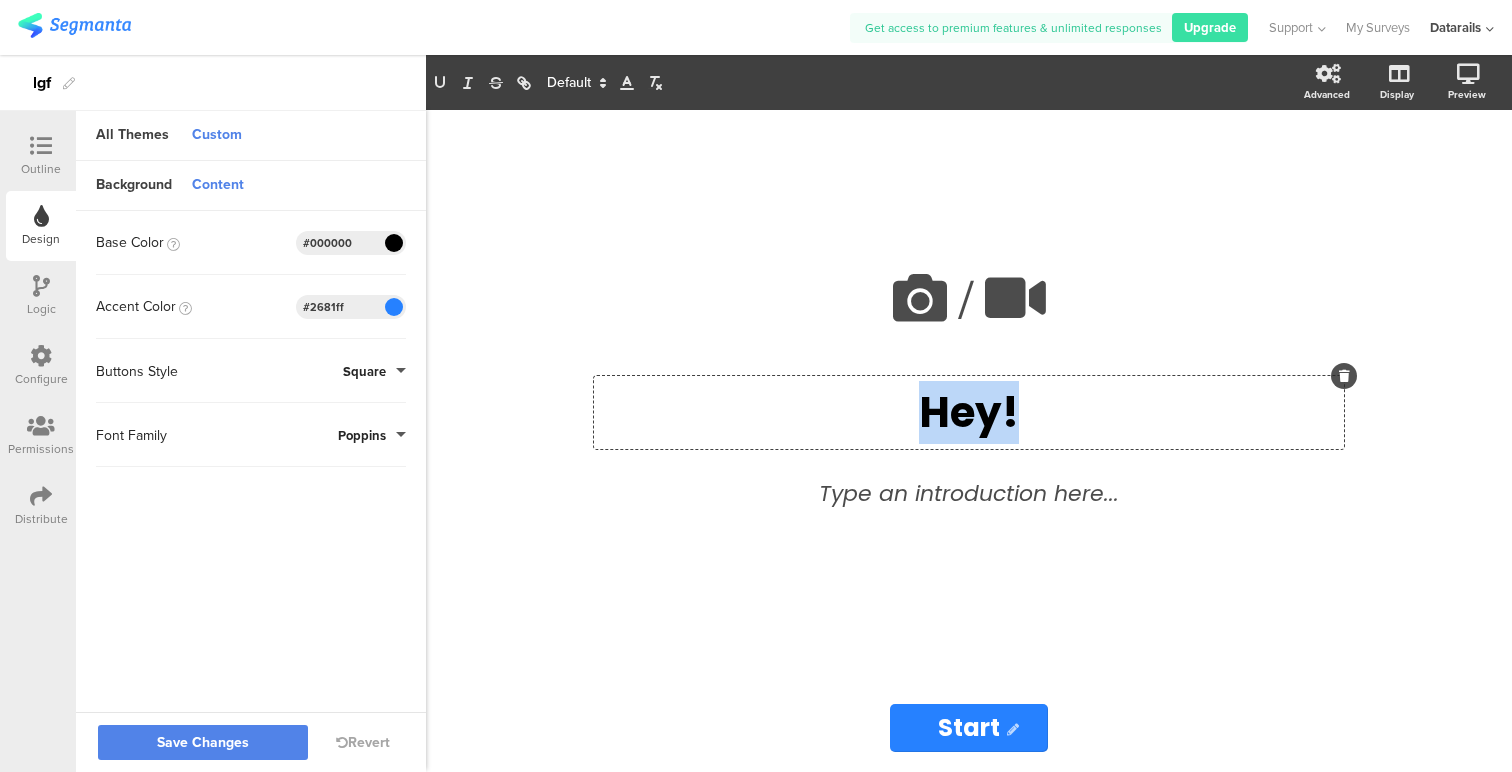 drag, startPoint x: 1046, startPoint y: 420, endPoint x: 872, endPoint y: 417, distance: 174.02586 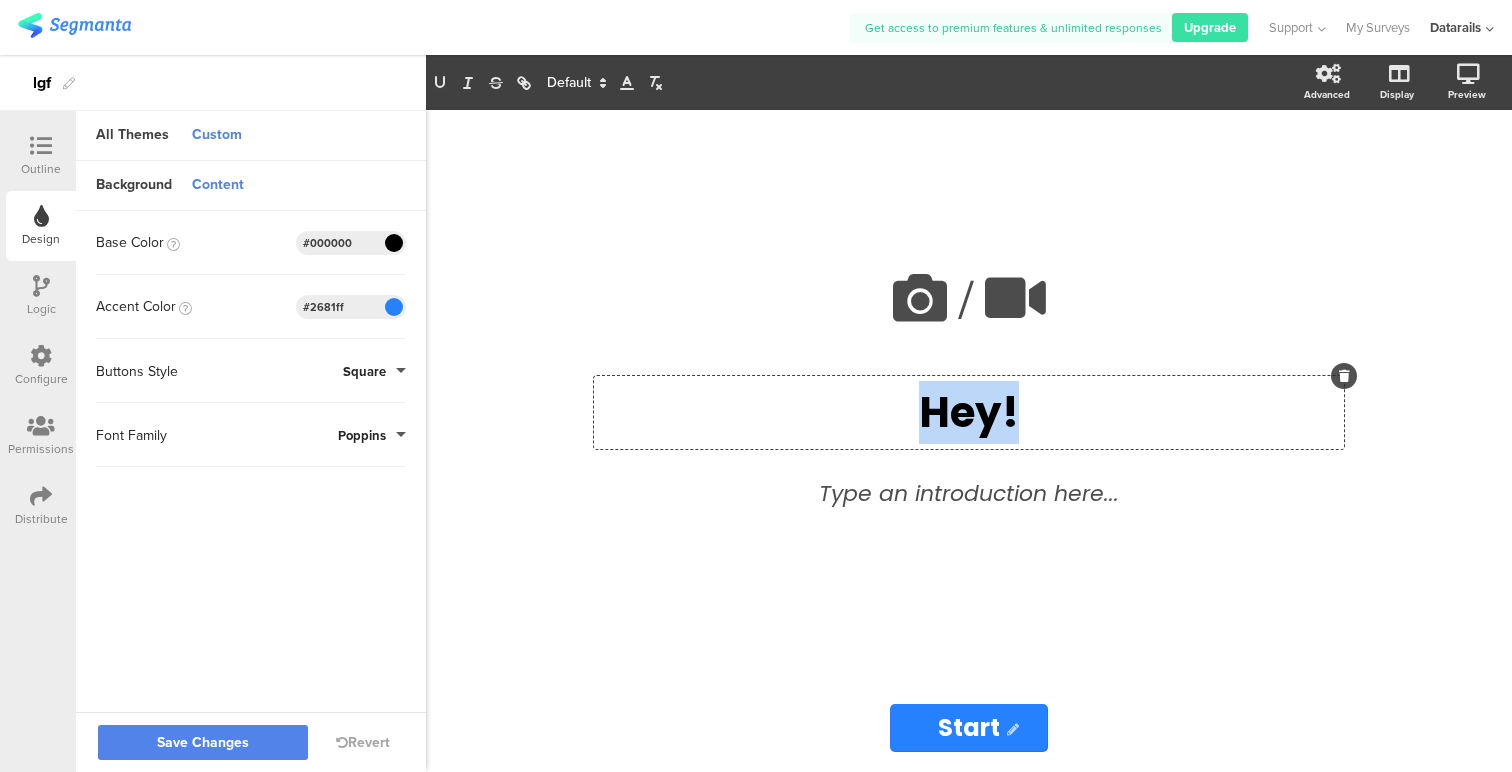 click on "Hey!" 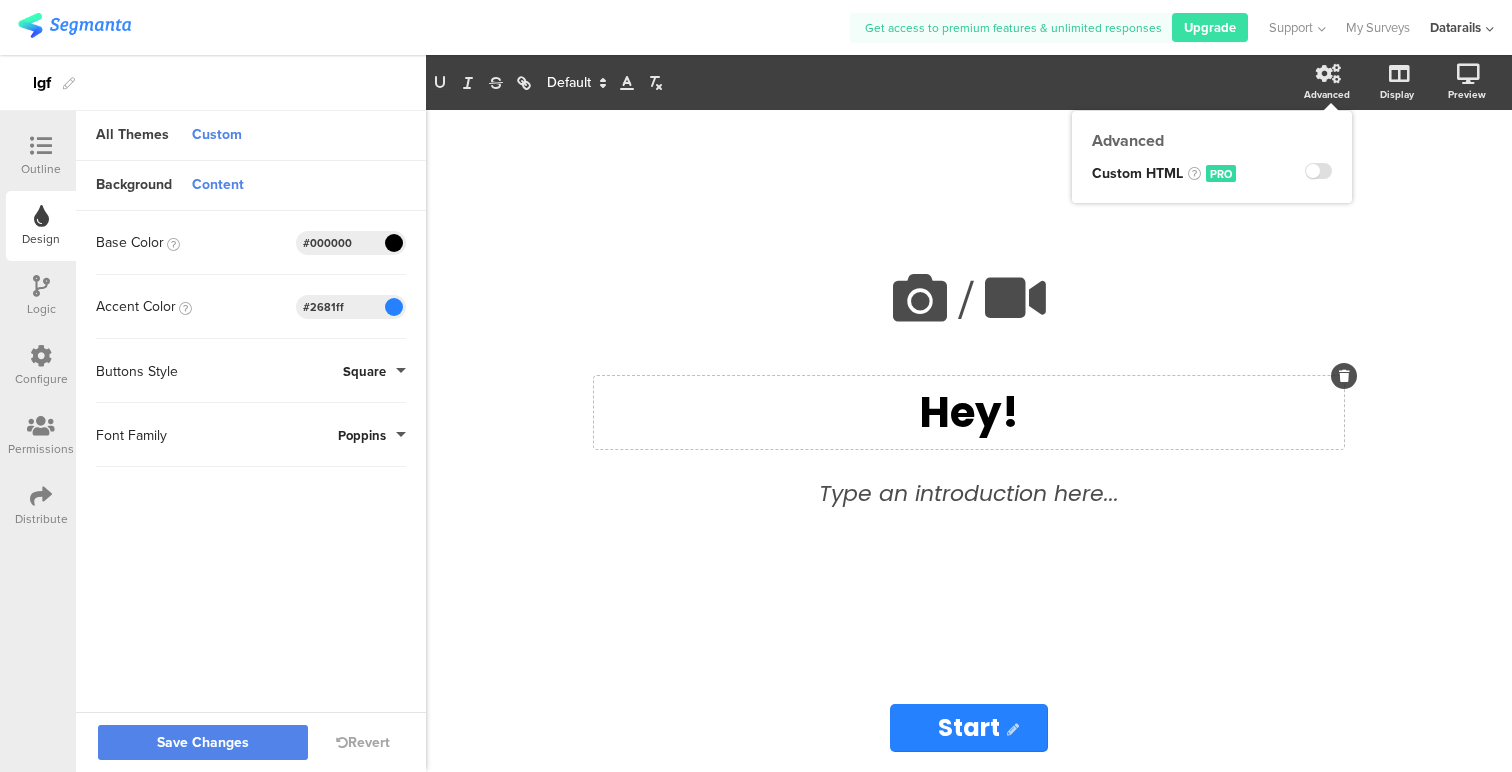 click on "Advanced" 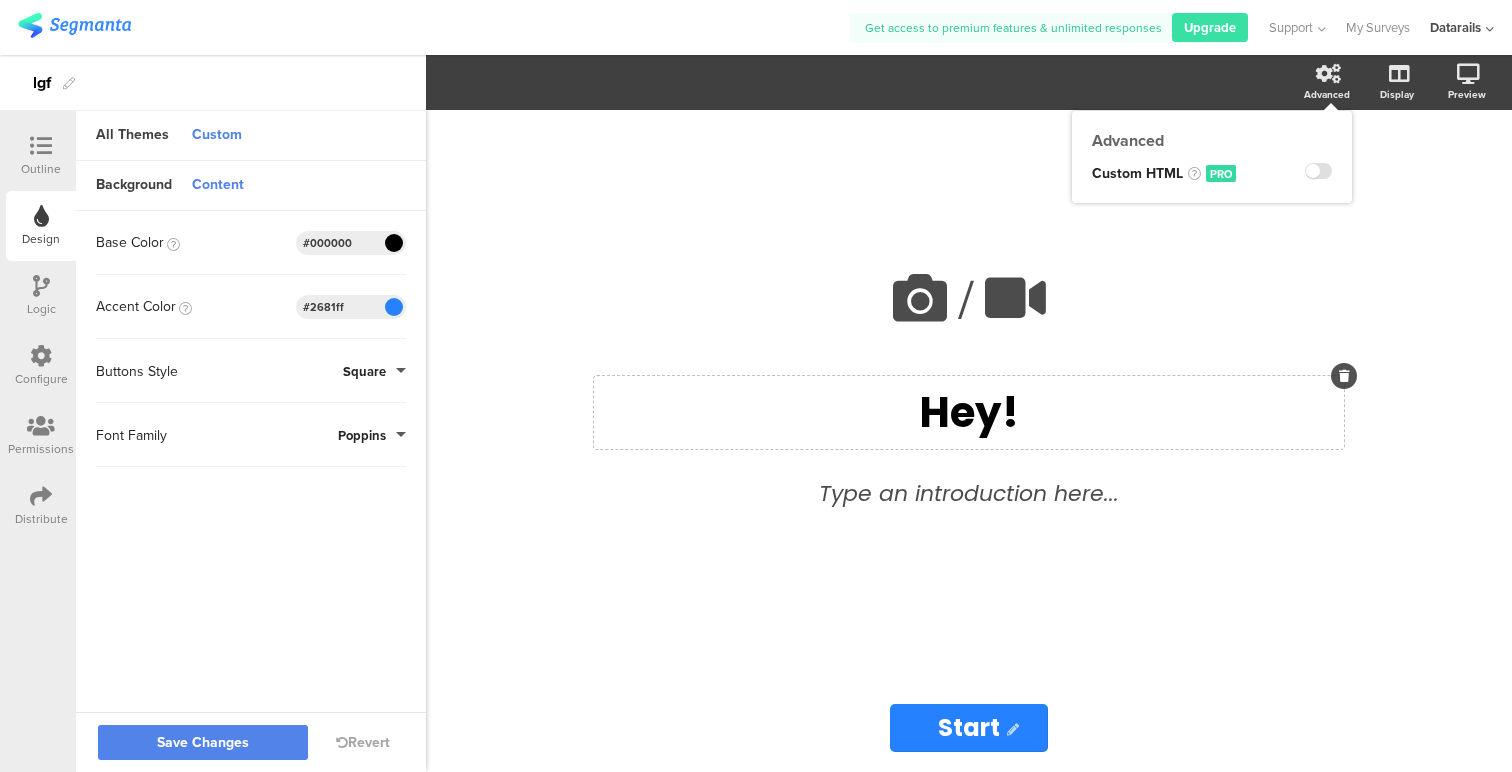 click 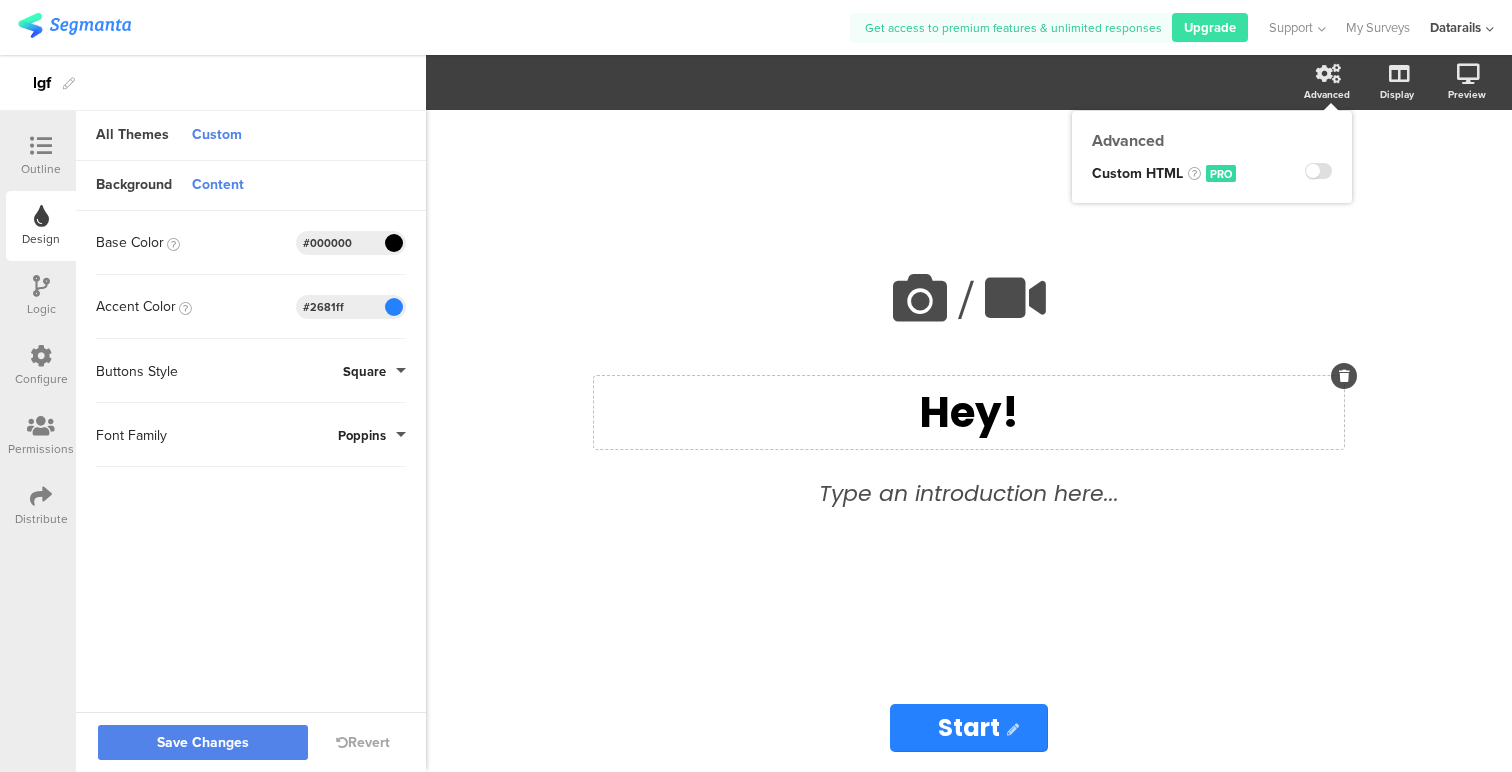 click 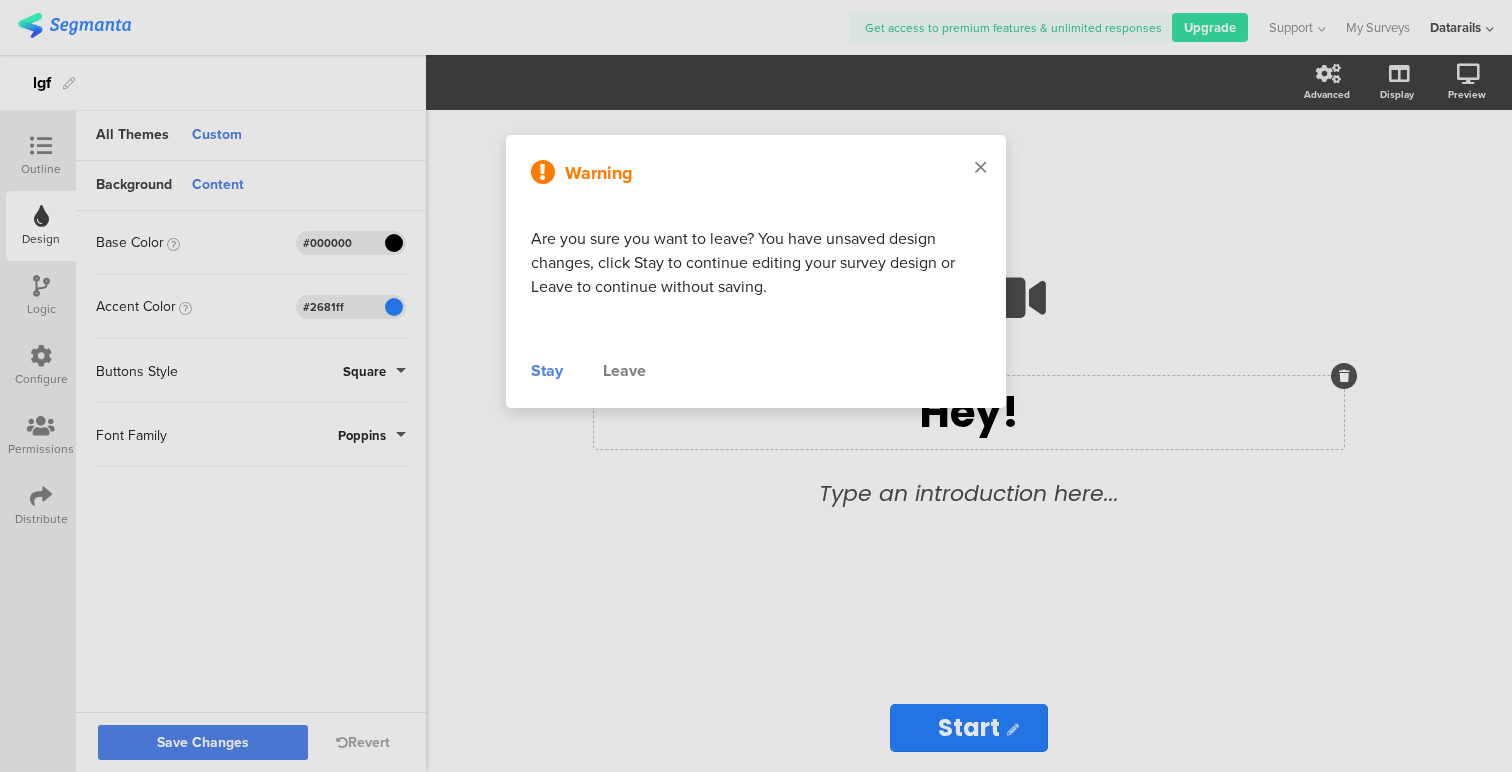 click at bounding box center (980, 167) 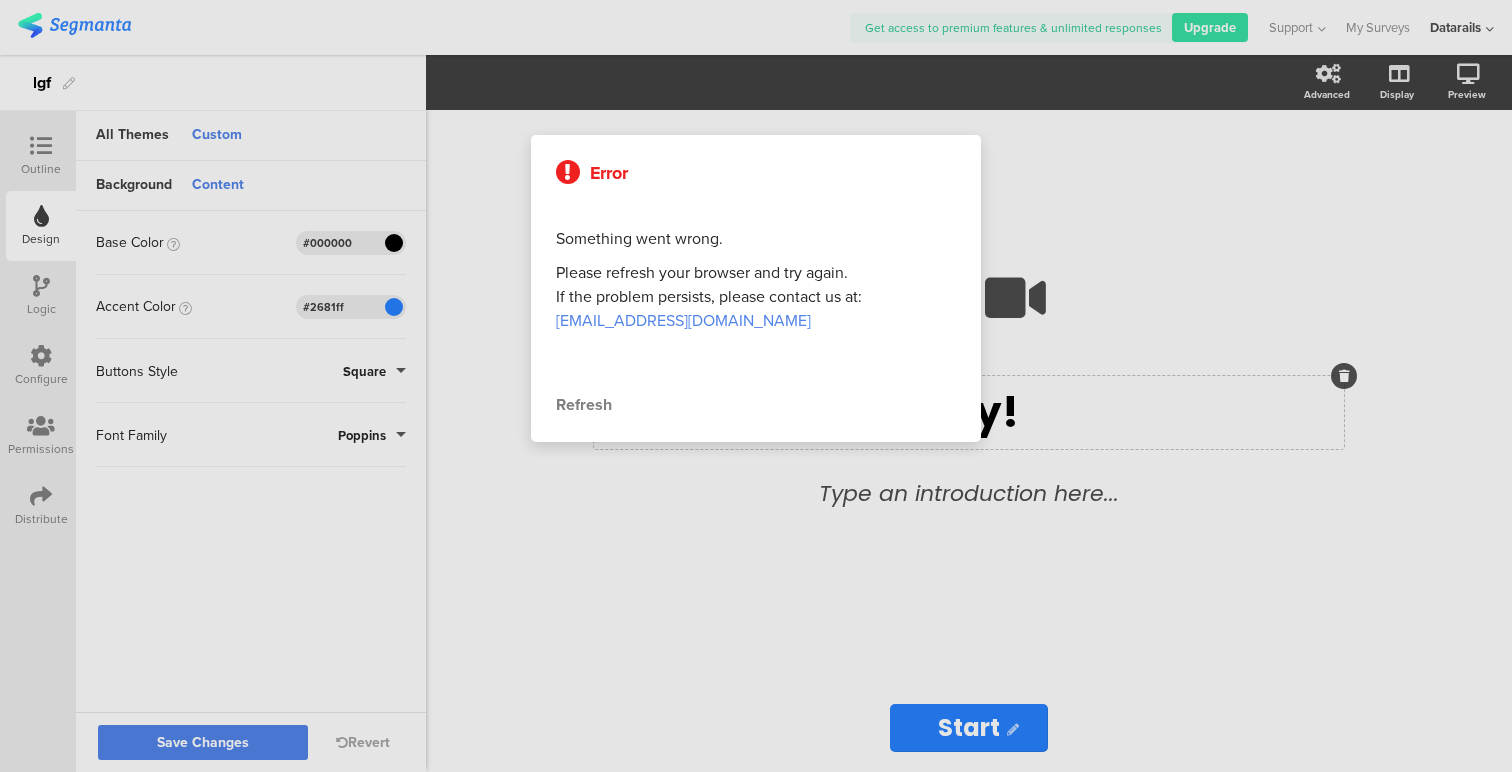 click on "Refresh" at bounding box center [756, 405] 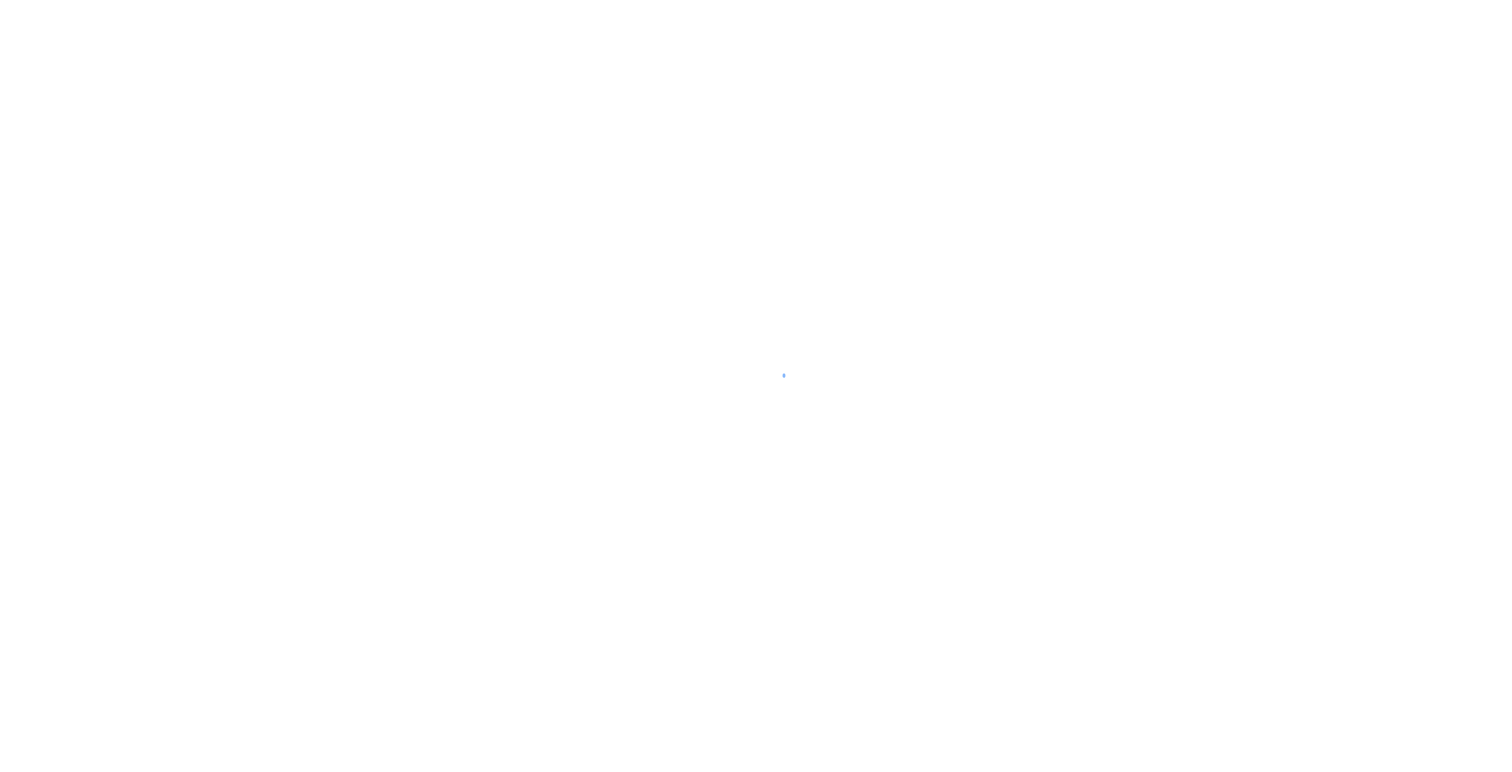 scroll, scrollTop: 0, scrollLeft: 0, axis: both 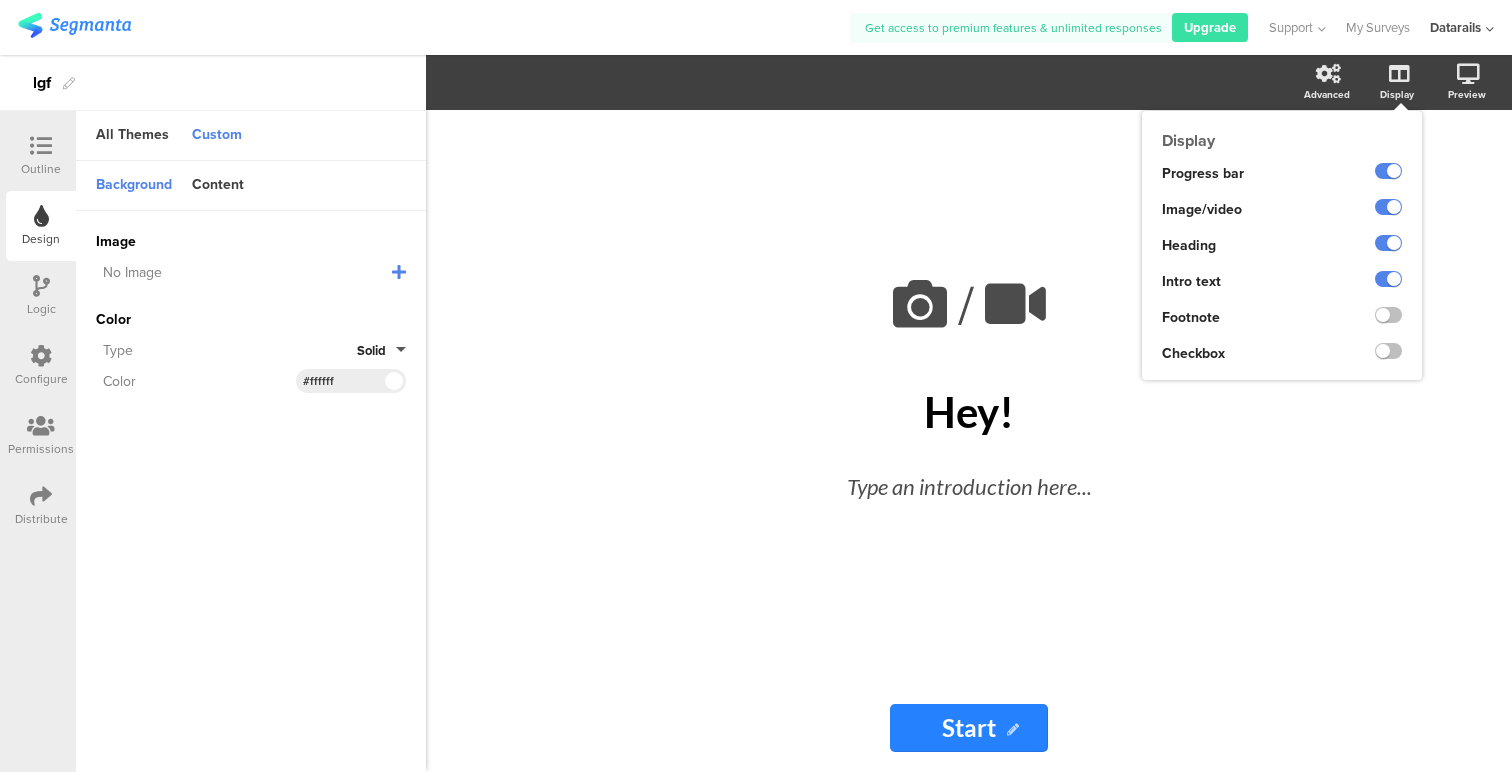 click 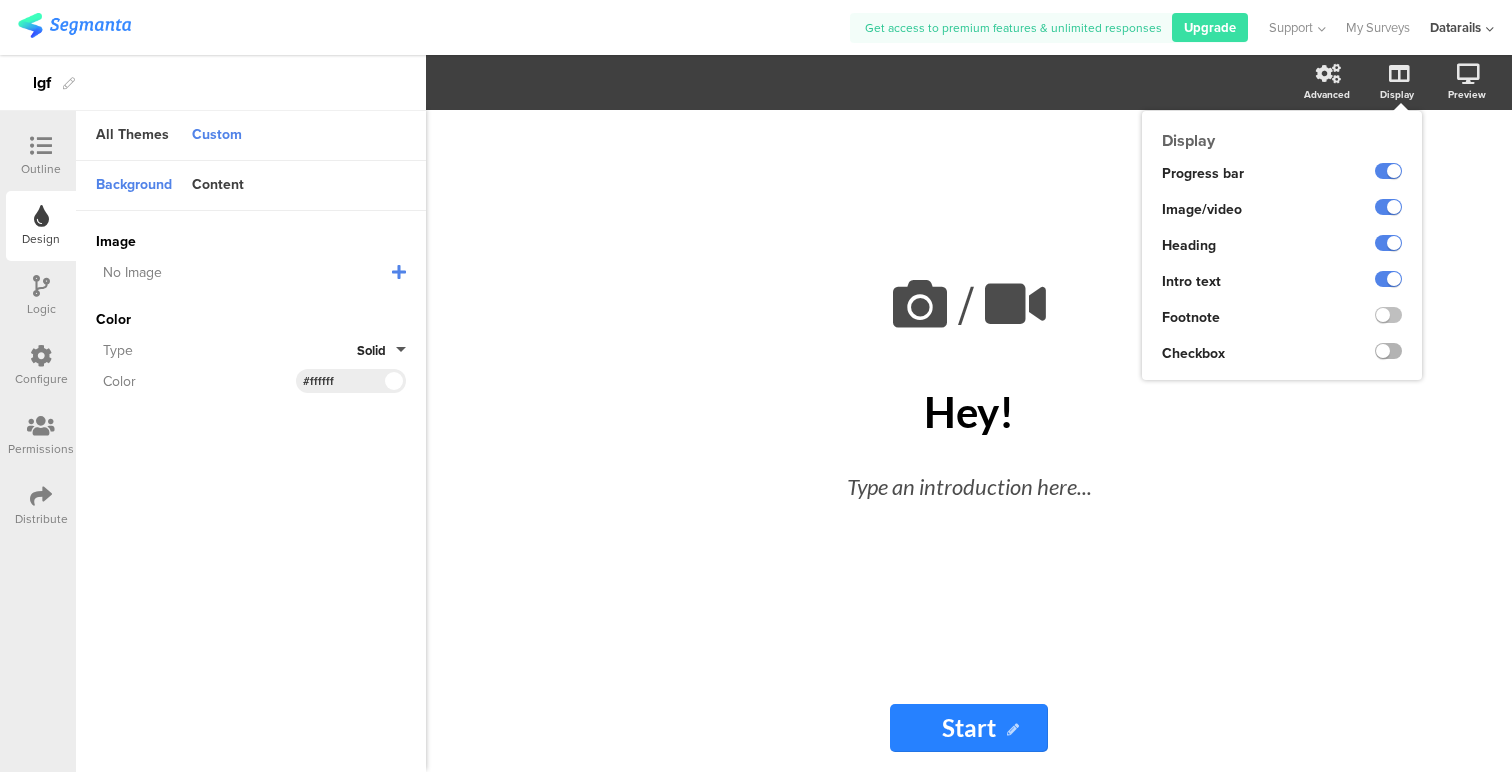 click 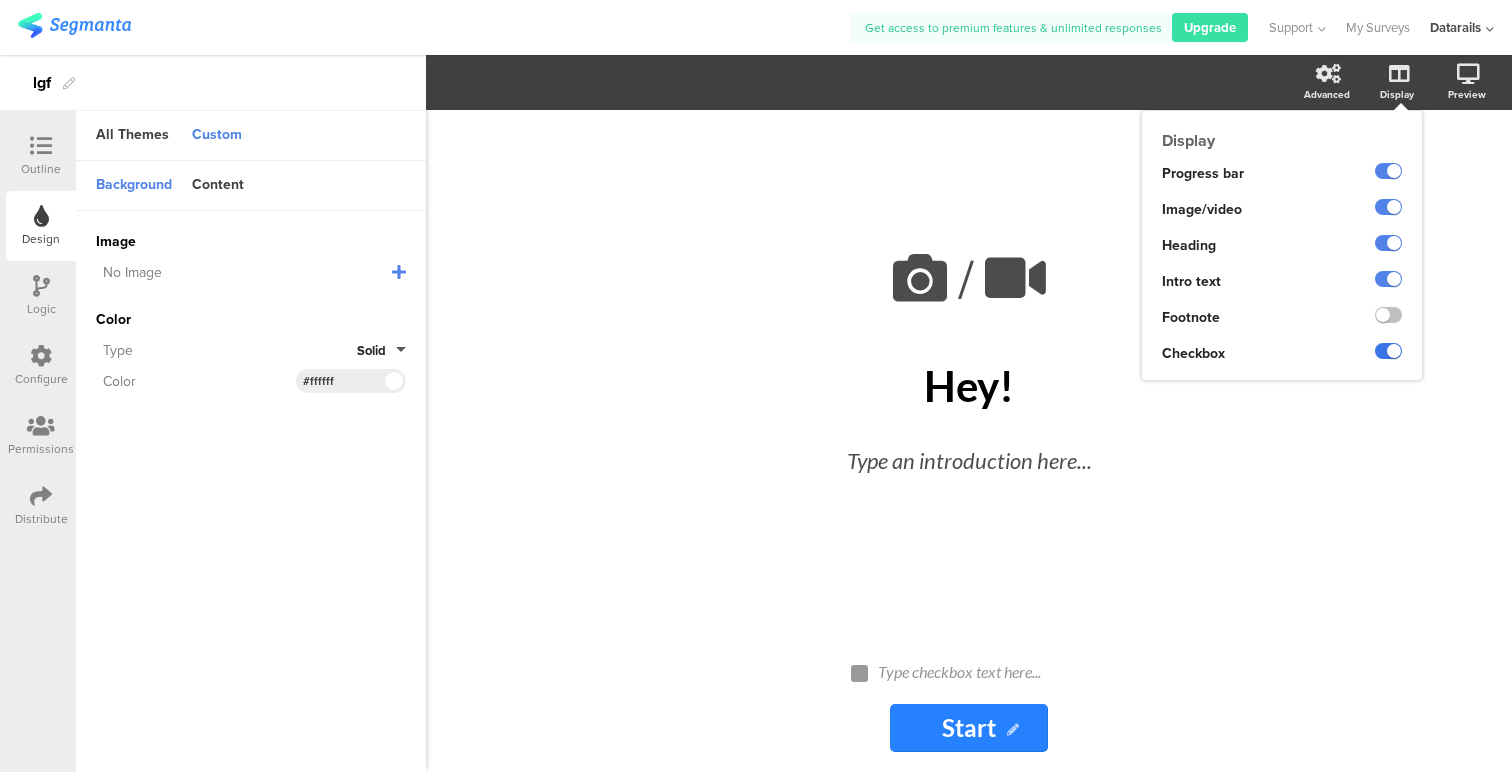 click 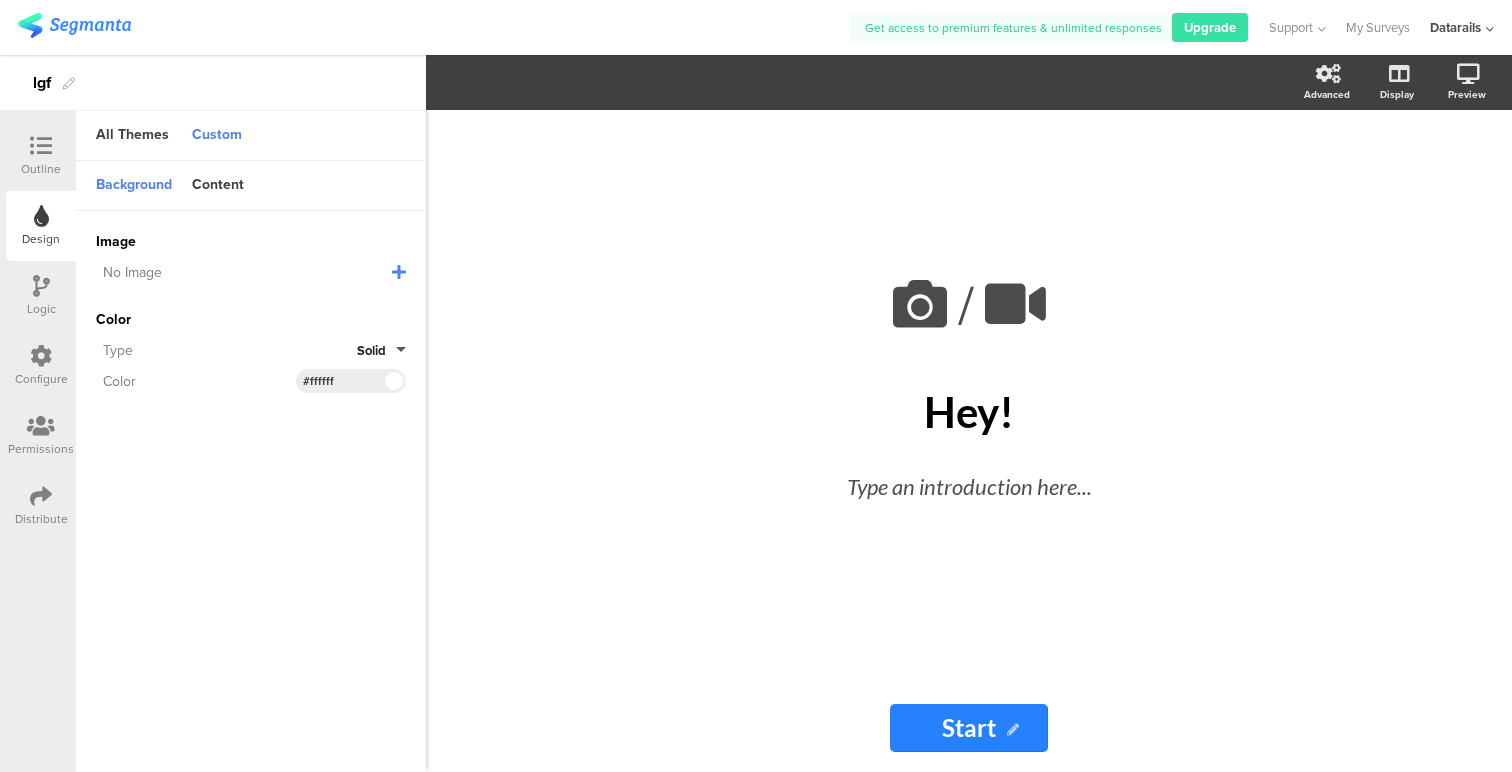 click on "Logic" at bounding box center (41, 309) 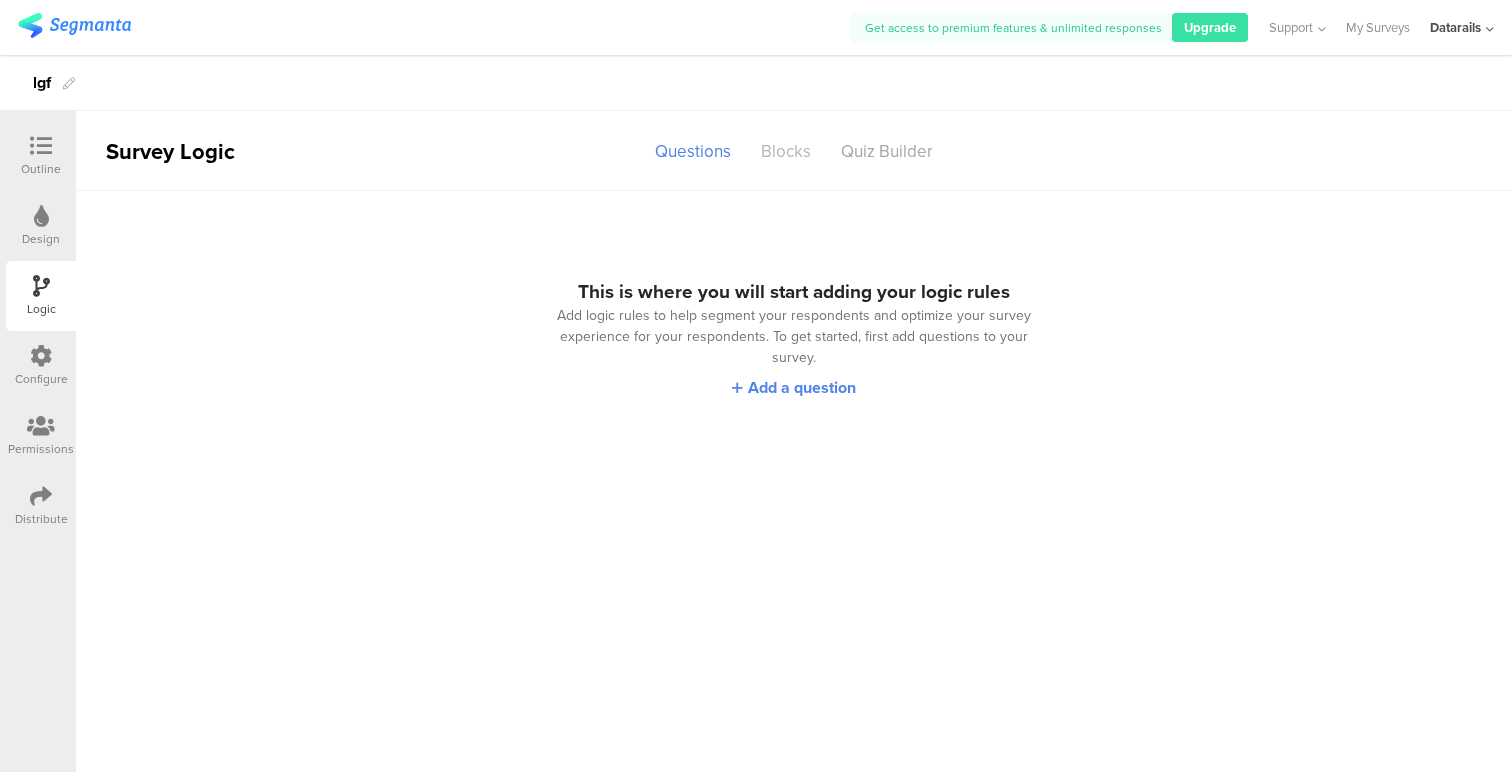 click on "Blocks" at bounding box center [786, 151] 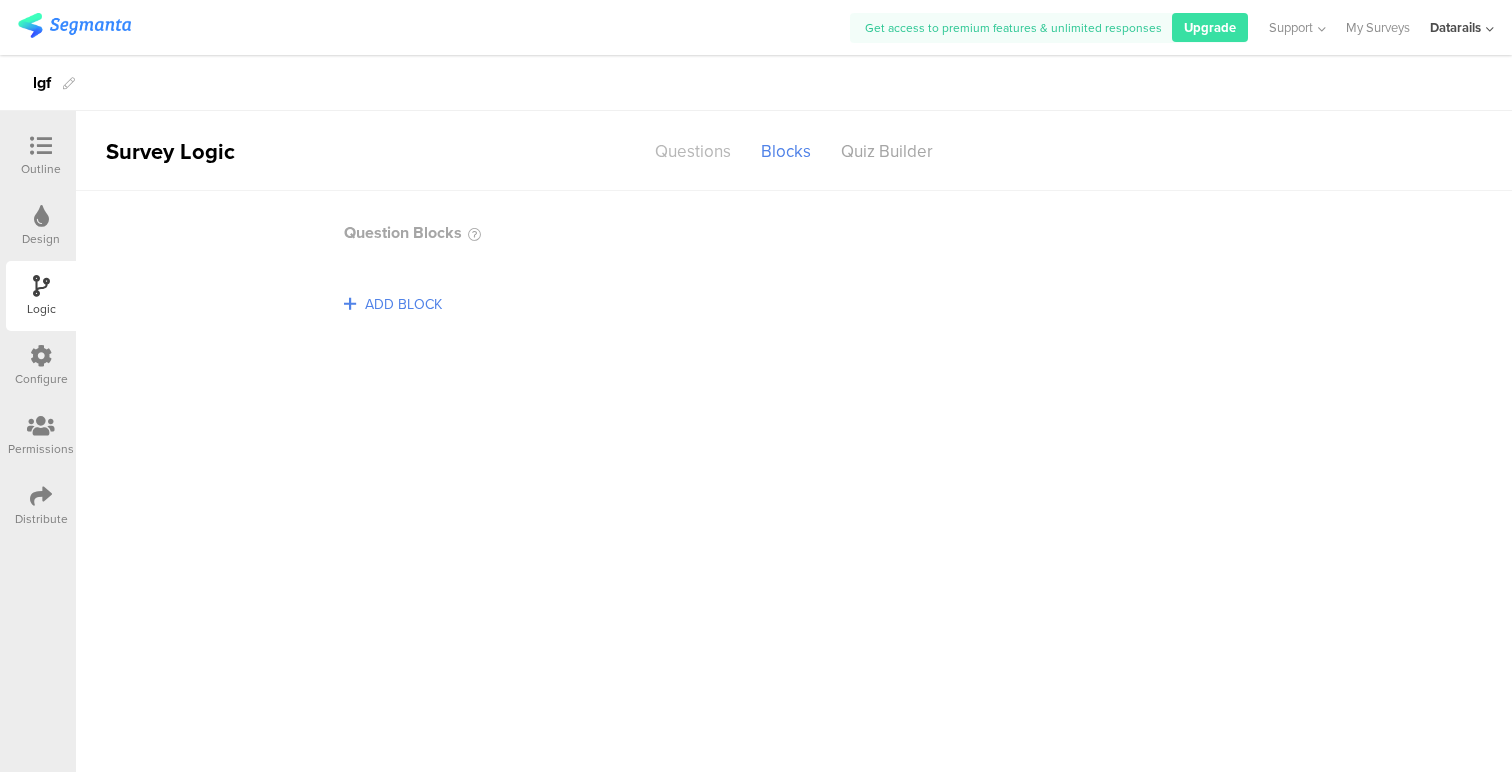 click on "Questions" at bounding box center [693, 151] 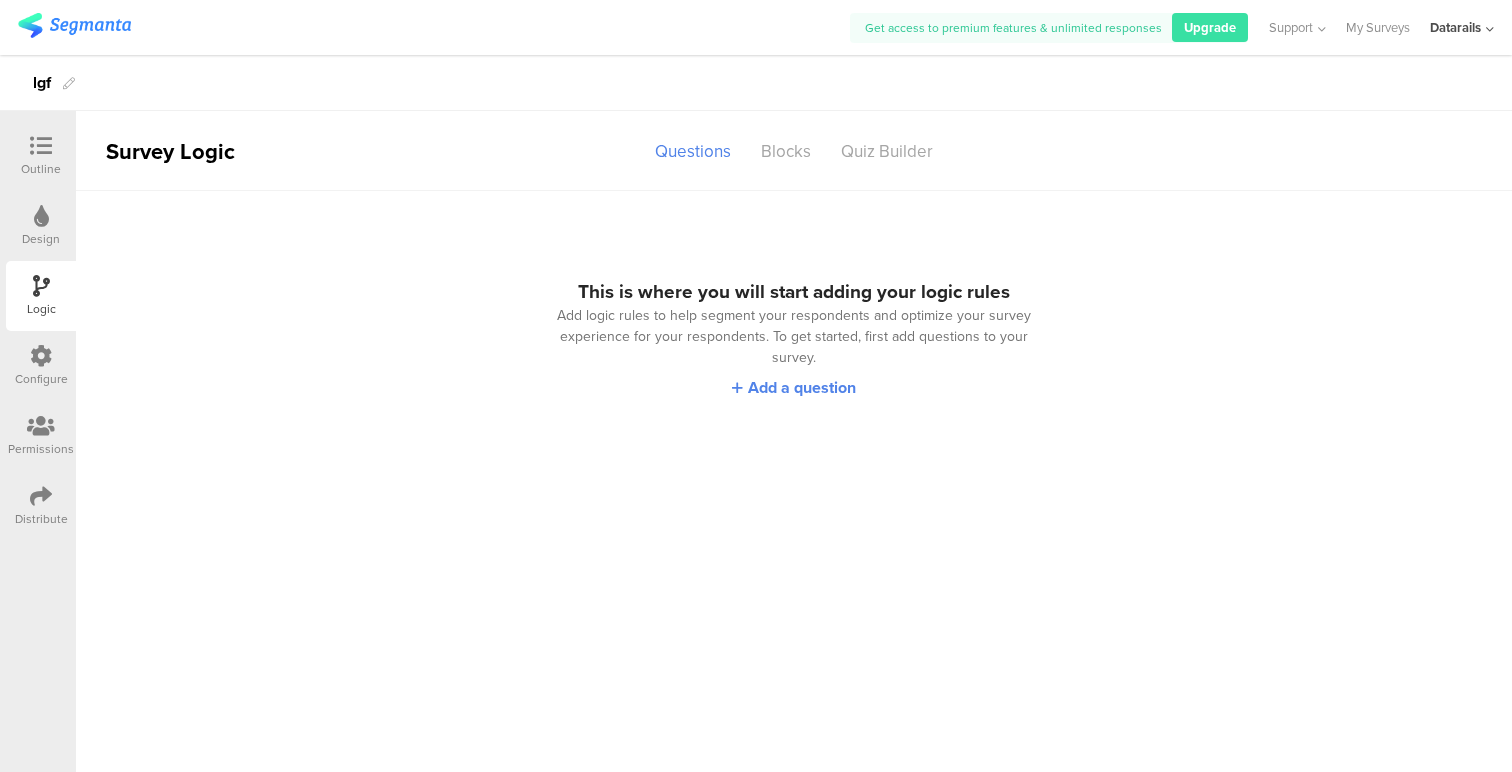 click at bounding box center [41, 146] 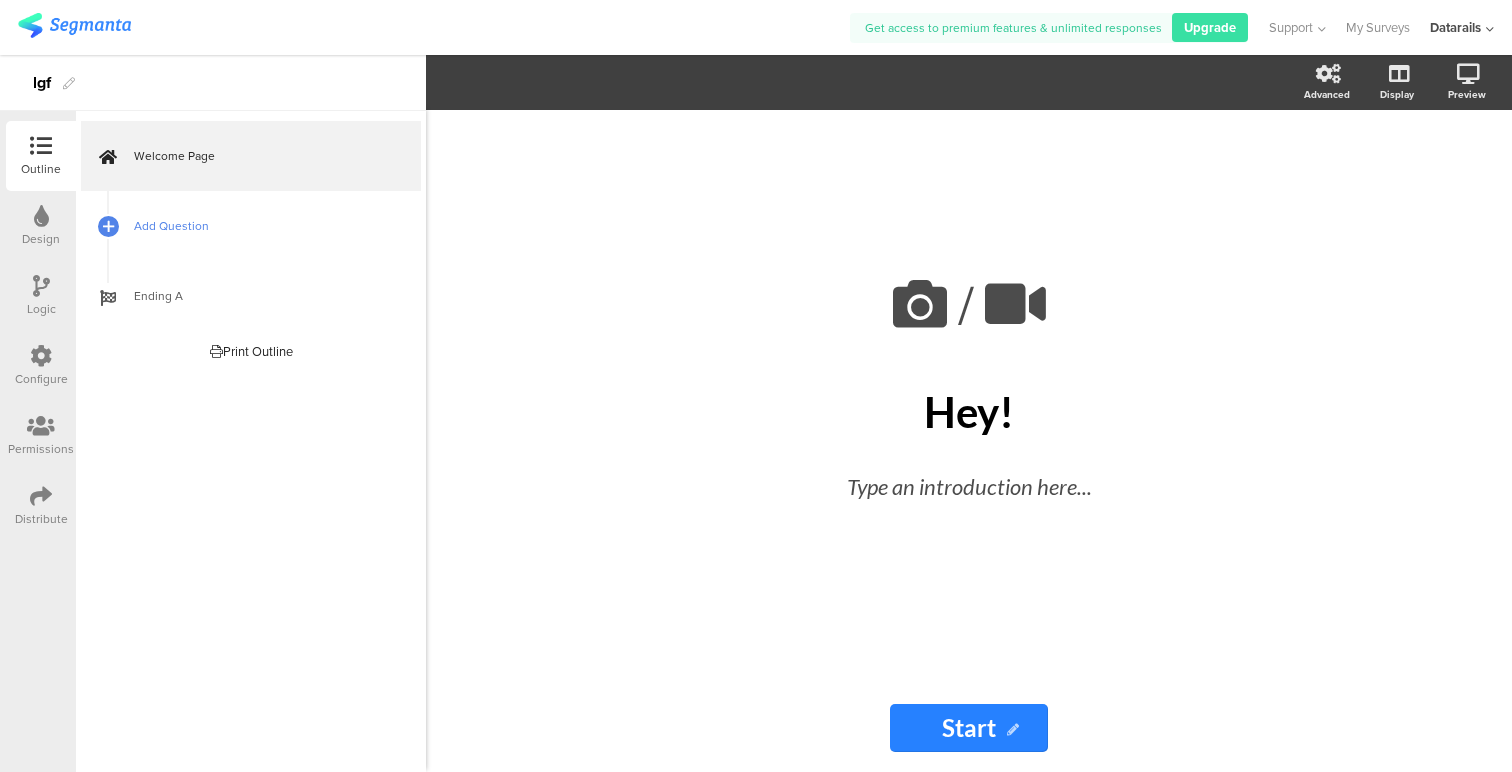 click on "Add Question" at bounding box center [262, 226] 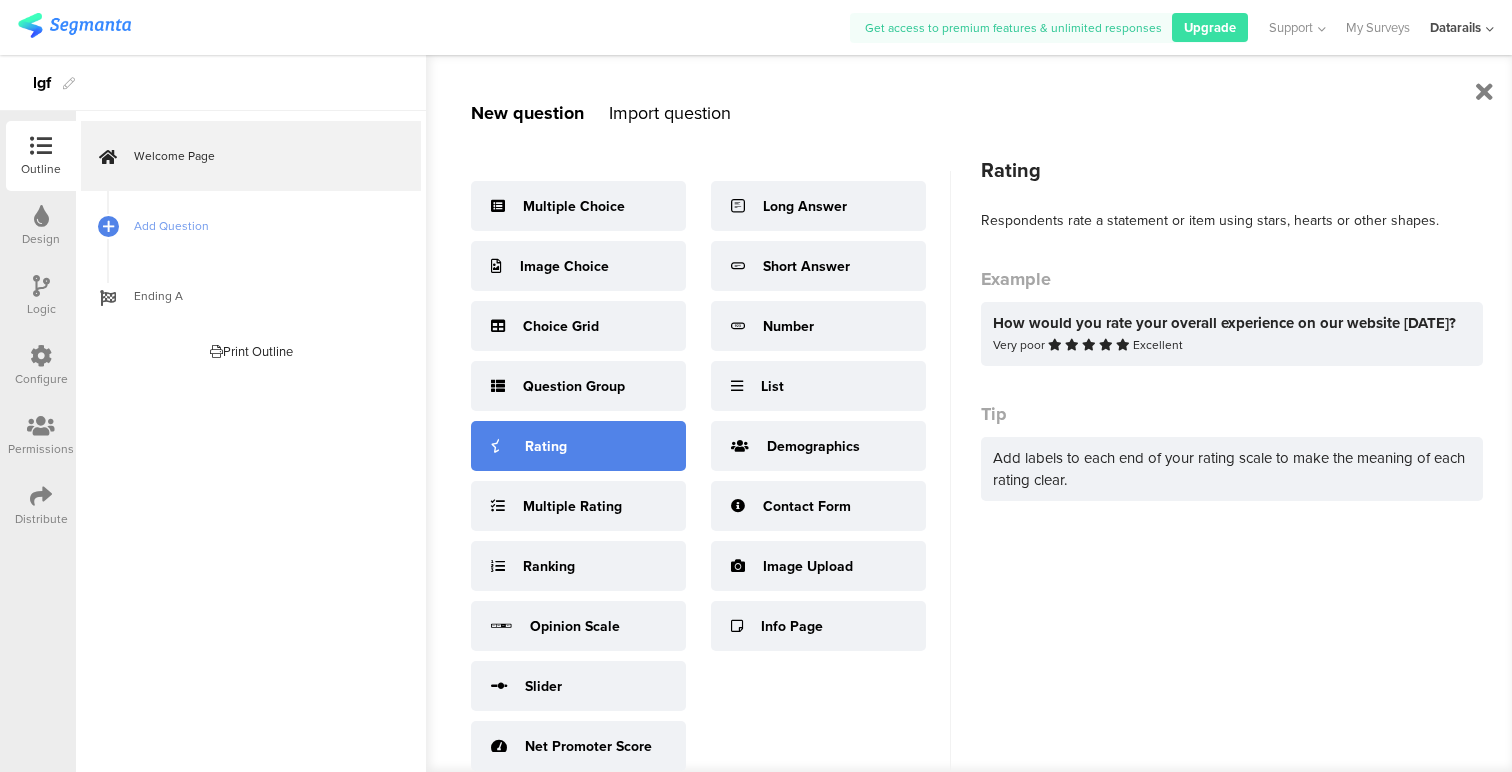 scroll, scrollTop: 26, scrollLeft: 0, axis: vertical 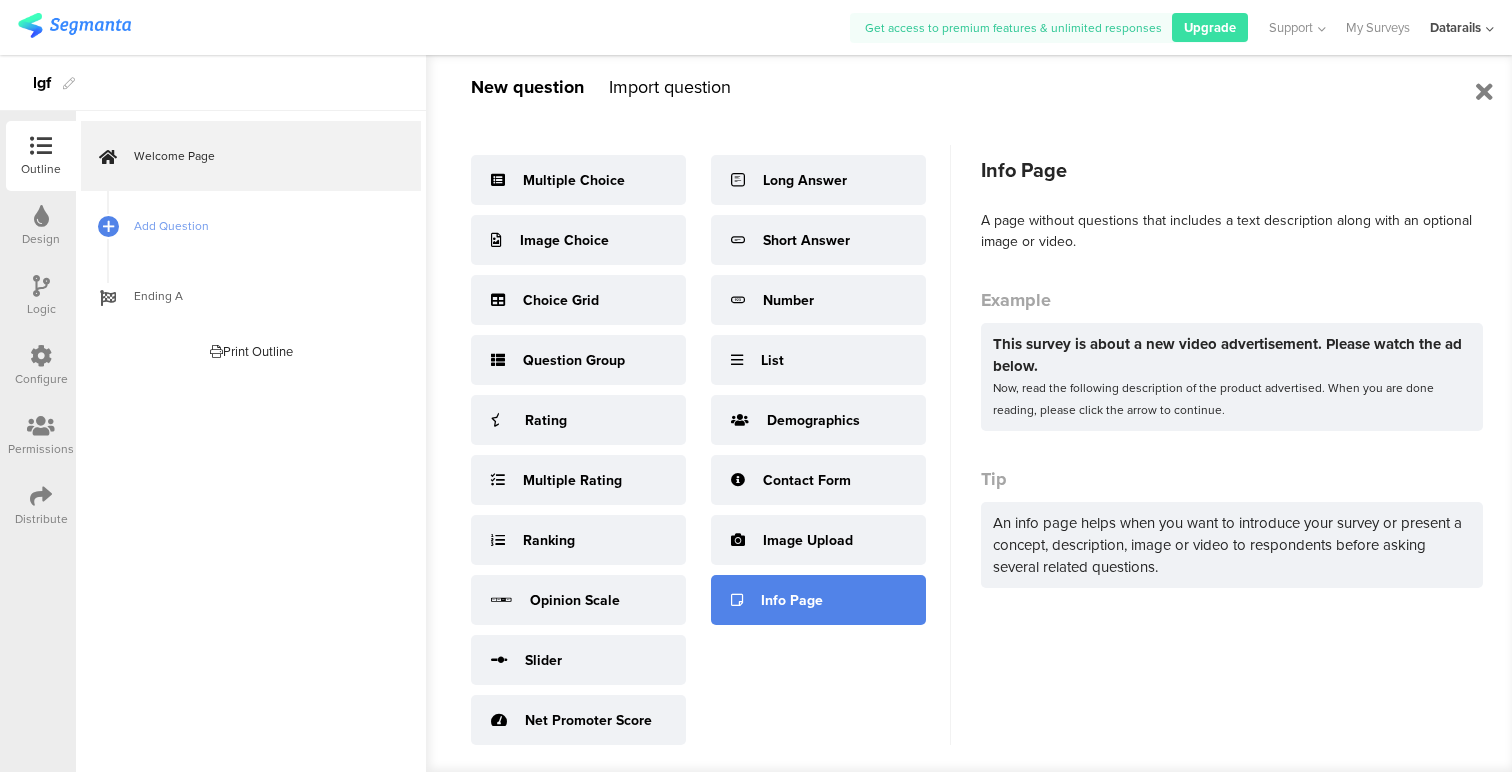 click on "Info Page" at bounding box center [792, 600] 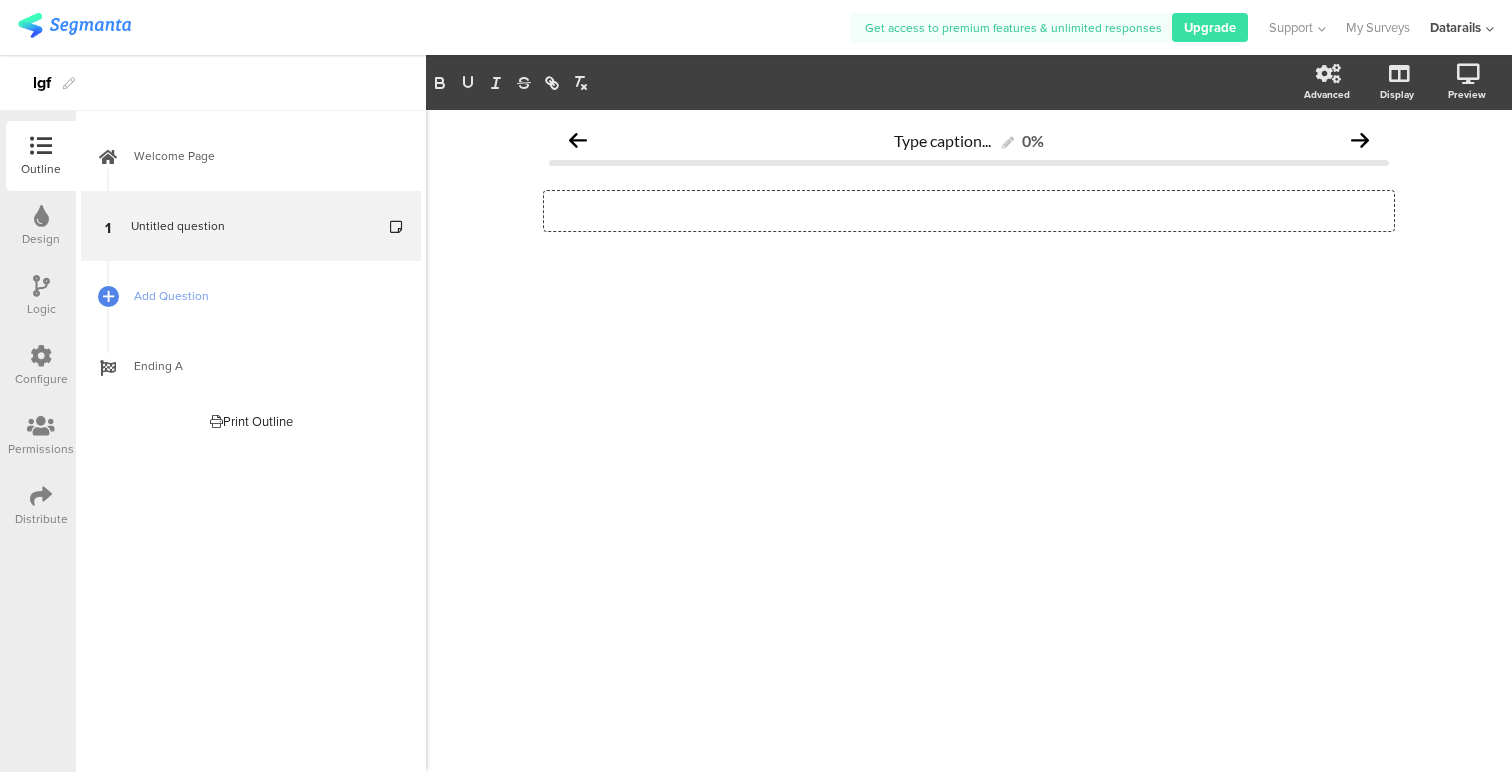click on "Type a description here..." 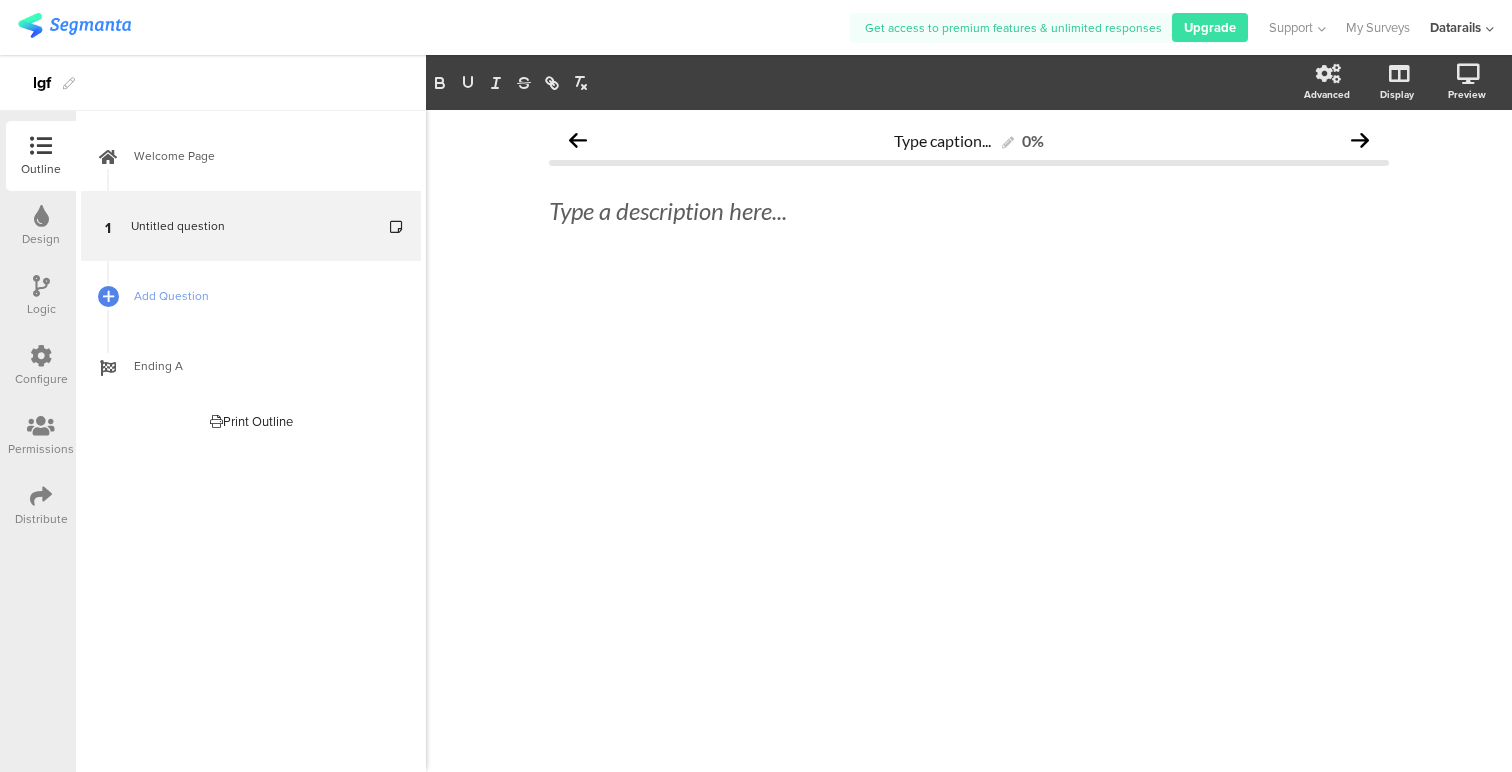 click on "Type caption...
0%
Type a description here..." 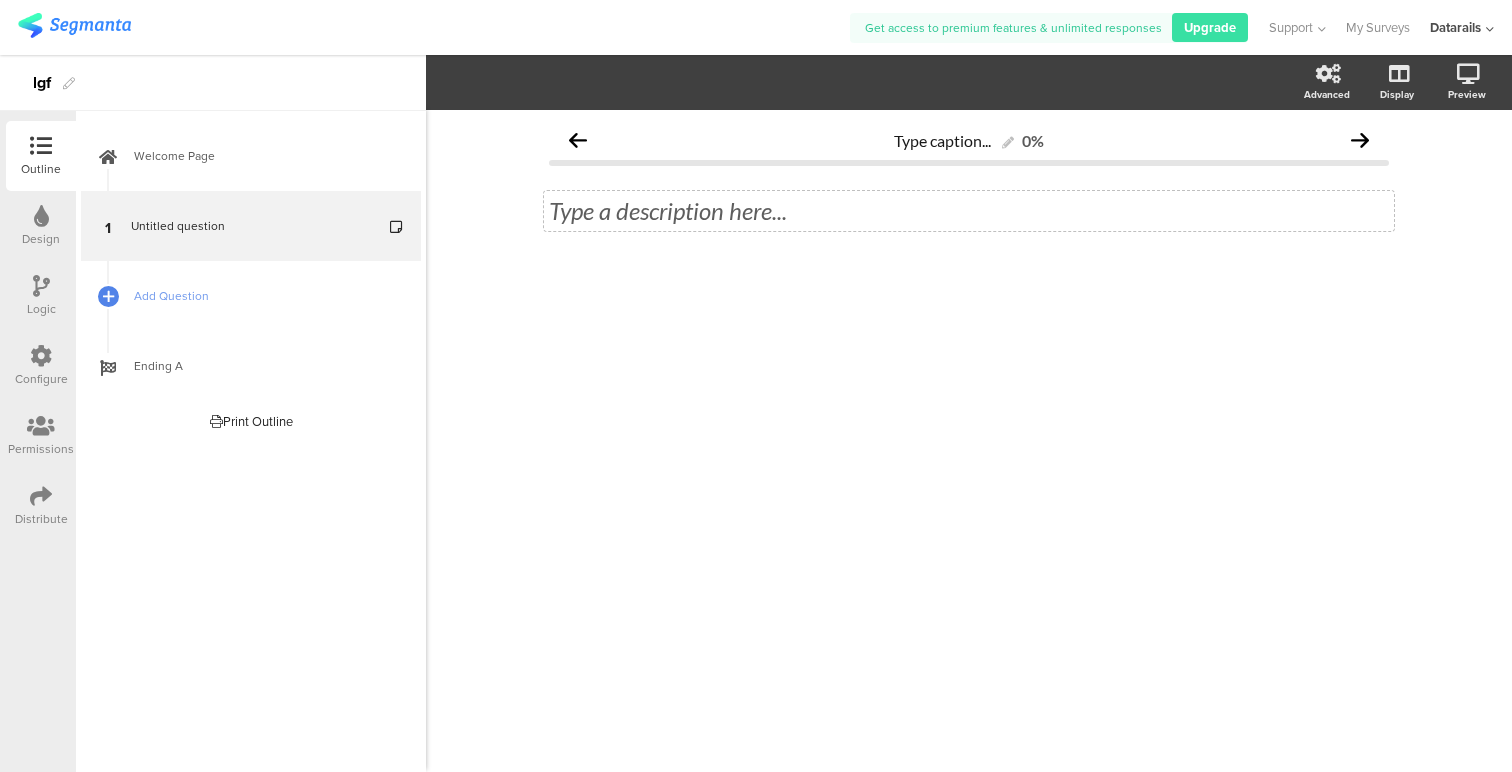 click on "Type a description here..." 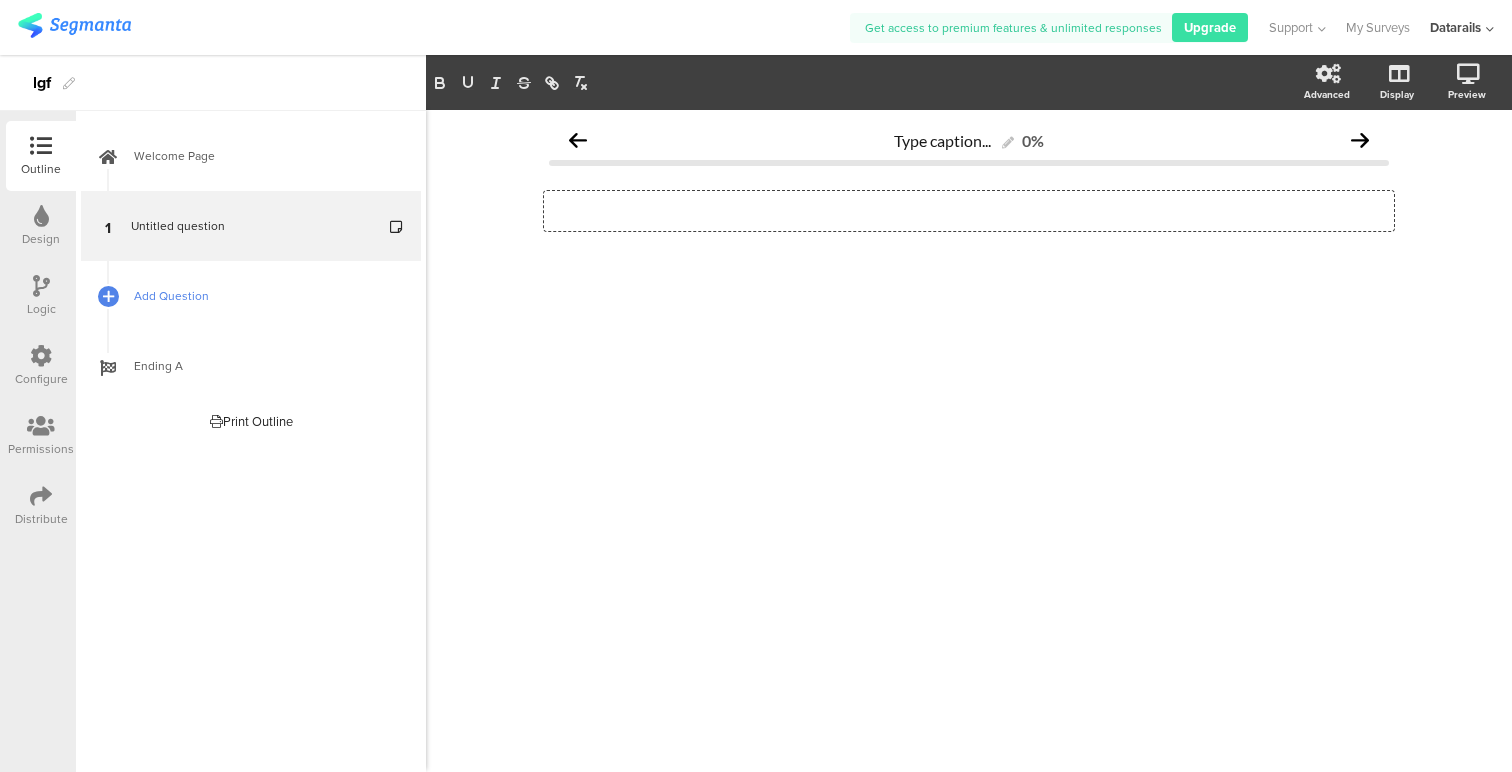 click on "Add Question" at bounding box center (262, 296) 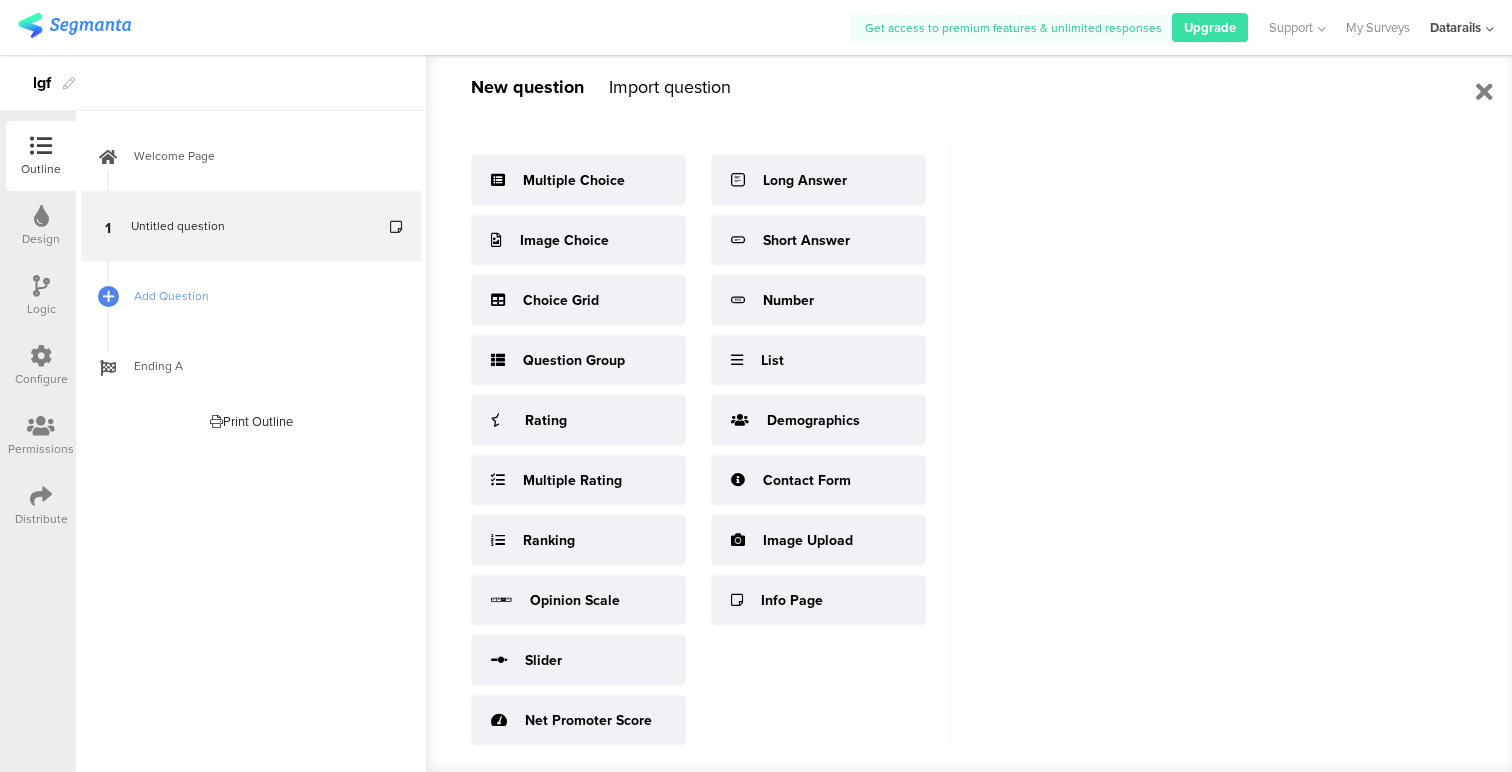 click on "Import question" at bounding box center [670, 87] 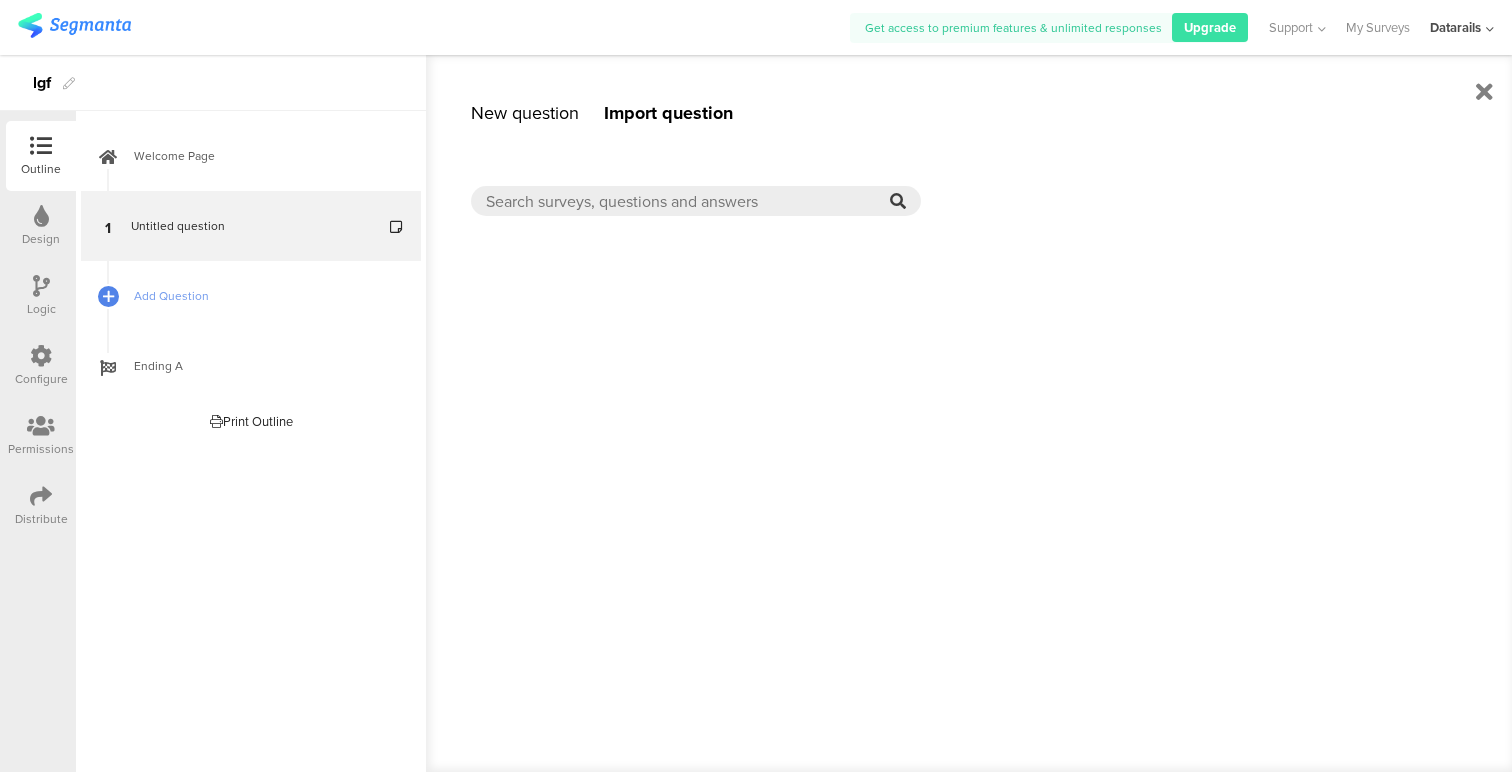 click on "New question" at bounding box center (525, 113) 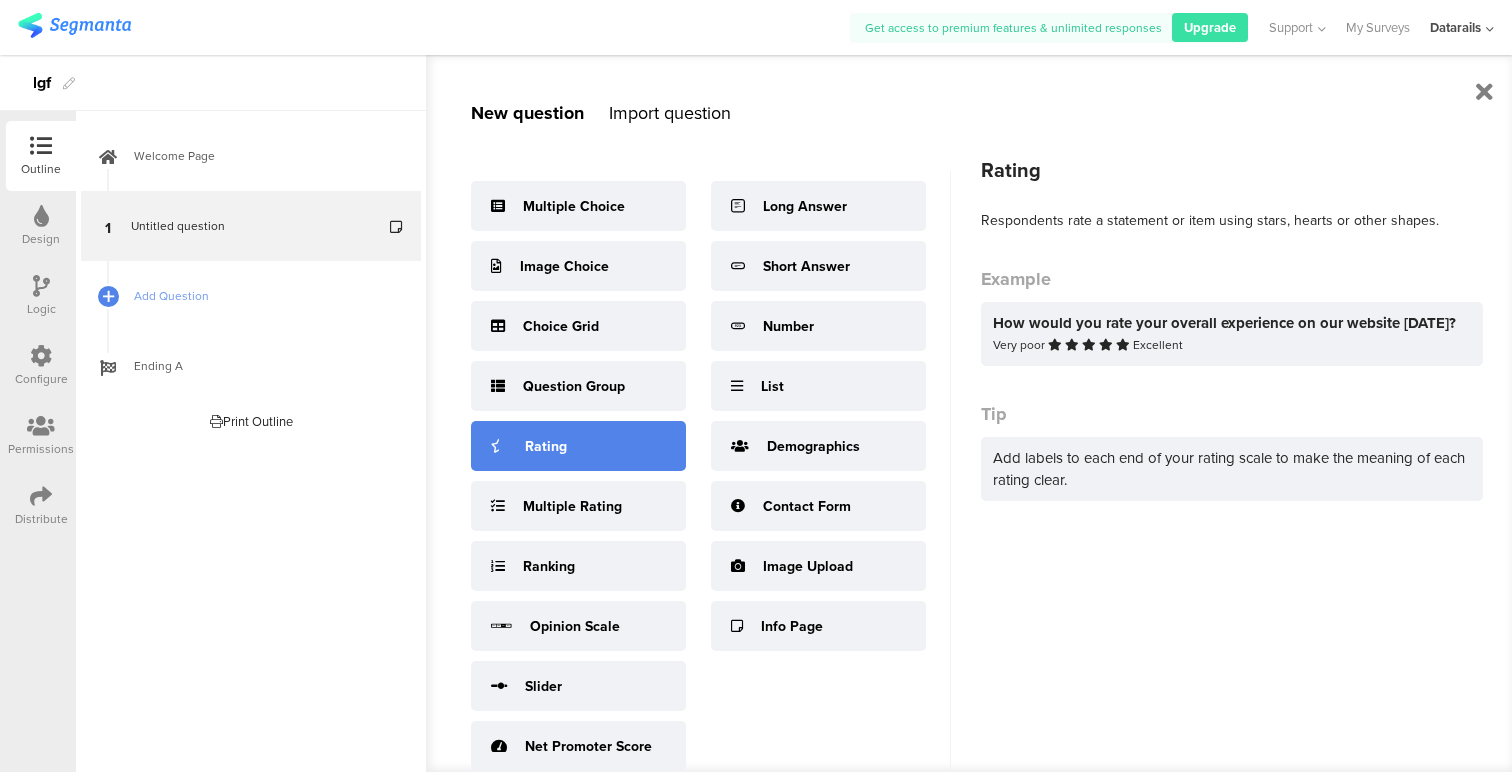 scroll, scrollTop: 26, scrollLeft: 0, axis: vertical 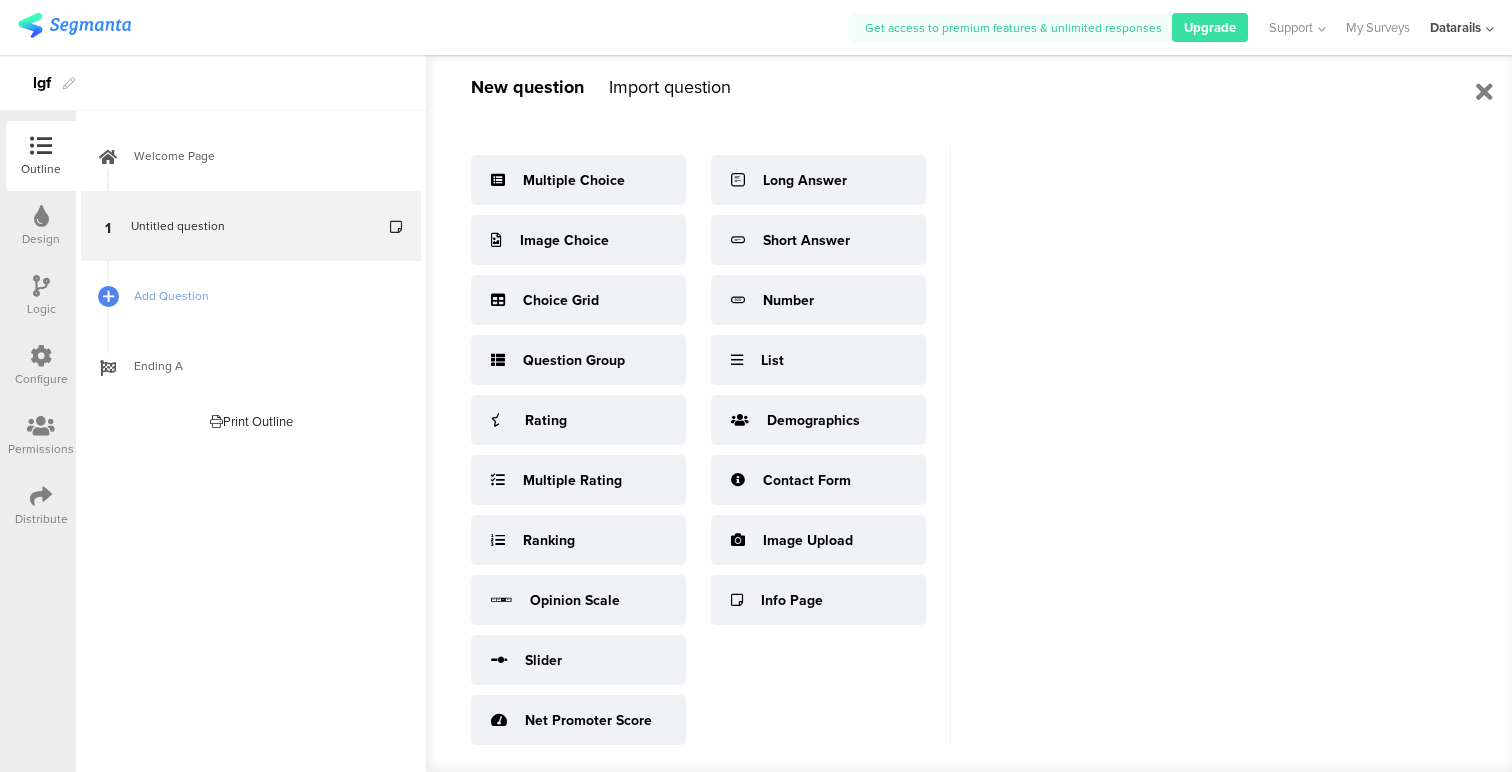 click on "Multiple Choice
Image Choice
Choice Grid
Question Group
Rating
Multiple Rating
Ranking
Opinion Scale
Slider
Net Promoter Score
Long Answer
Short Answer
Number
List" at bounding box center [711, 445] 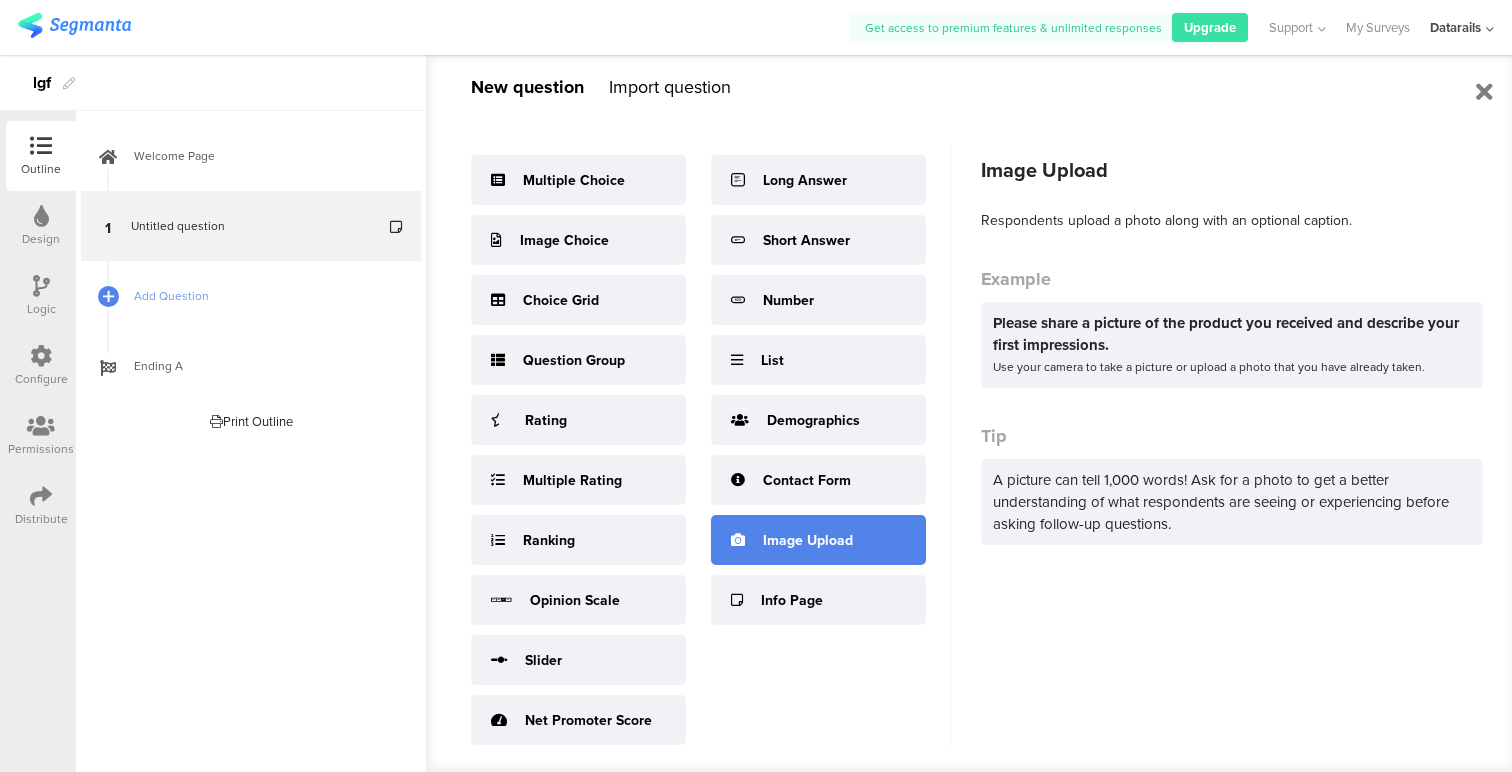 click on "Image Upload" at bounding box center (808, 540) 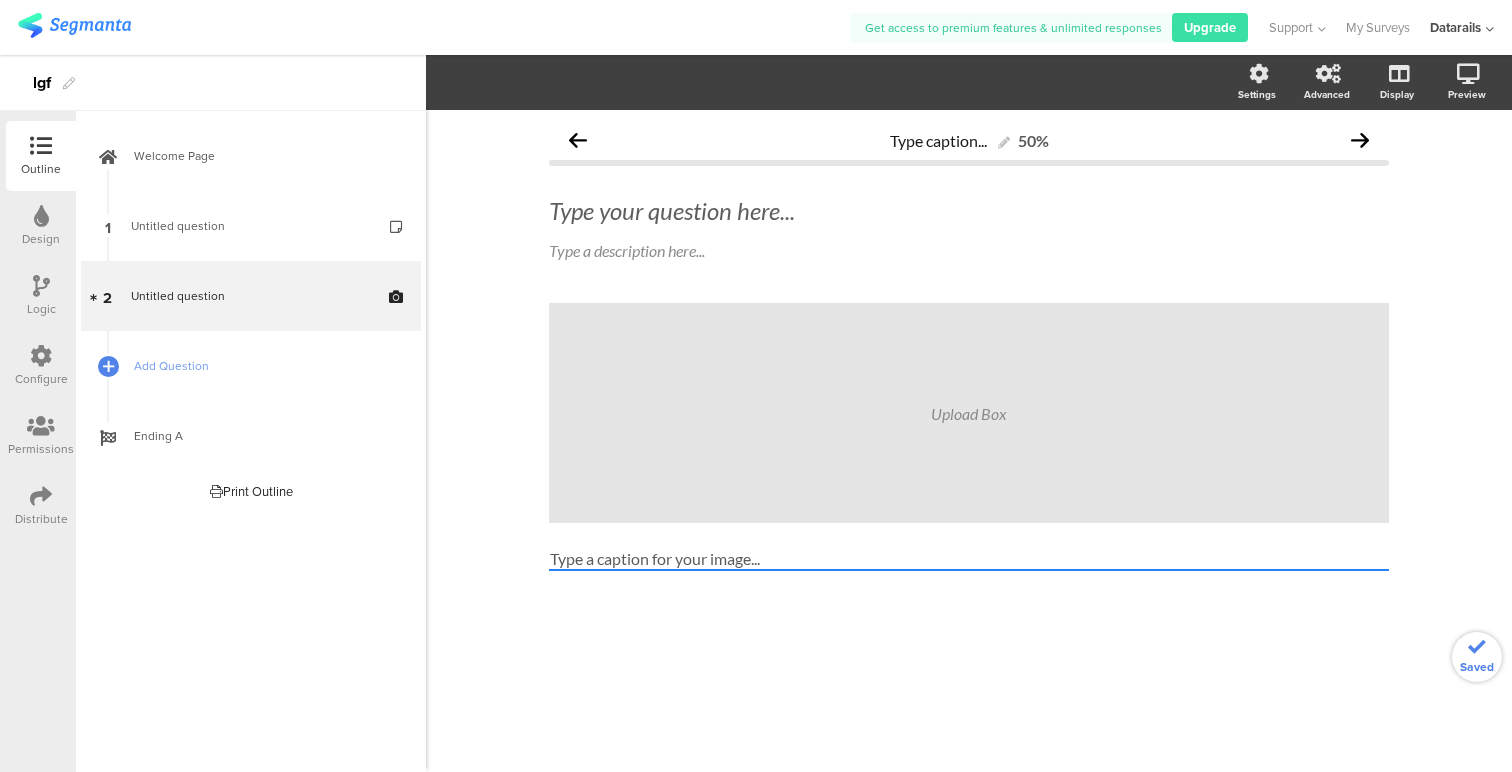 click on "Upload Box" 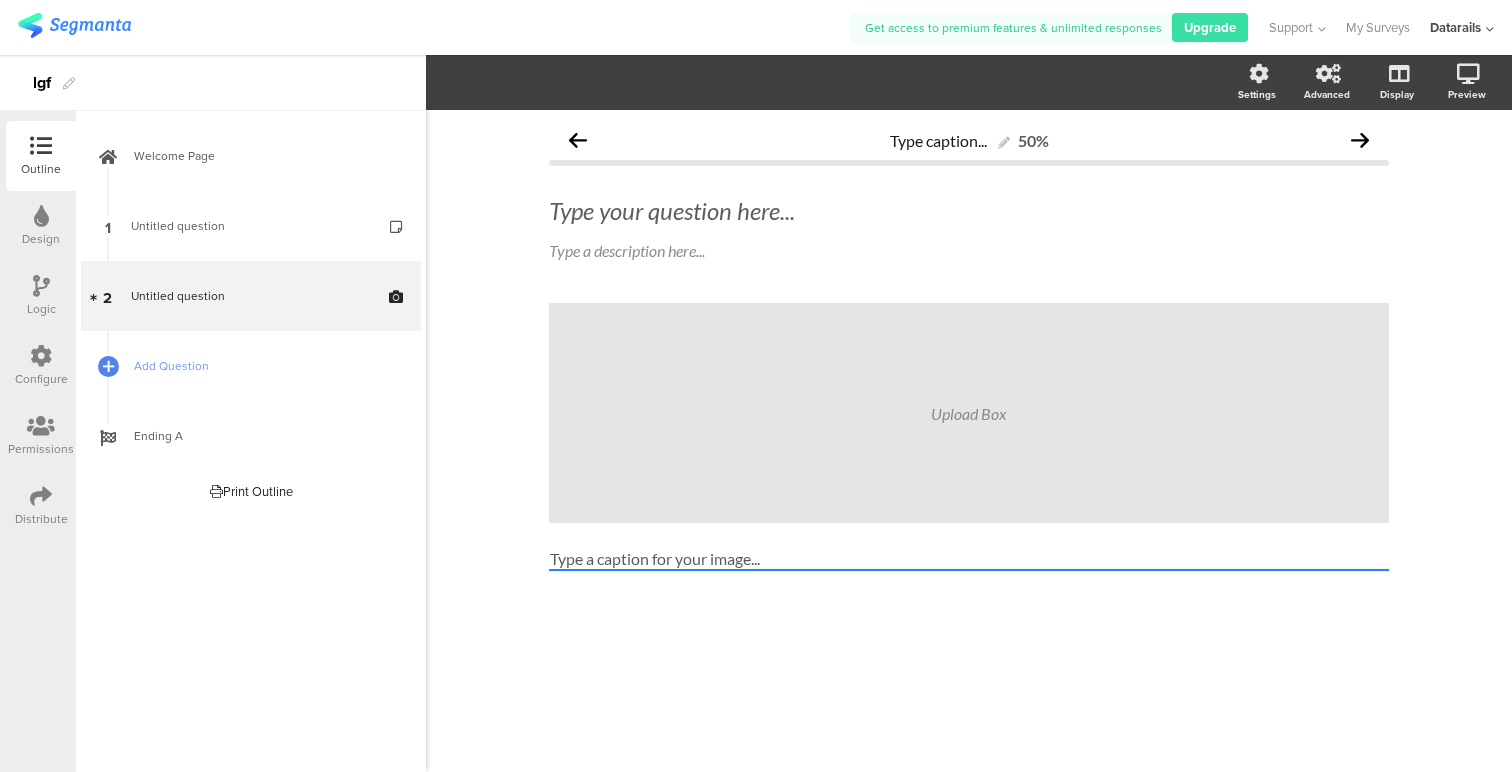 click on "Upload Box" 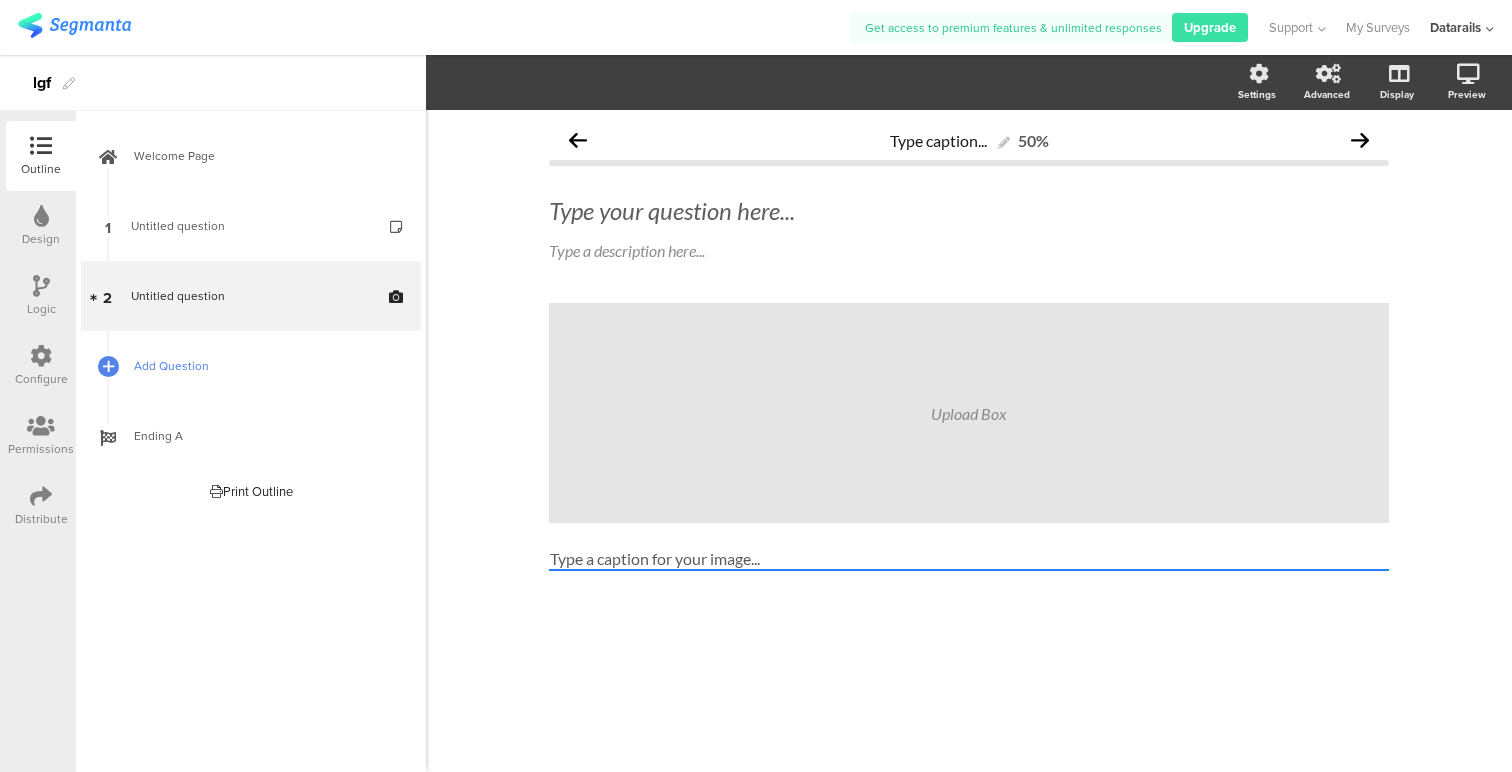 click on "Add Question" at bounding box center (262, 366) 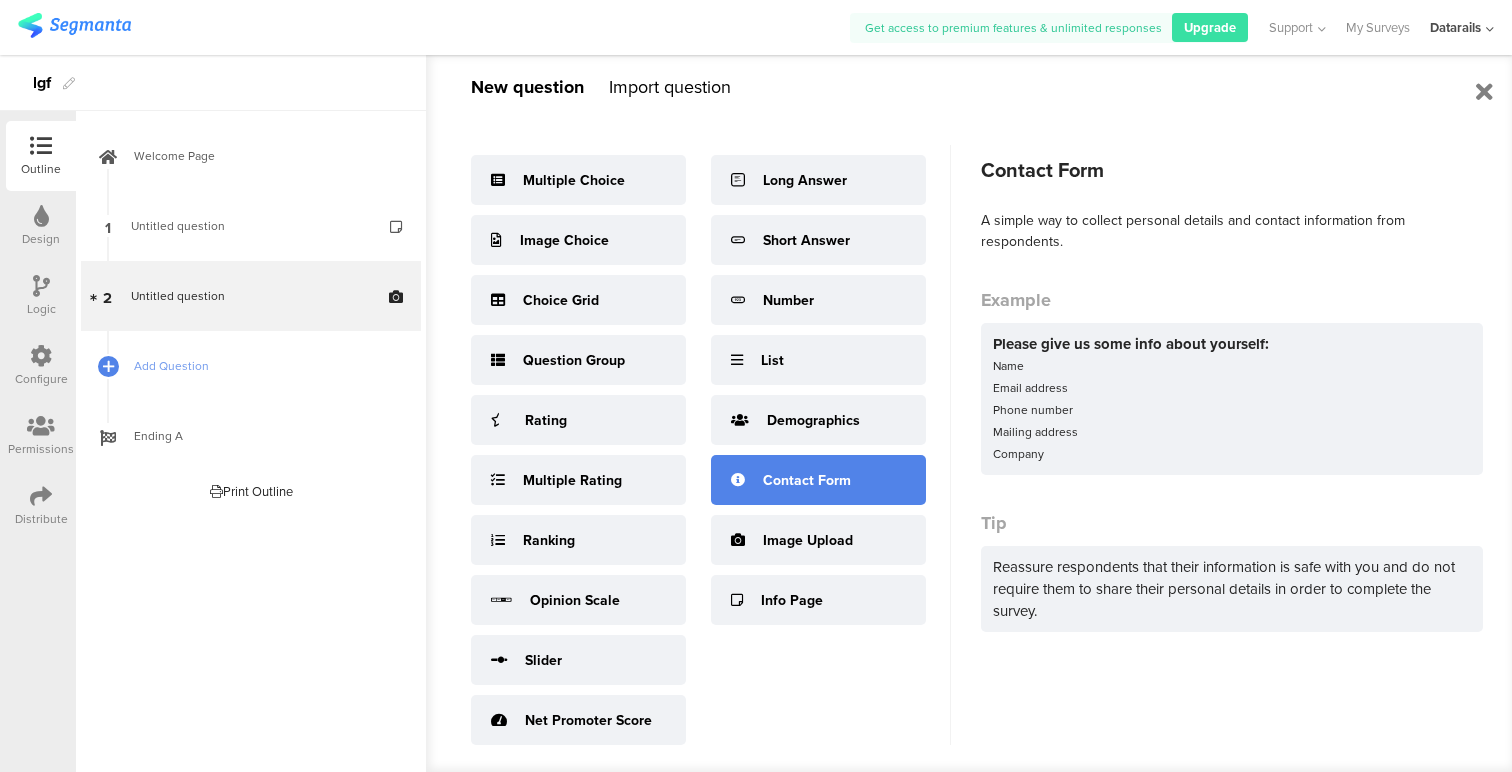 click on "Contact Form" at bounding box center [818, 480] 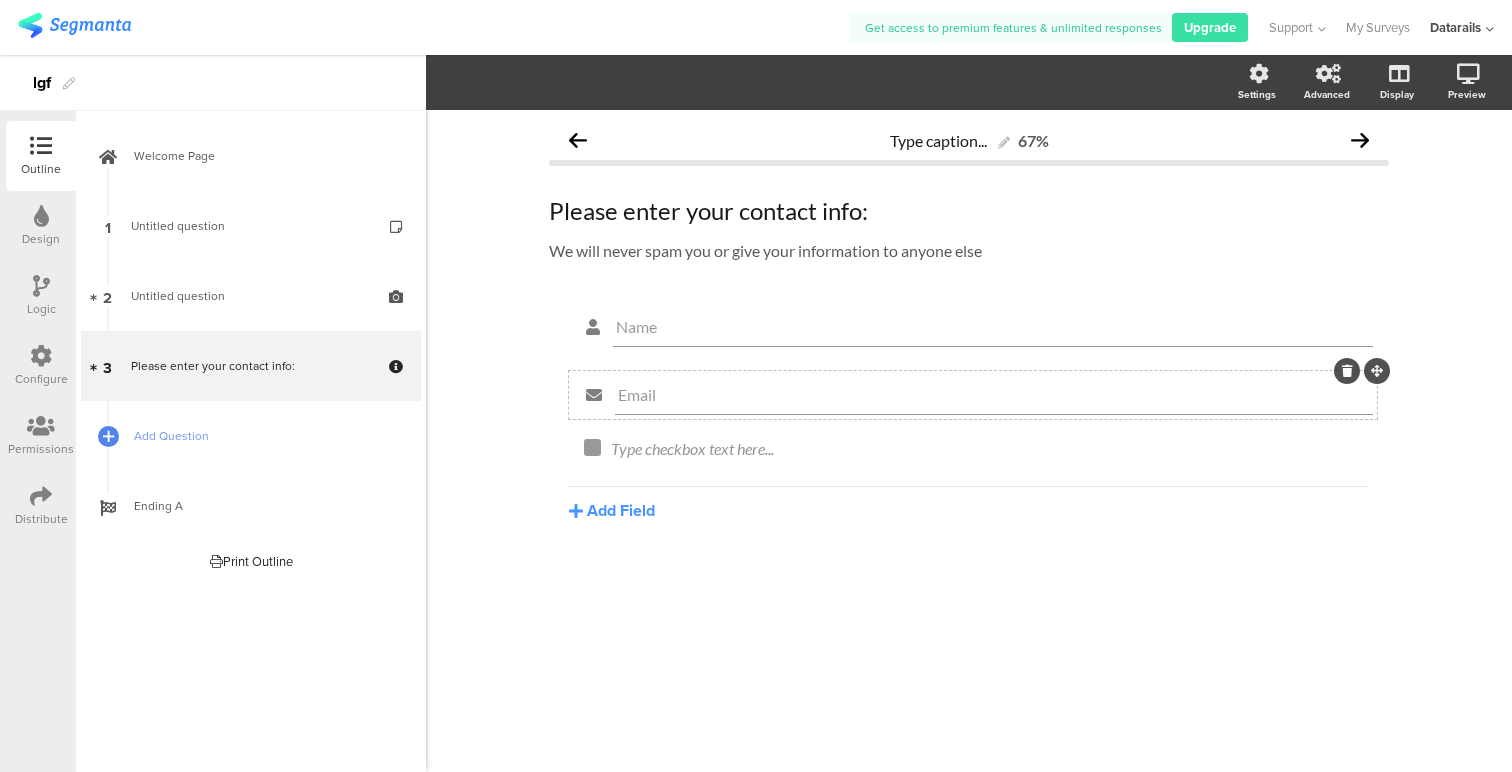 click on "Email" 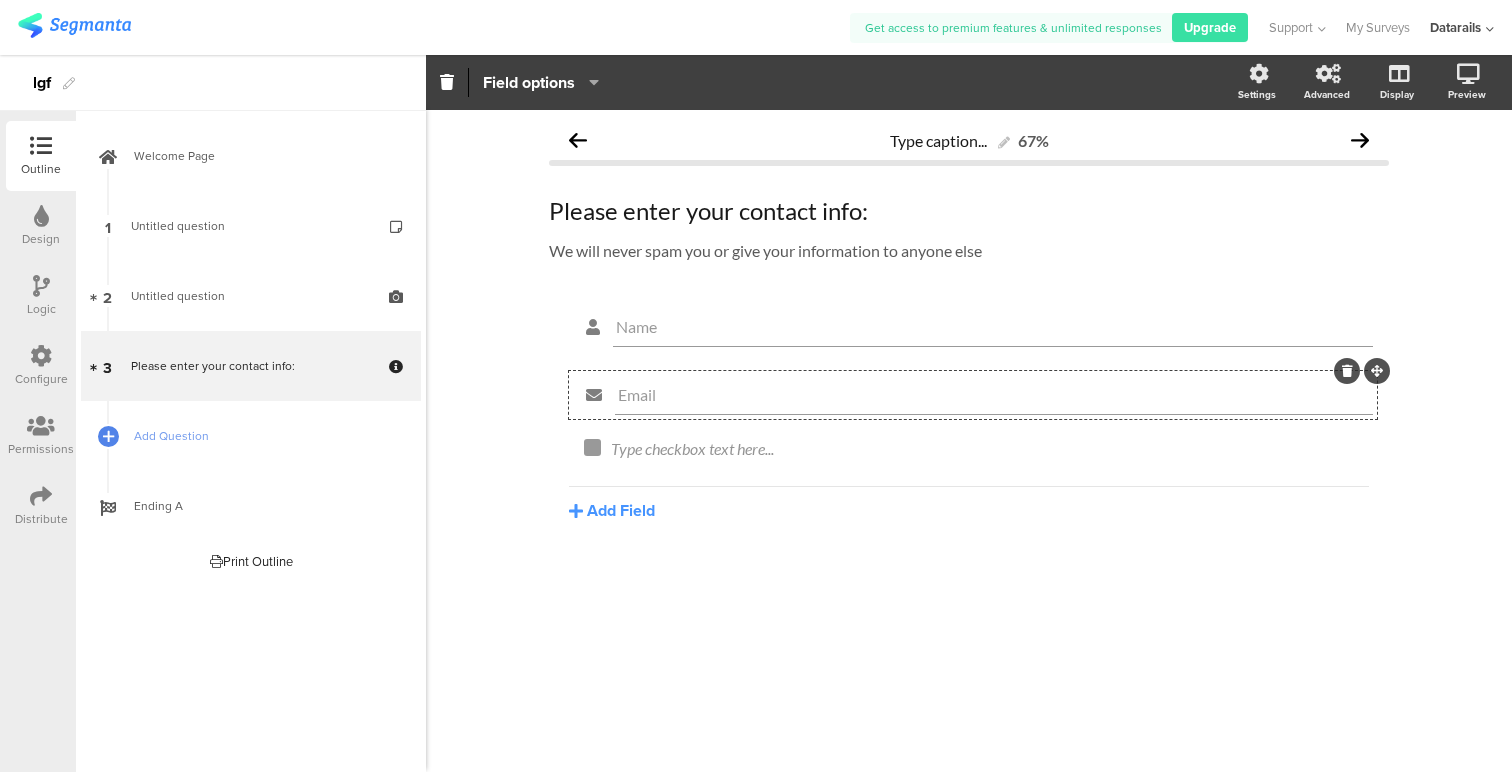click on "Email" 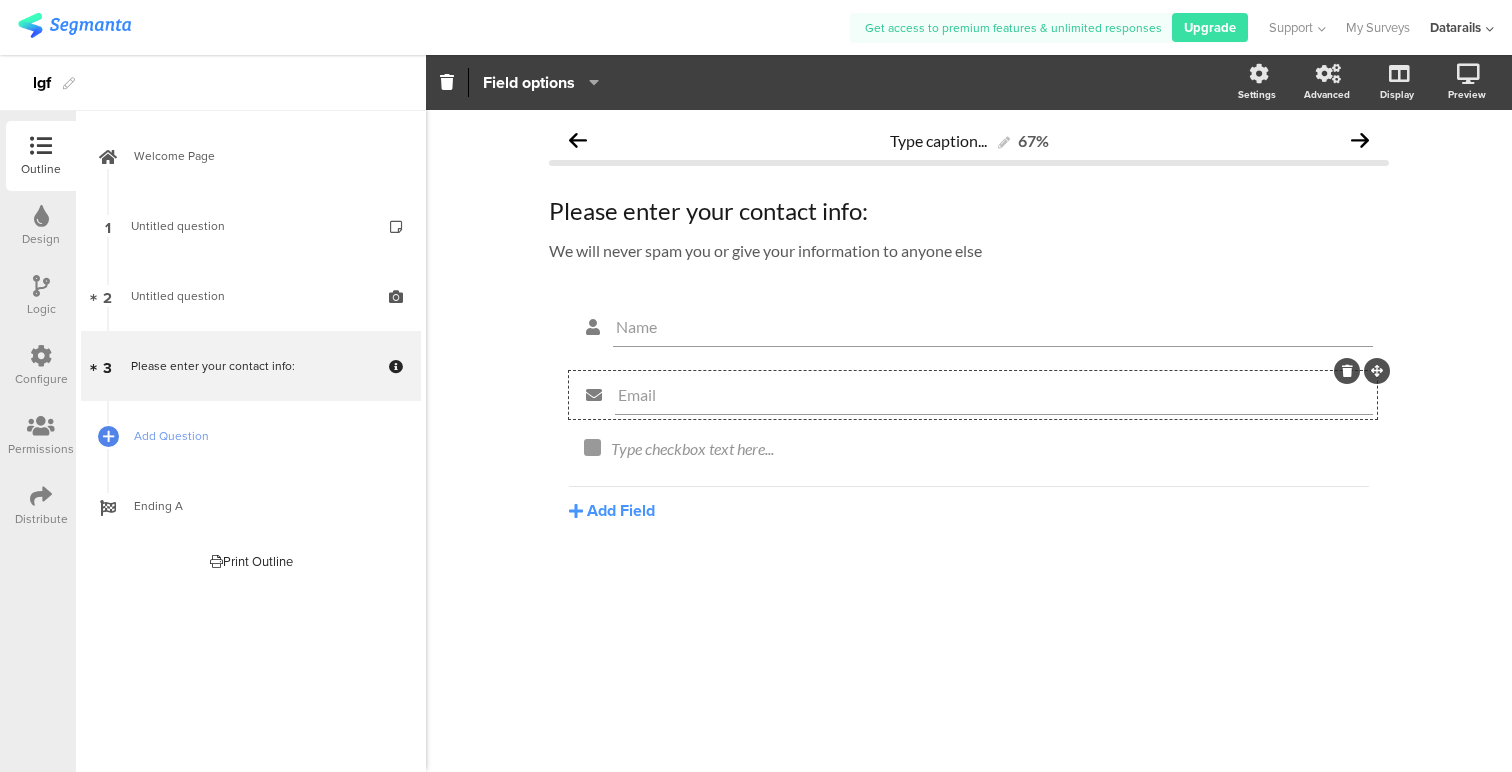 click on "Email" 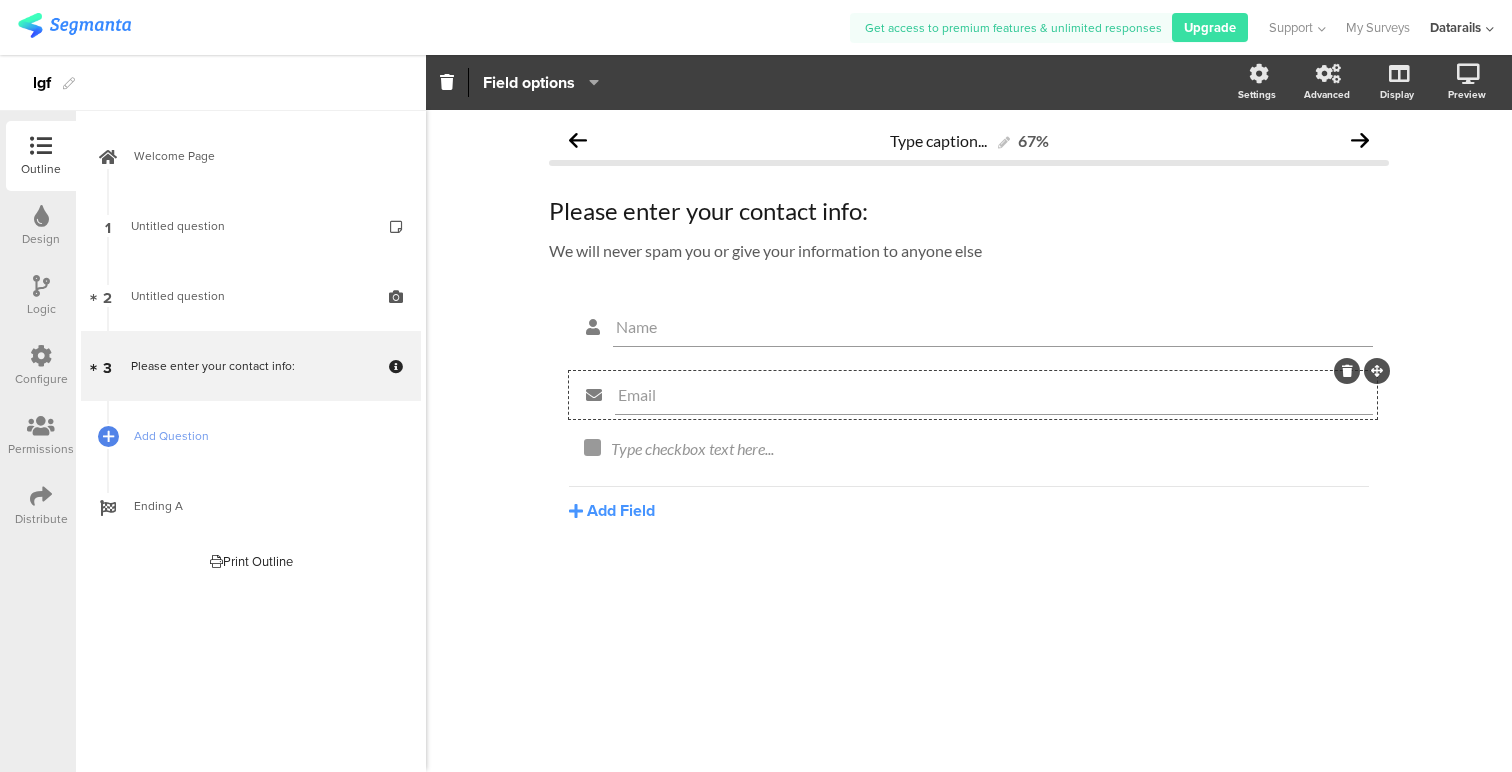 click 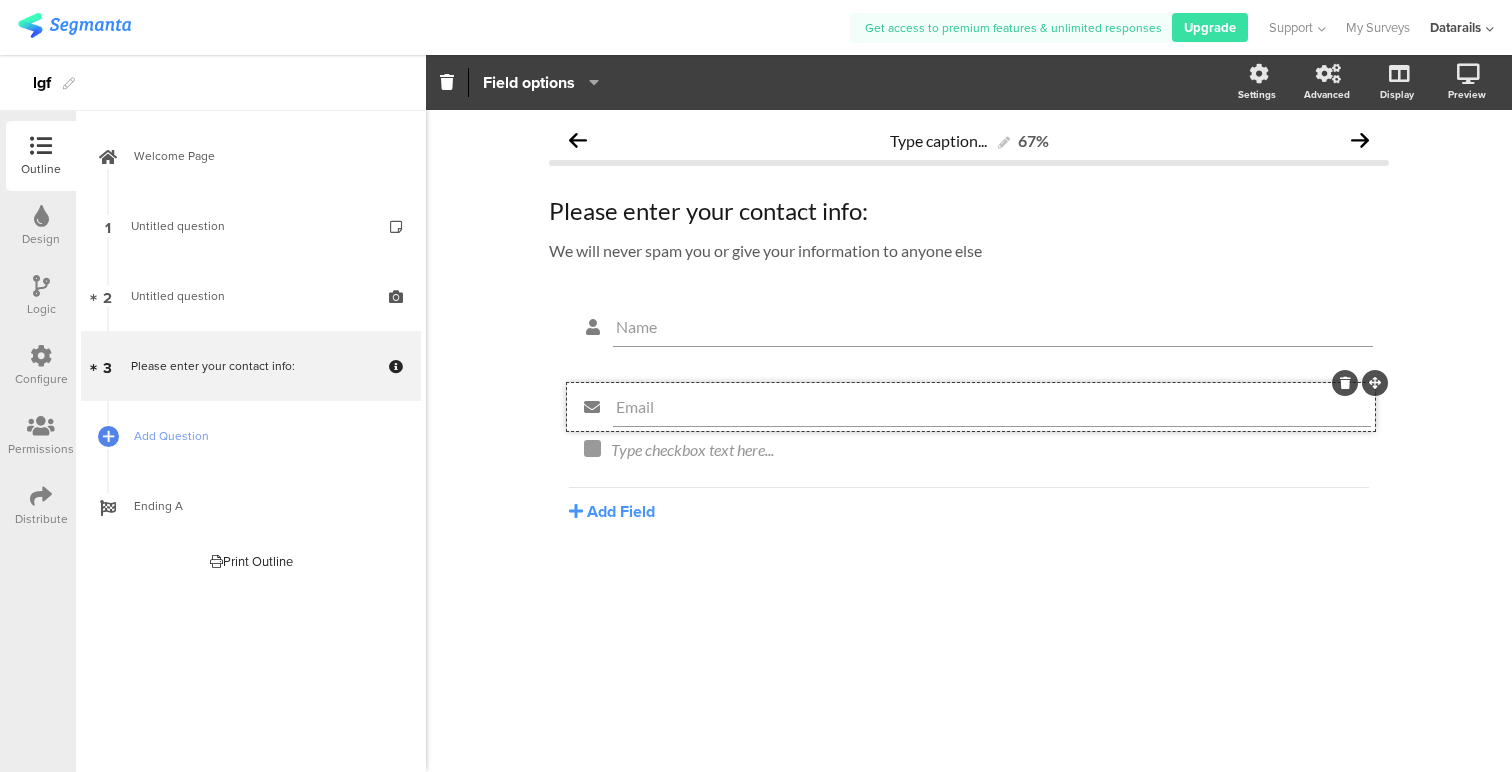 drag, startPoint x: 1377, startPoint y: 370, endPoint x: 1375, endPoint y: 381, distance: 11.18034 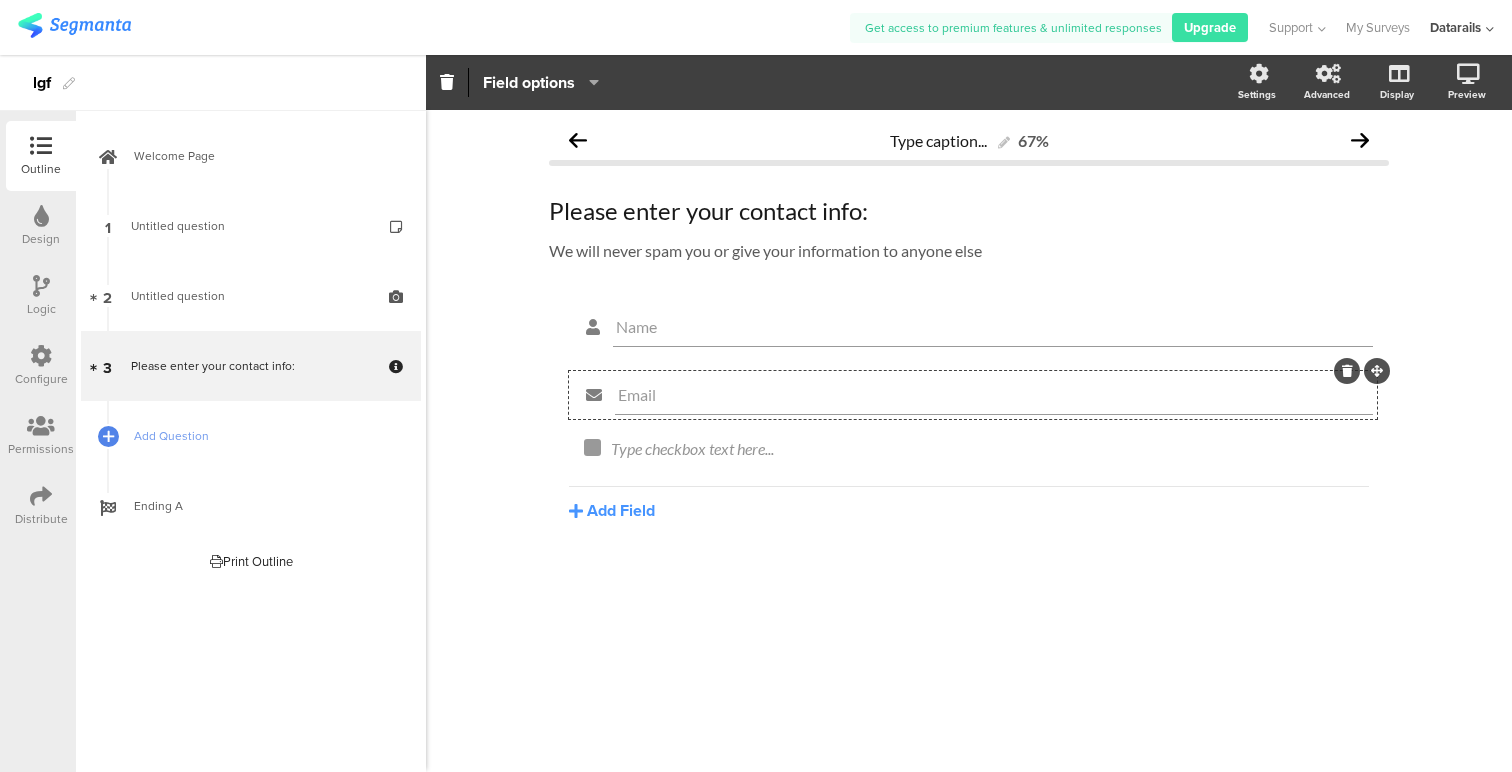 click on "Email" 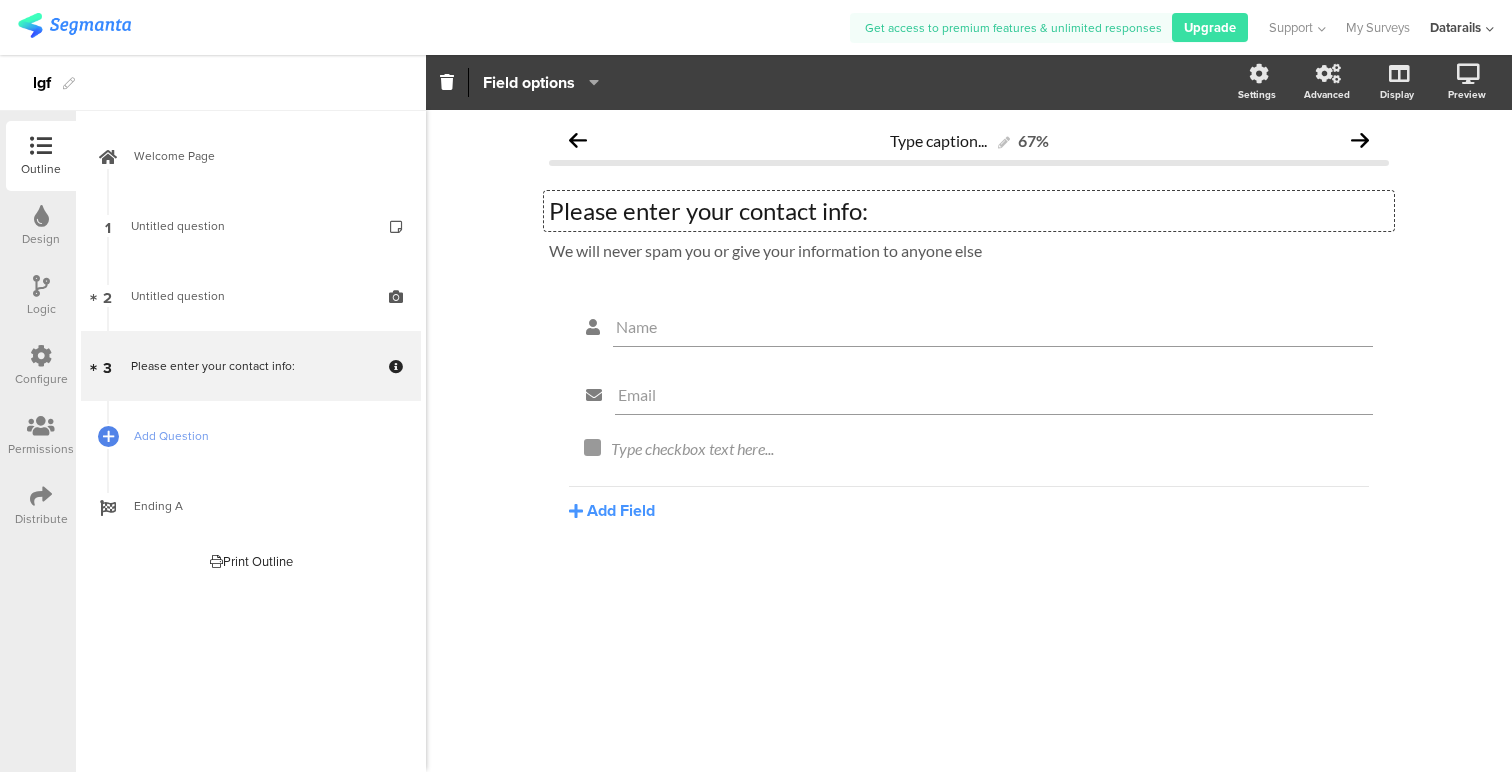 click on "Please enter your contact info:
Please enter your contact info:
Please enter your contact info:" 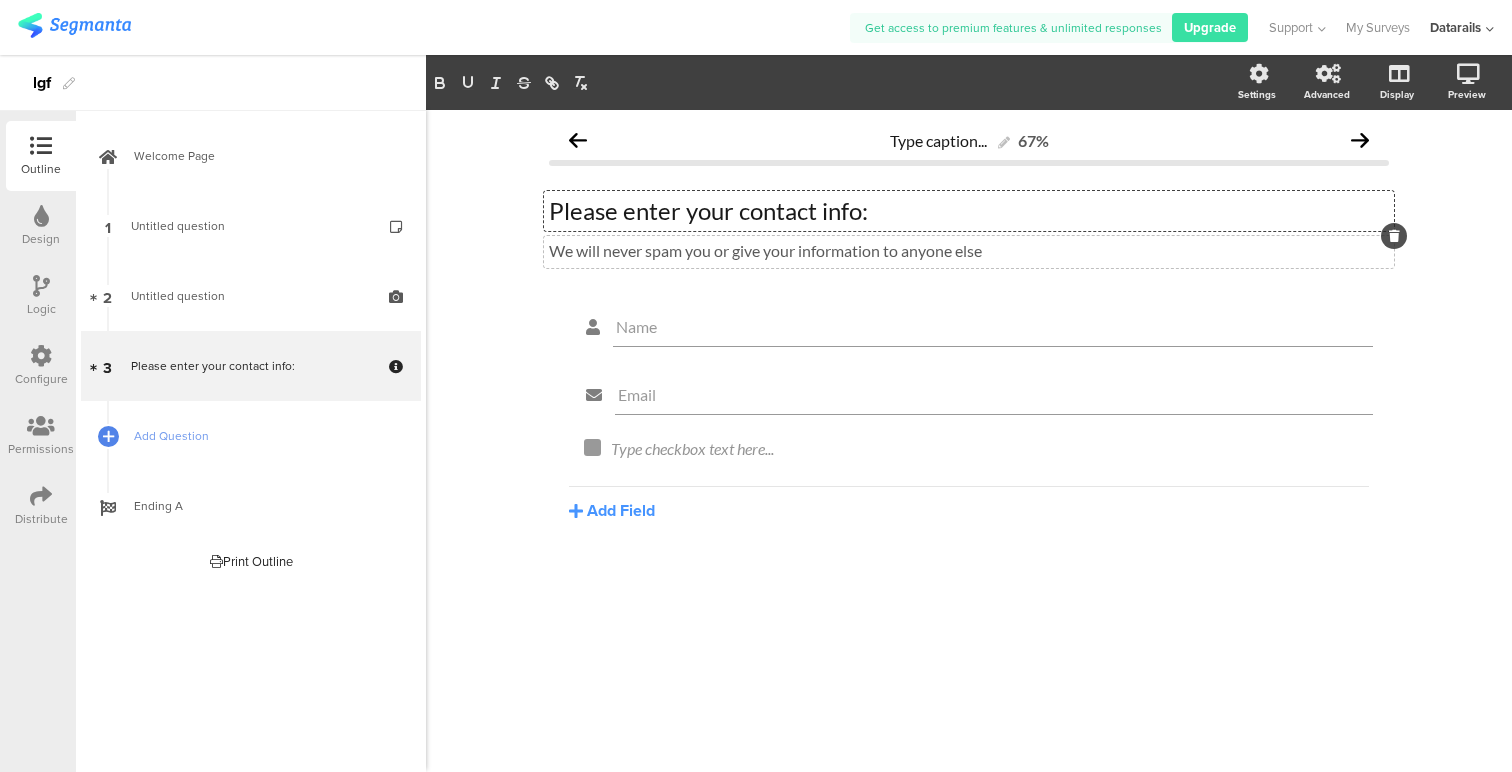 click on "We will never spam you or give your information to anyone else
We will never spam you or give your information to anyone else" 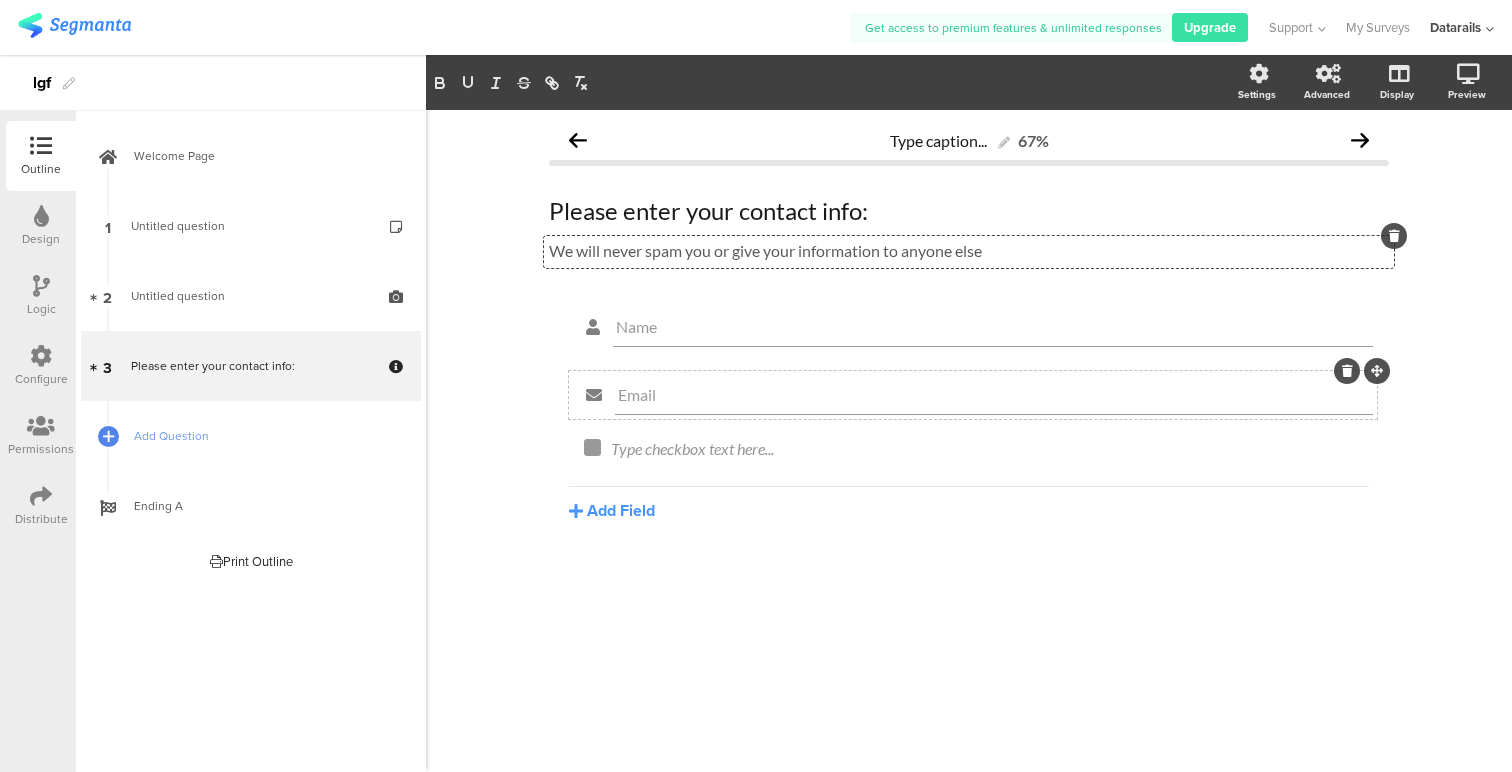 click on "Email" 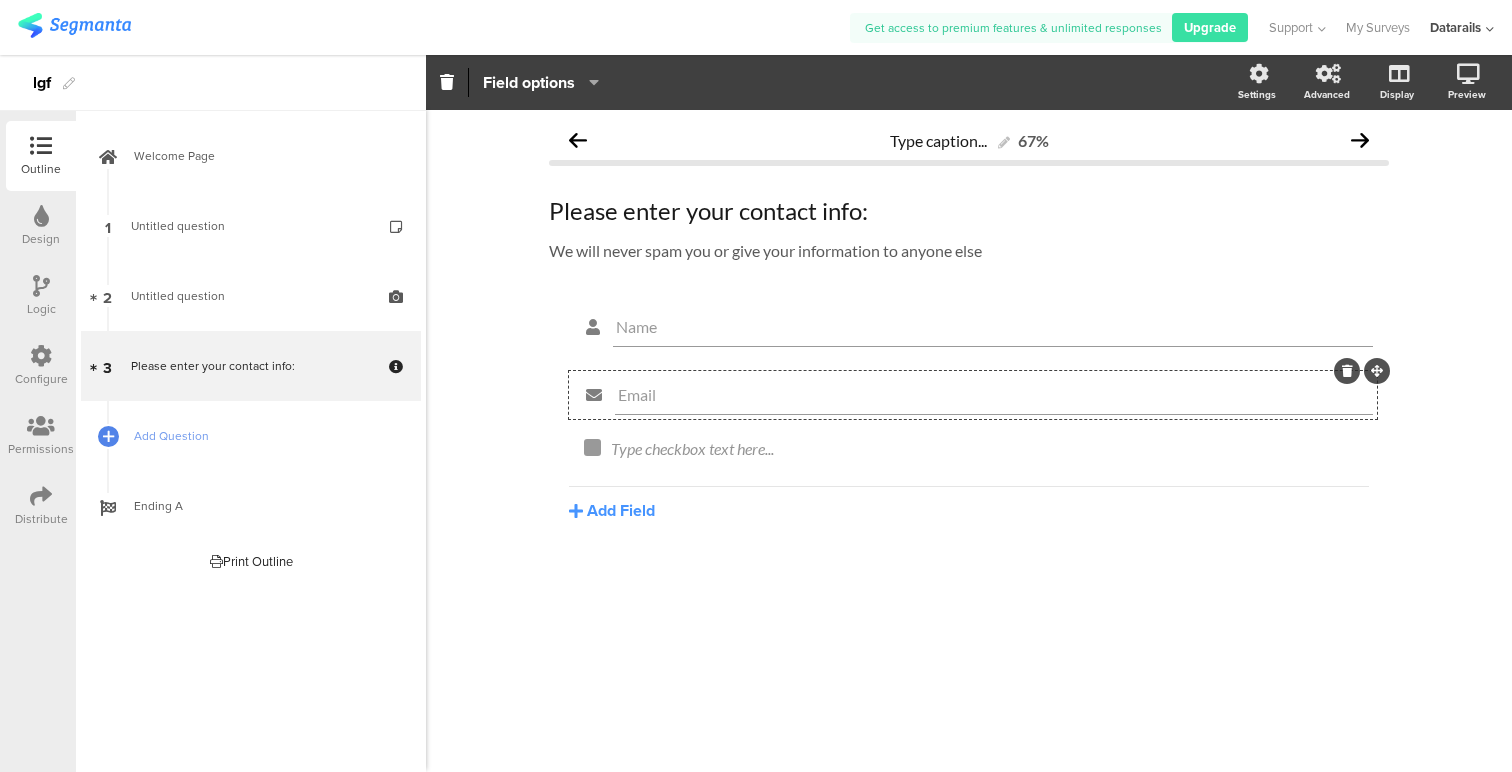 click on "Configure" at bounding box center [41, 366] 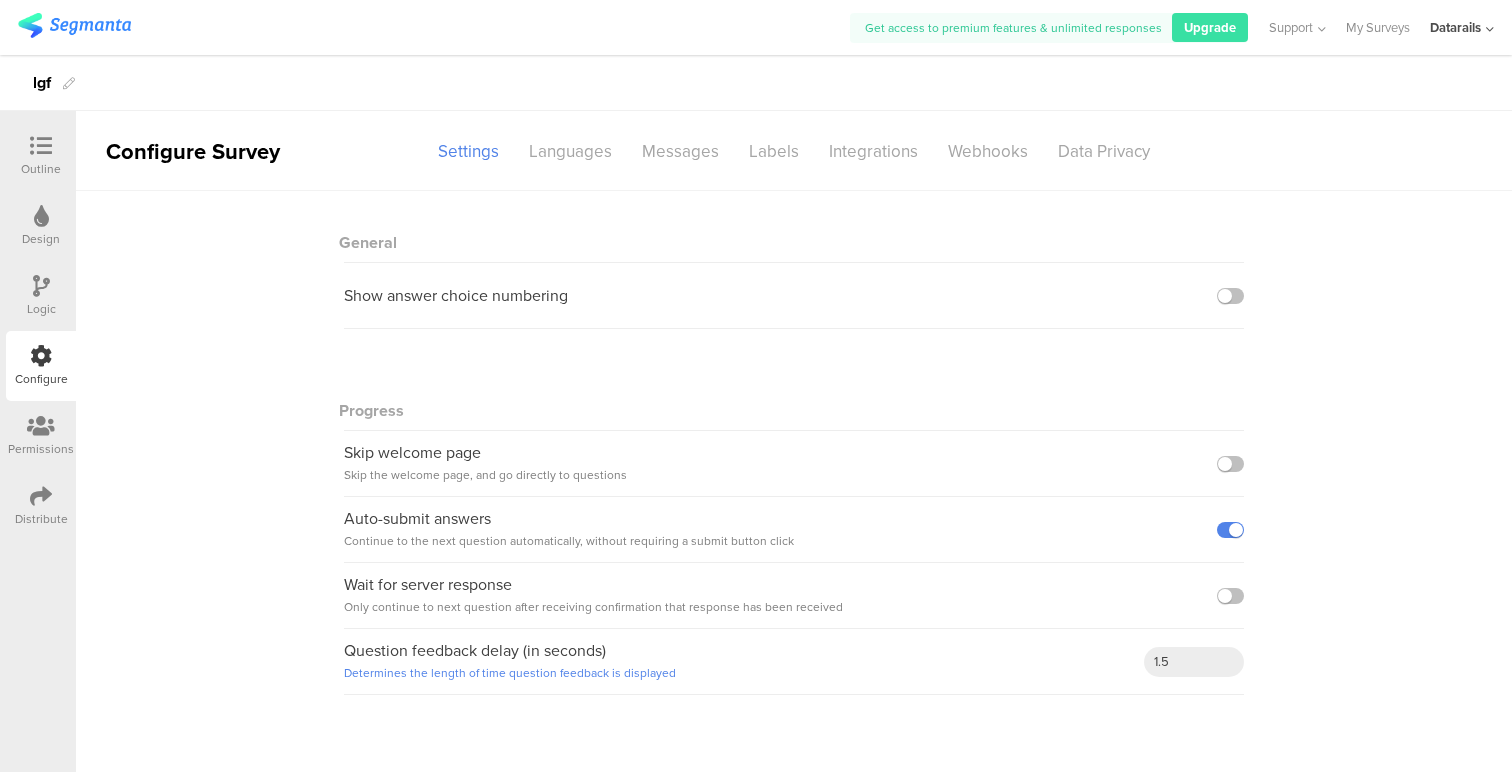 click on "Show answer choice numbering" at bounding box center [456, 295] 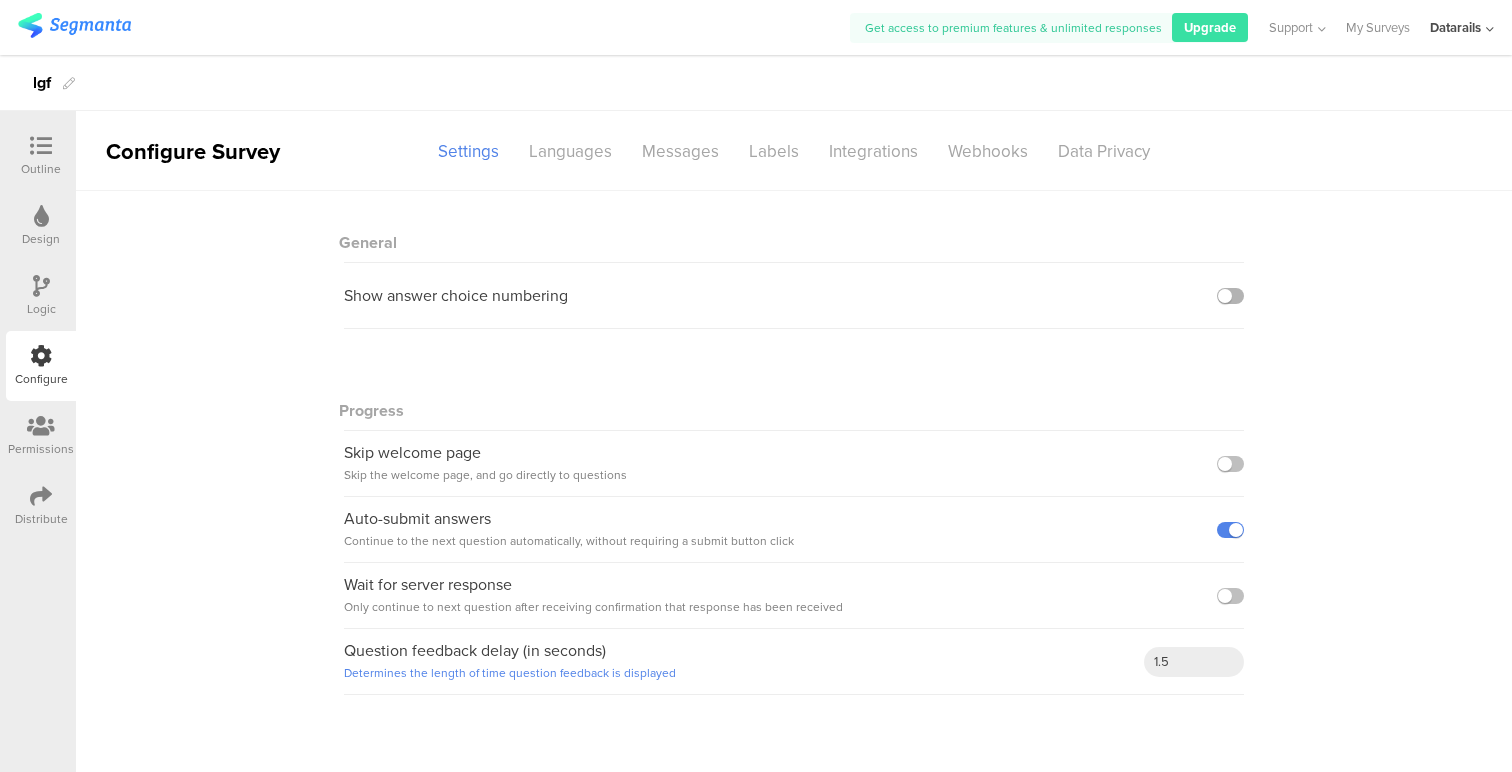 click at bounding box center [1230, 296] 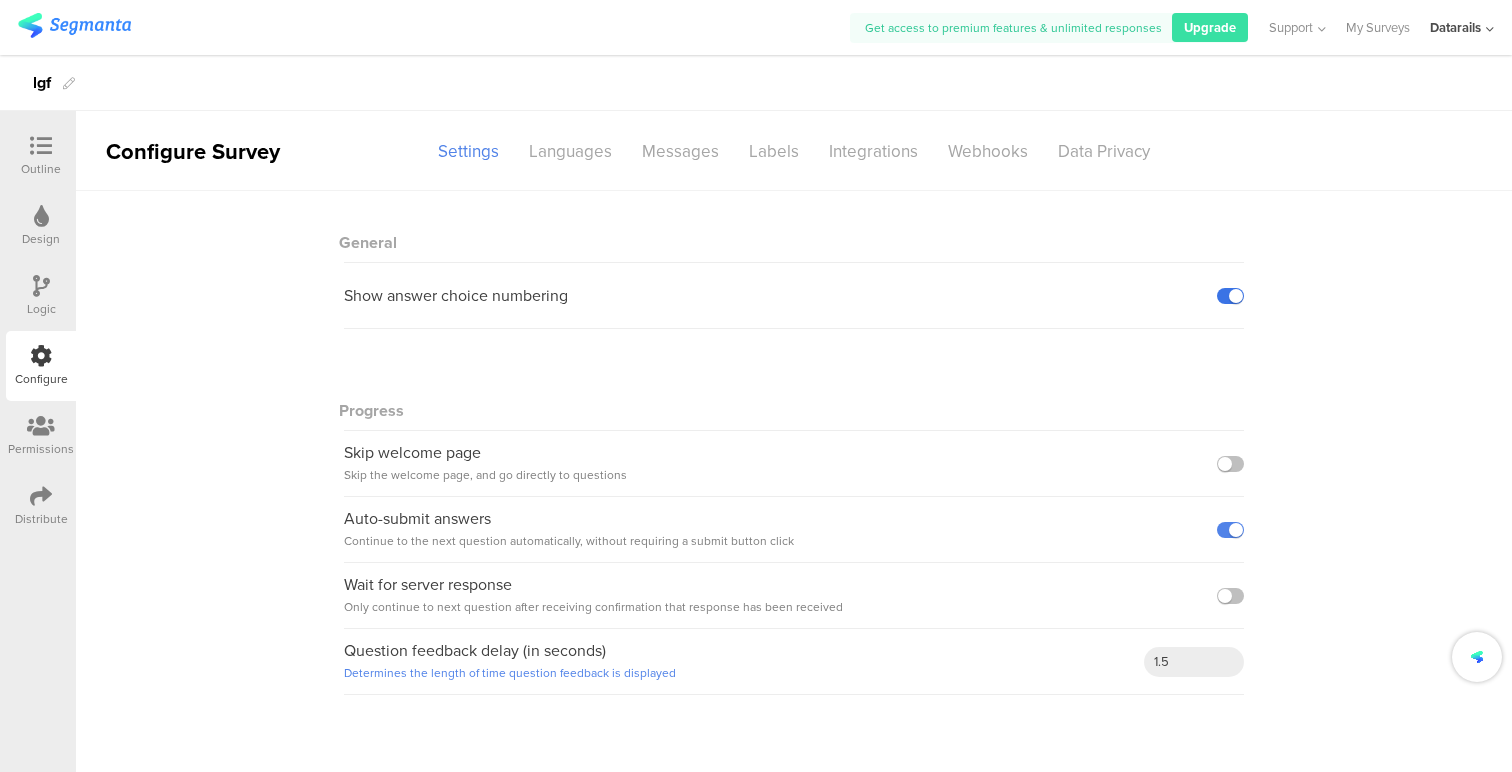 click at bounding box center (1230, 296) 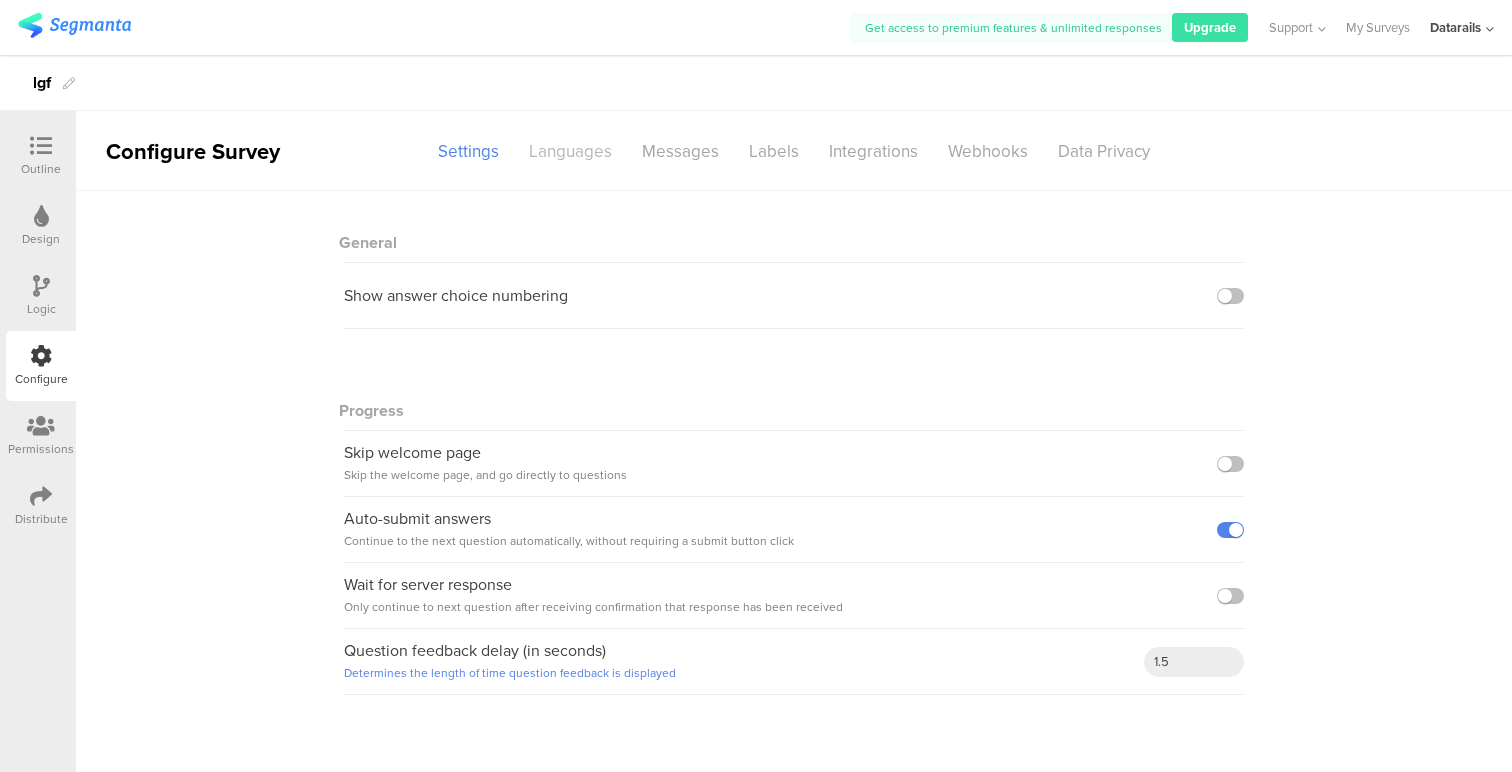 click on "Languages" at bounding box center (570, 151) 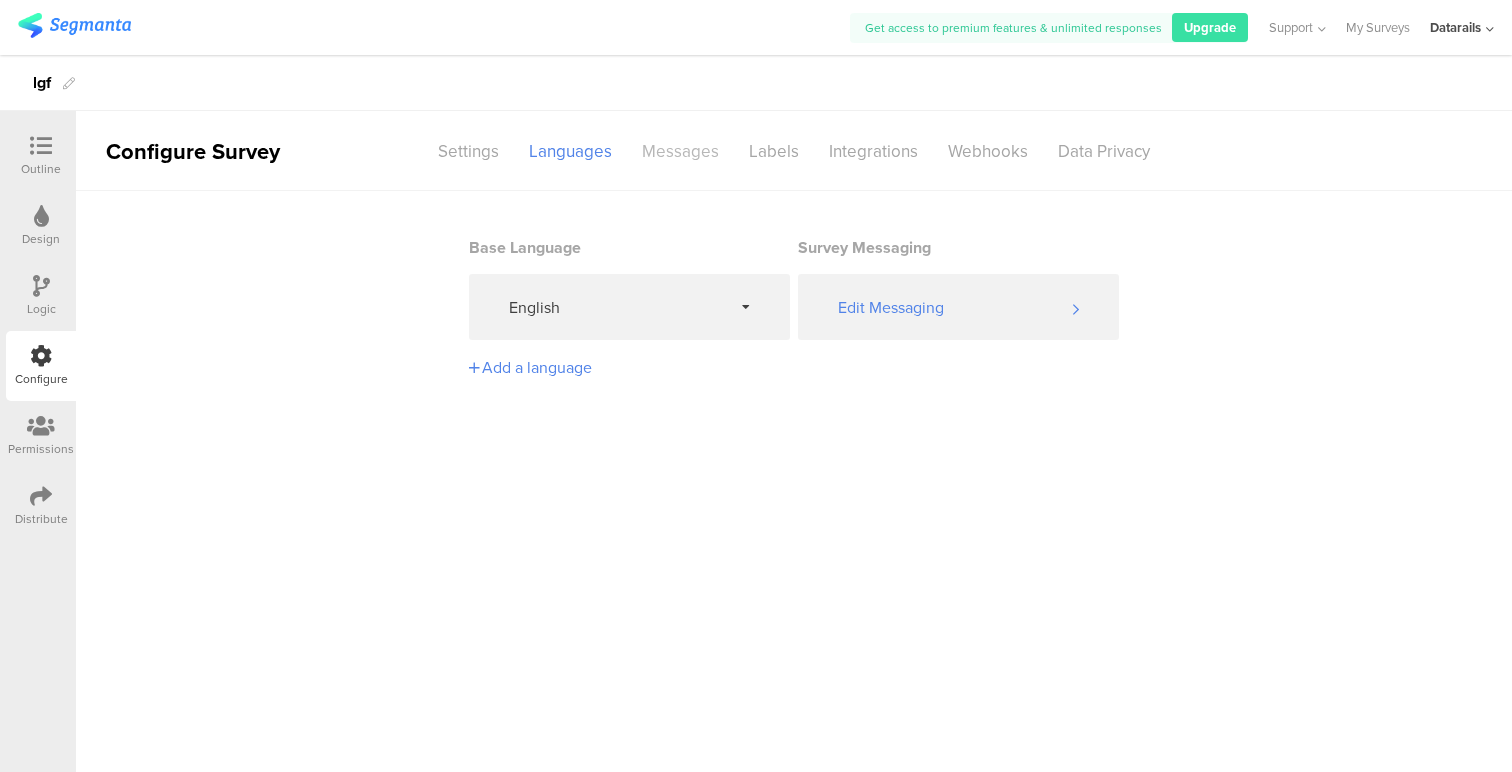 click on "Messages" at bounding box center (680, 151) 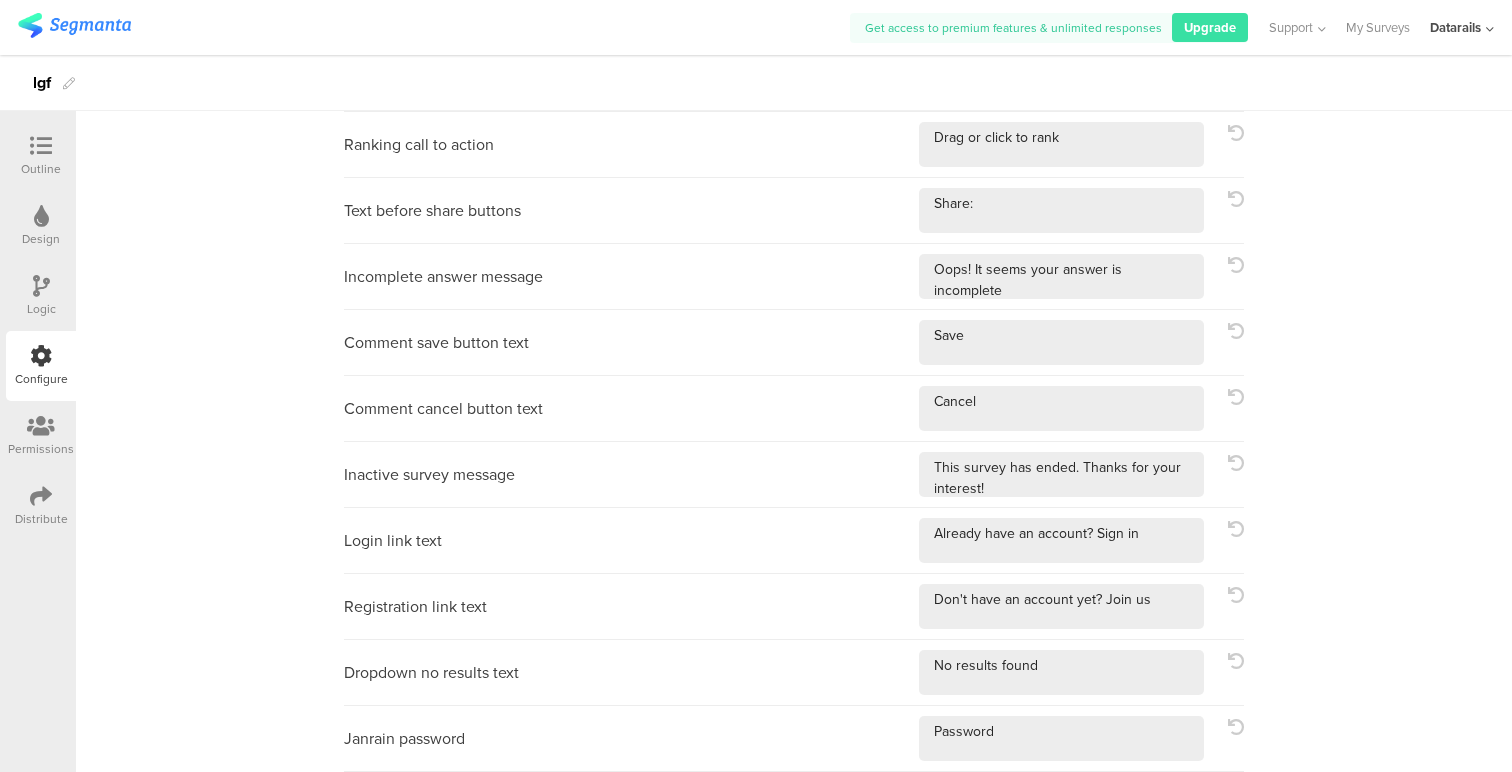 scroll, scrollTop: 0, scrollLeft: 0, axis: both 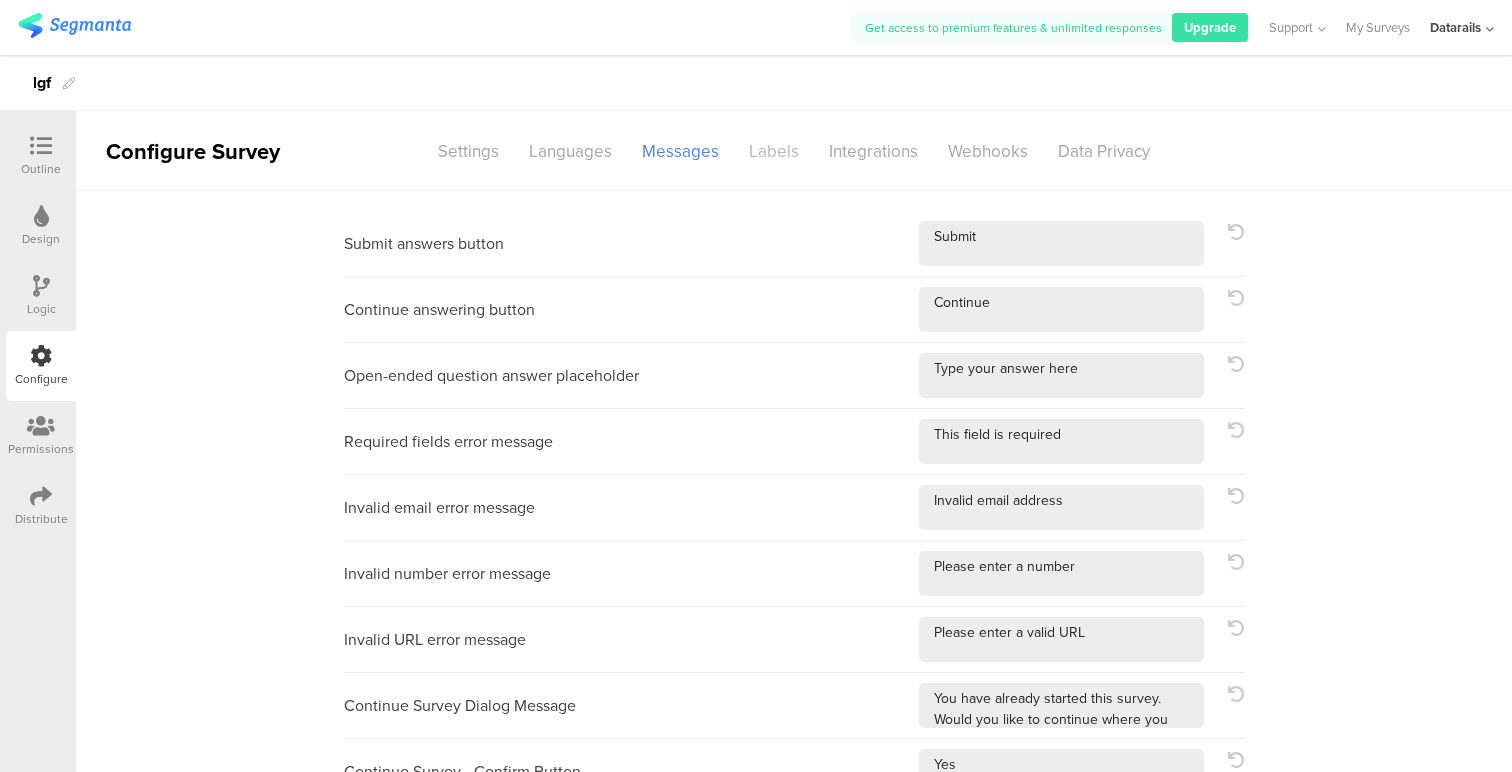 click on "Labels" at bounding box center (774, 151) 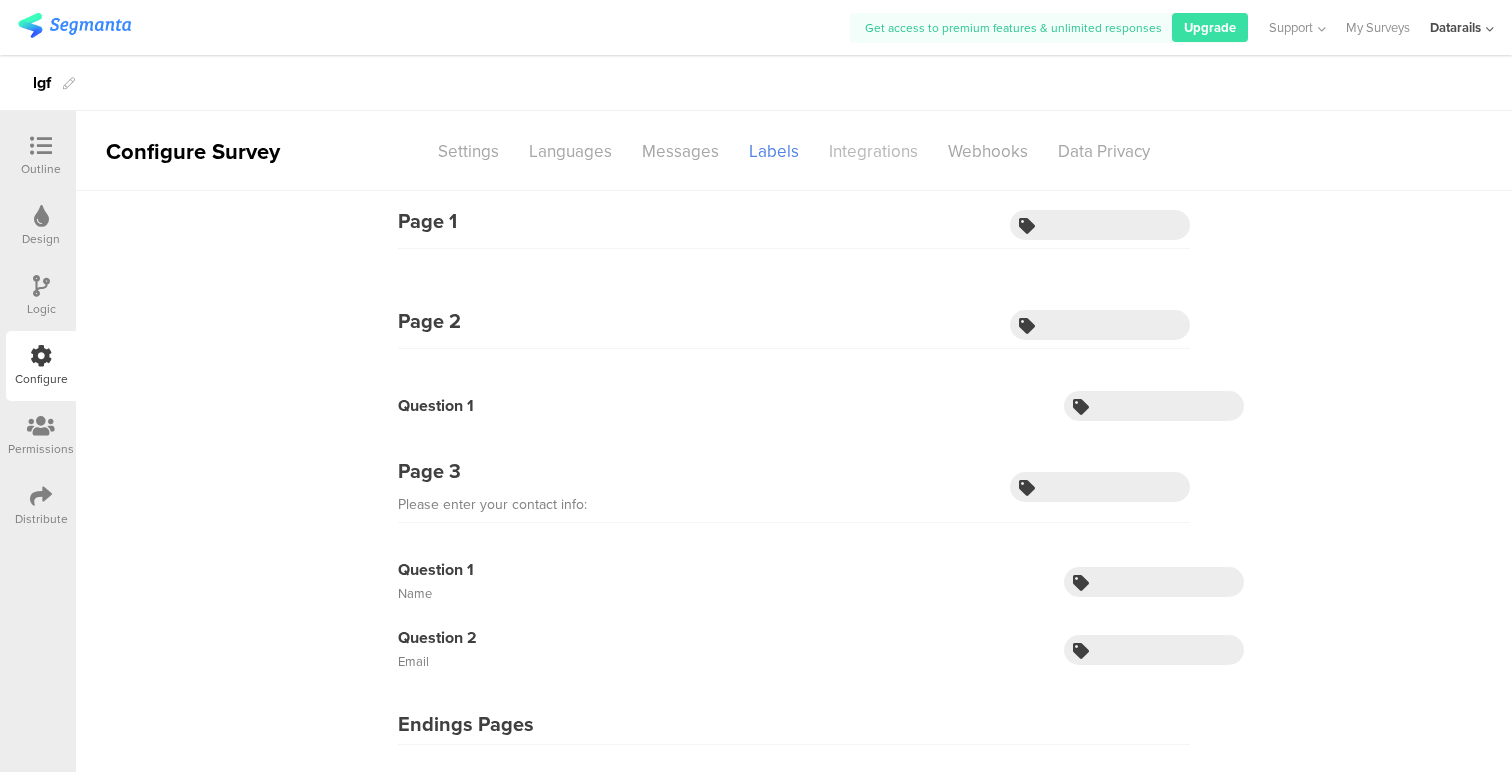 click on "Integrations" at bounding box center (873, 151) 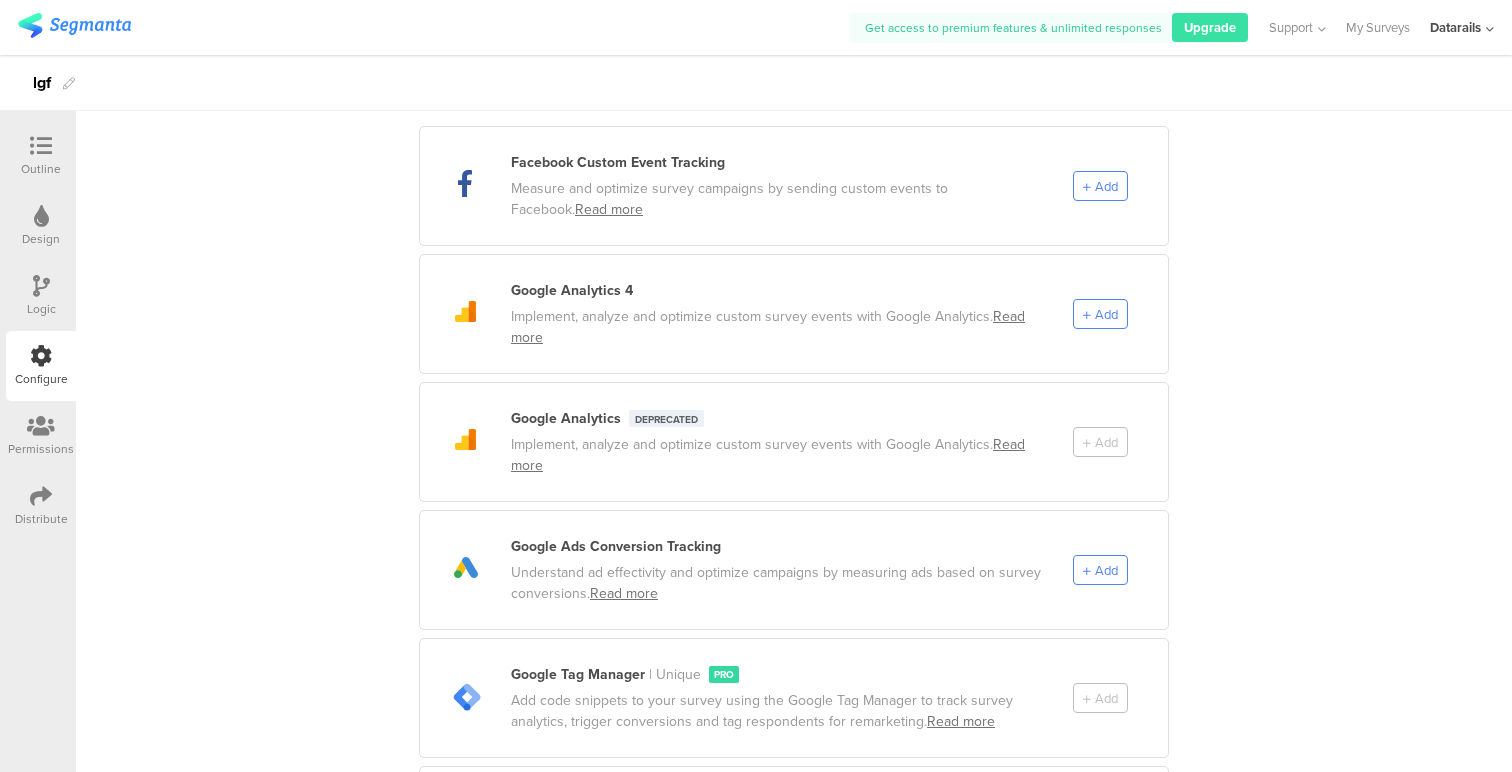 scroll, scrollTop: 0, scrollLeft: 0, axis: both 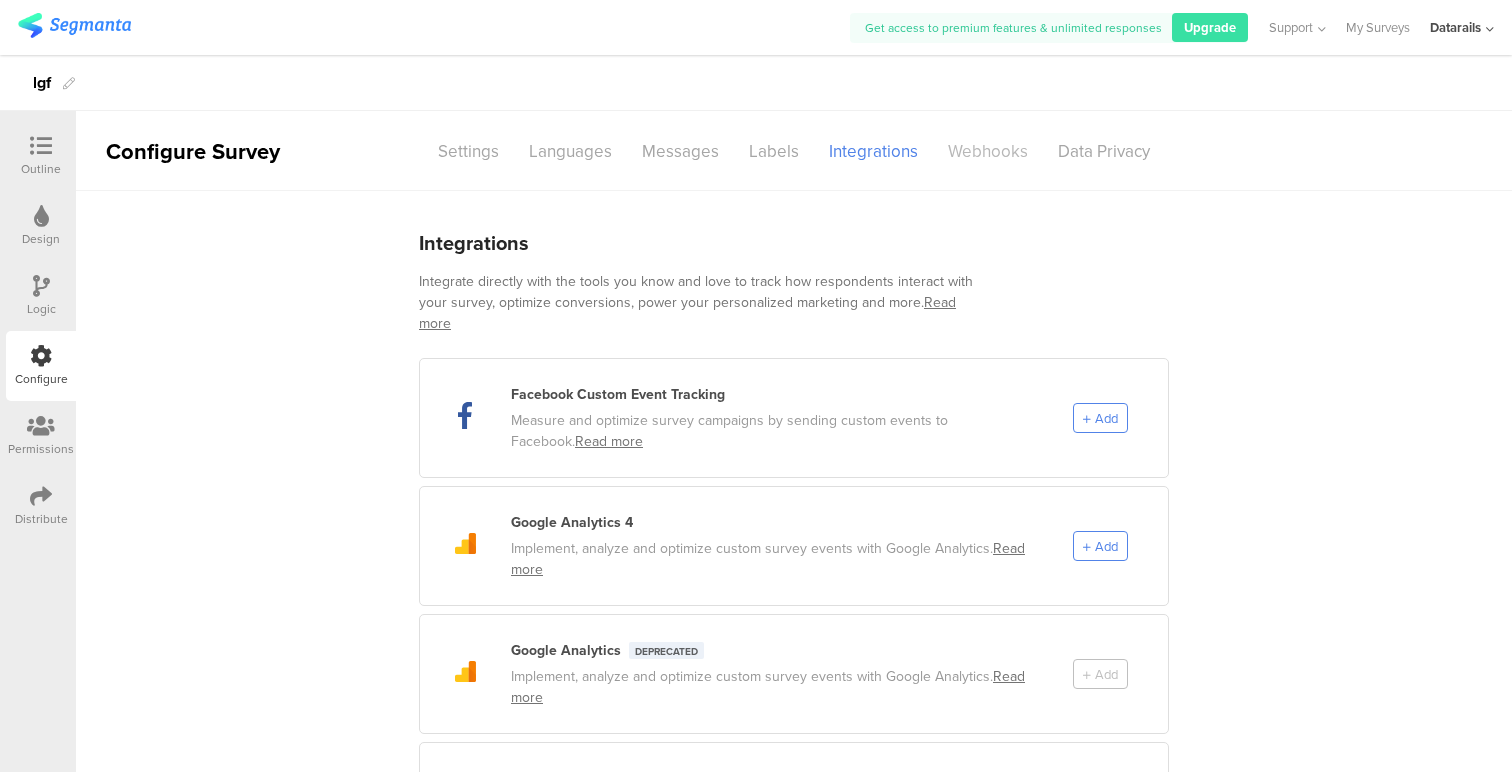 click on "Webhooks" at bounding box center (988, 151) 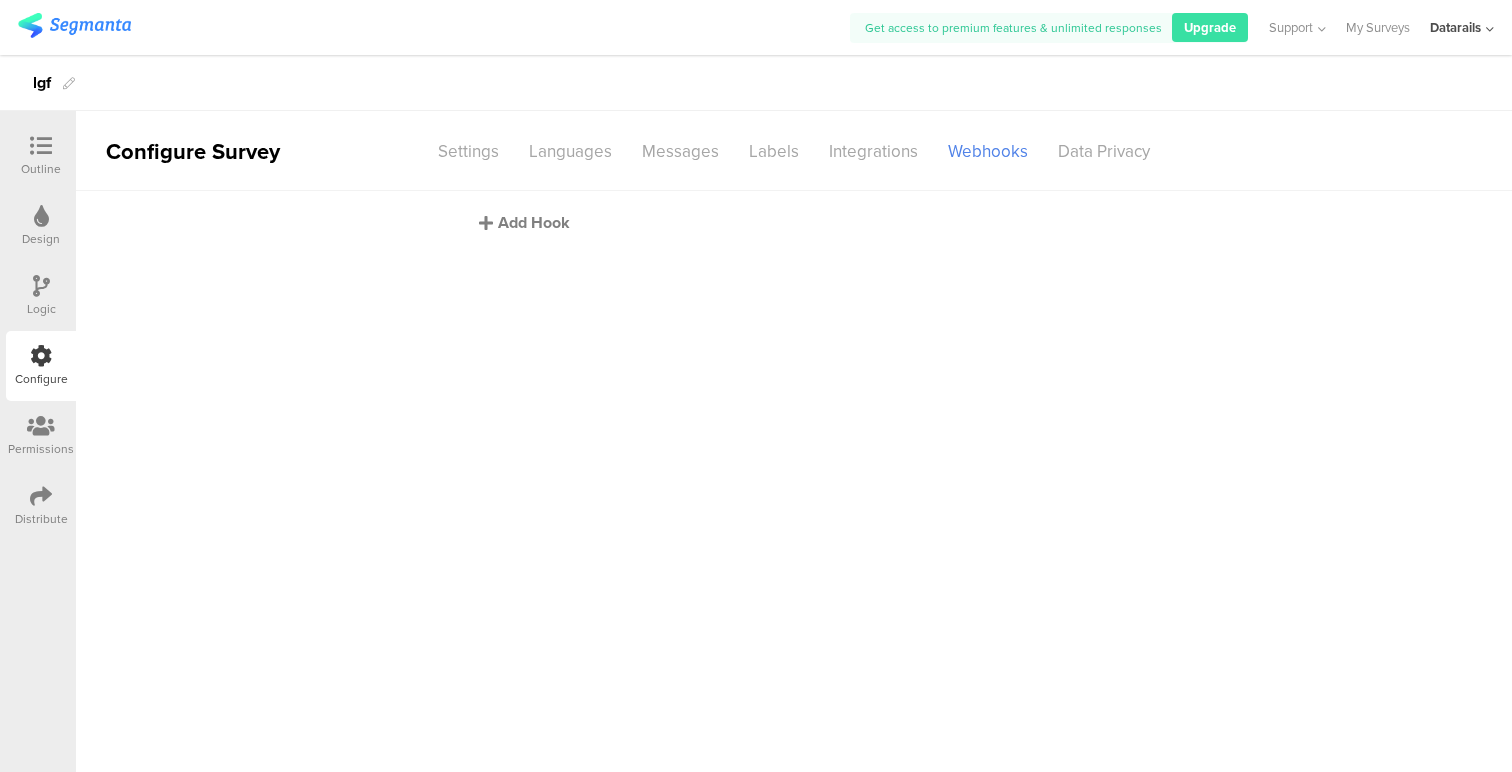 click on "Add Hook" at bounding box center (799, 222) 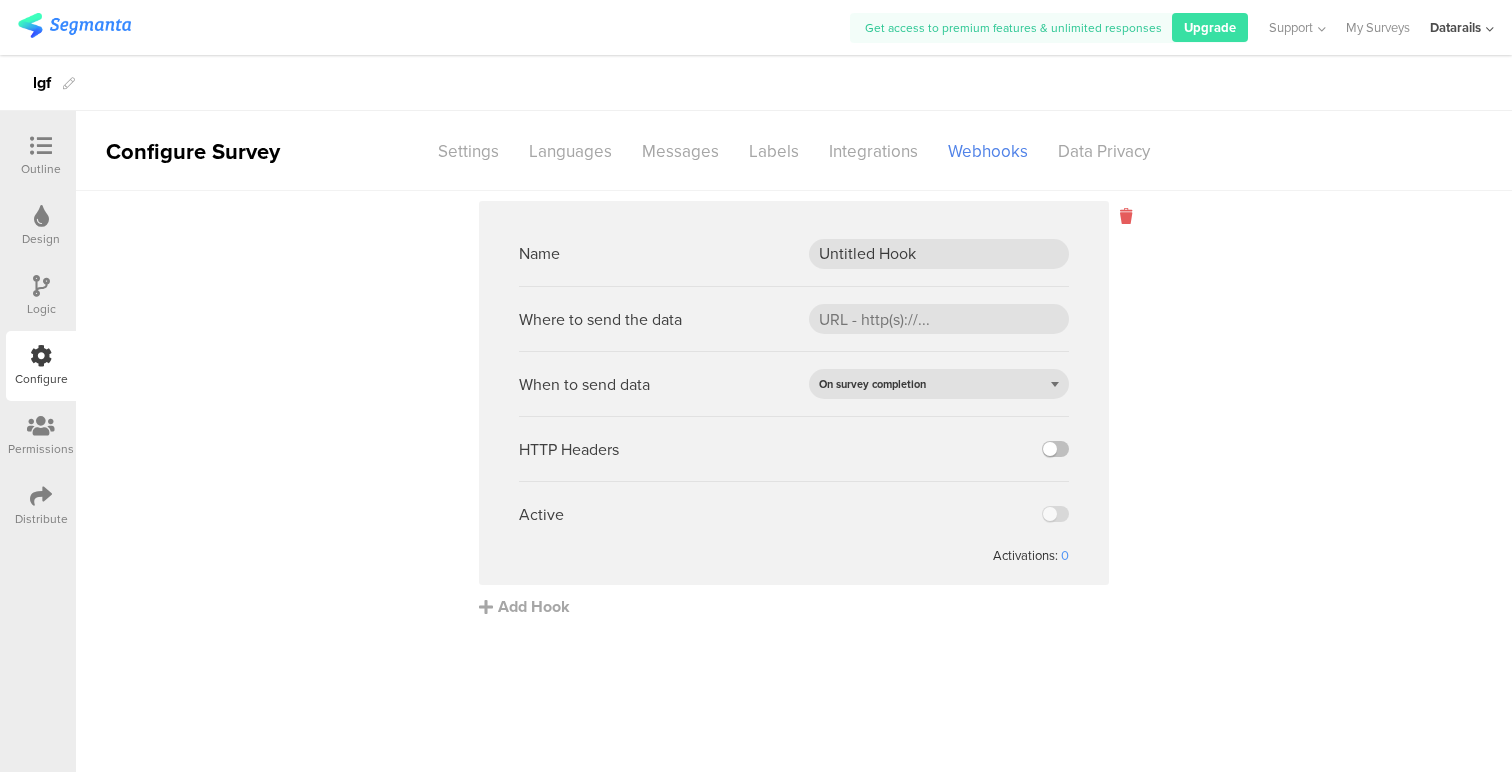 click at bounding box center [1126, 216] 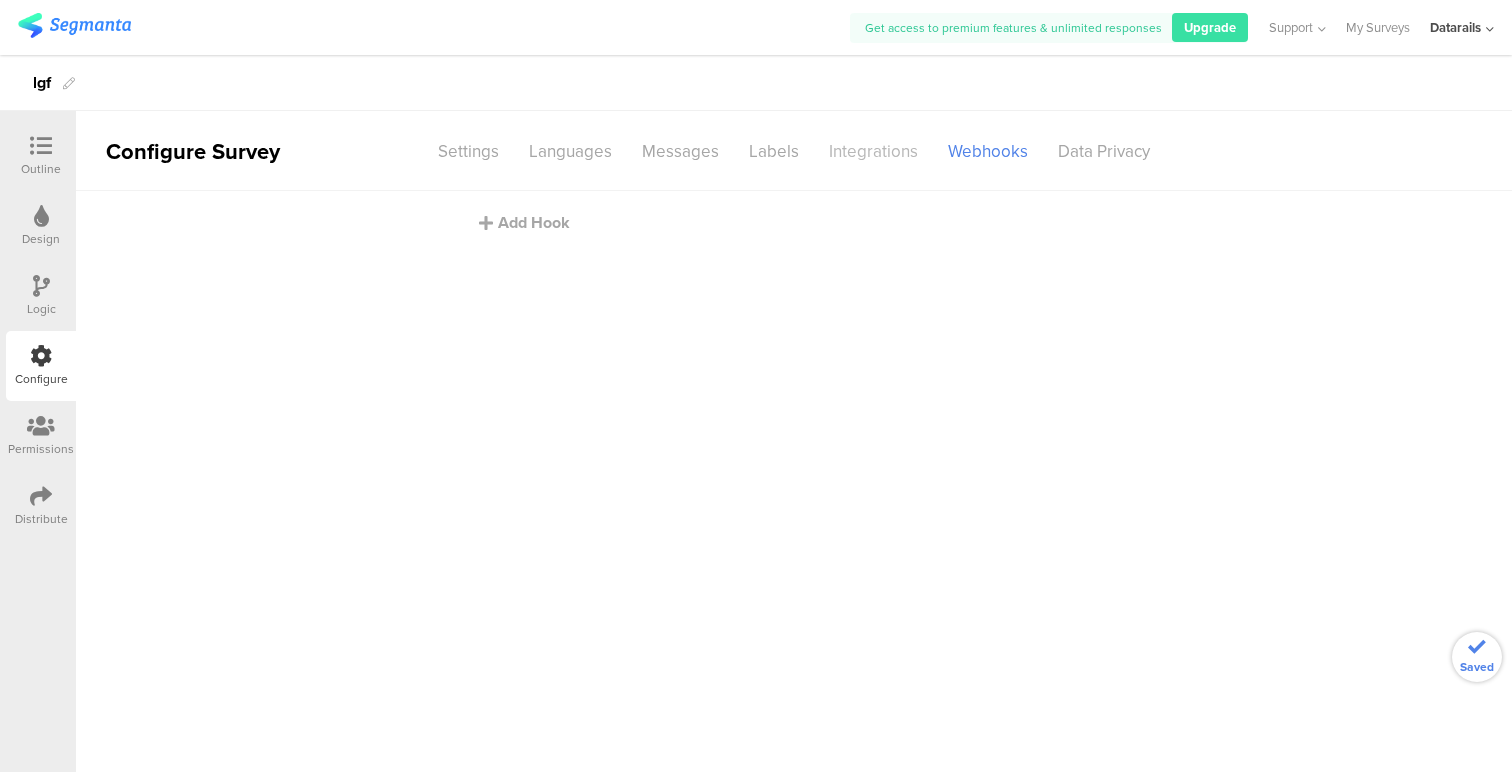 click on "Integrations" at bounding box center [873, 151] 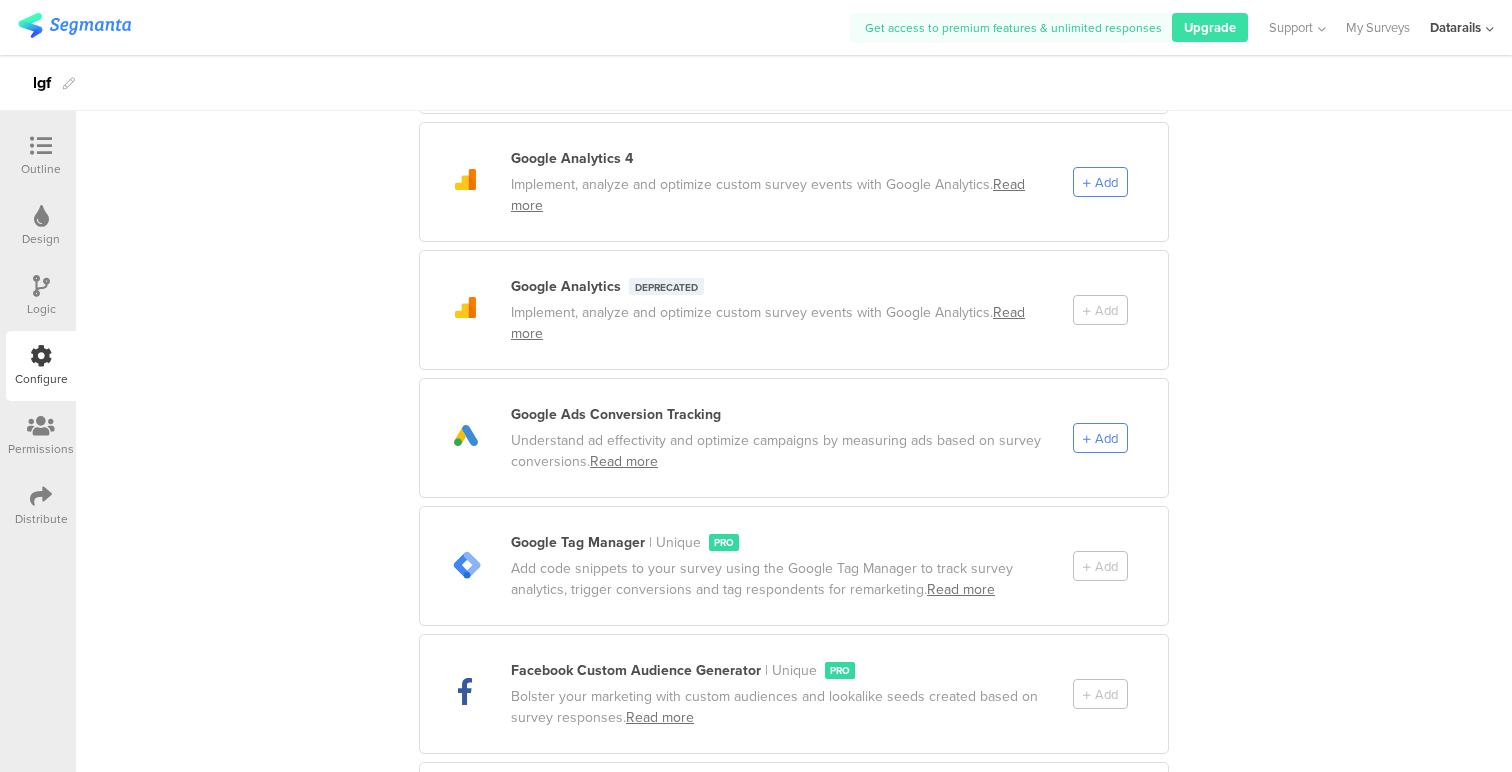 scroll, scrollTop: 0, scrollLeft: 0, axis: both 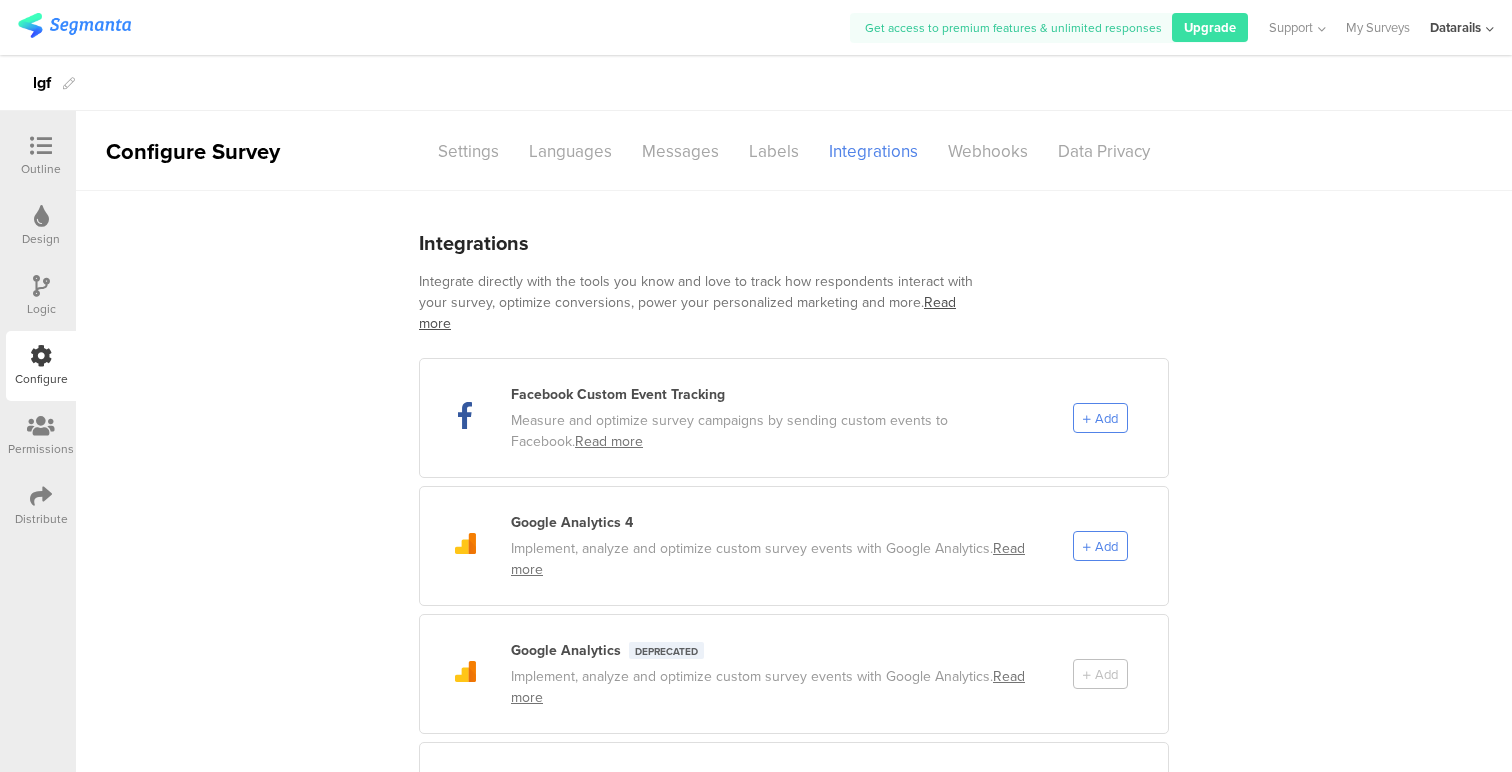 click on "Read more" at bounding box center (687, 313) 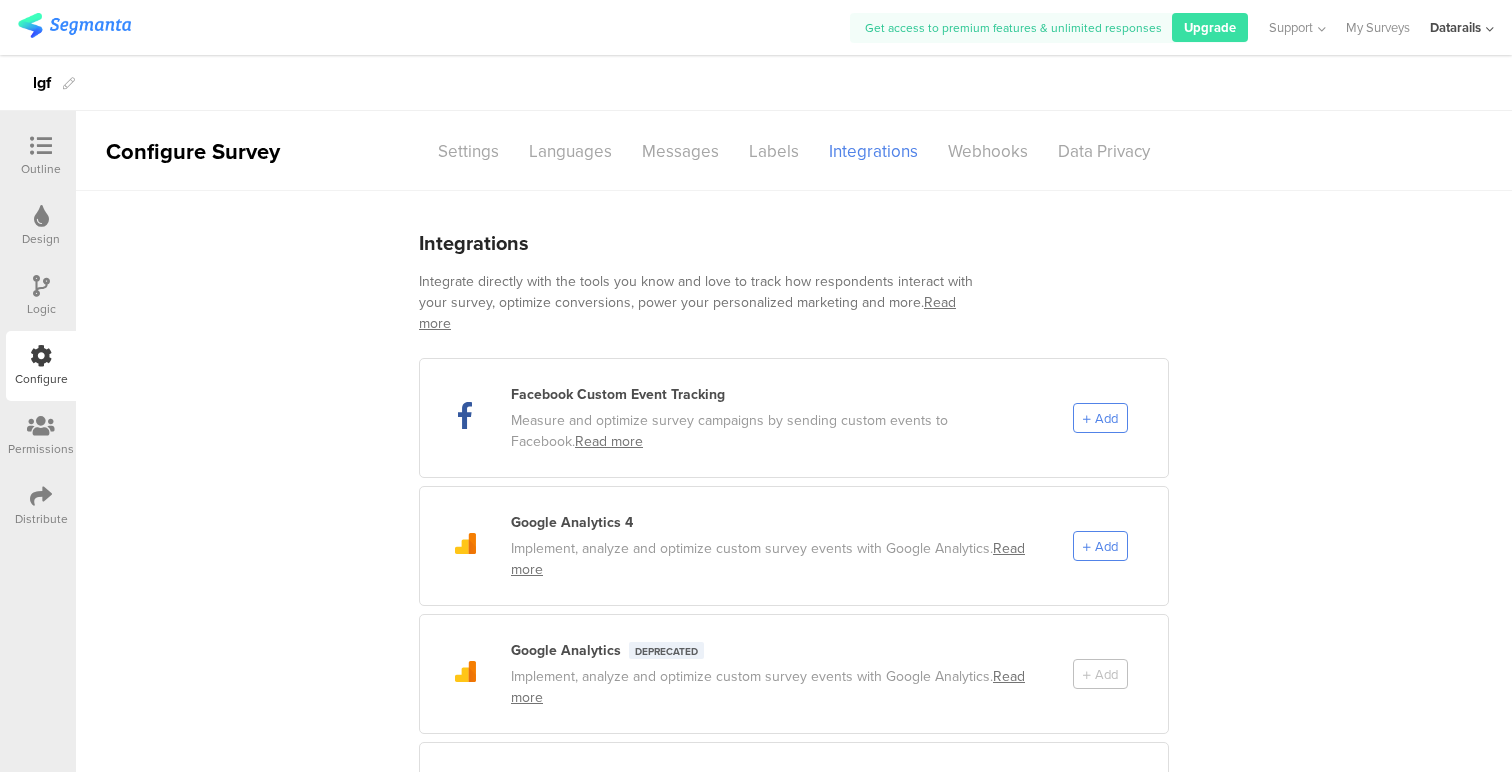 click on "Distribute" at bounding box center (41, 519) 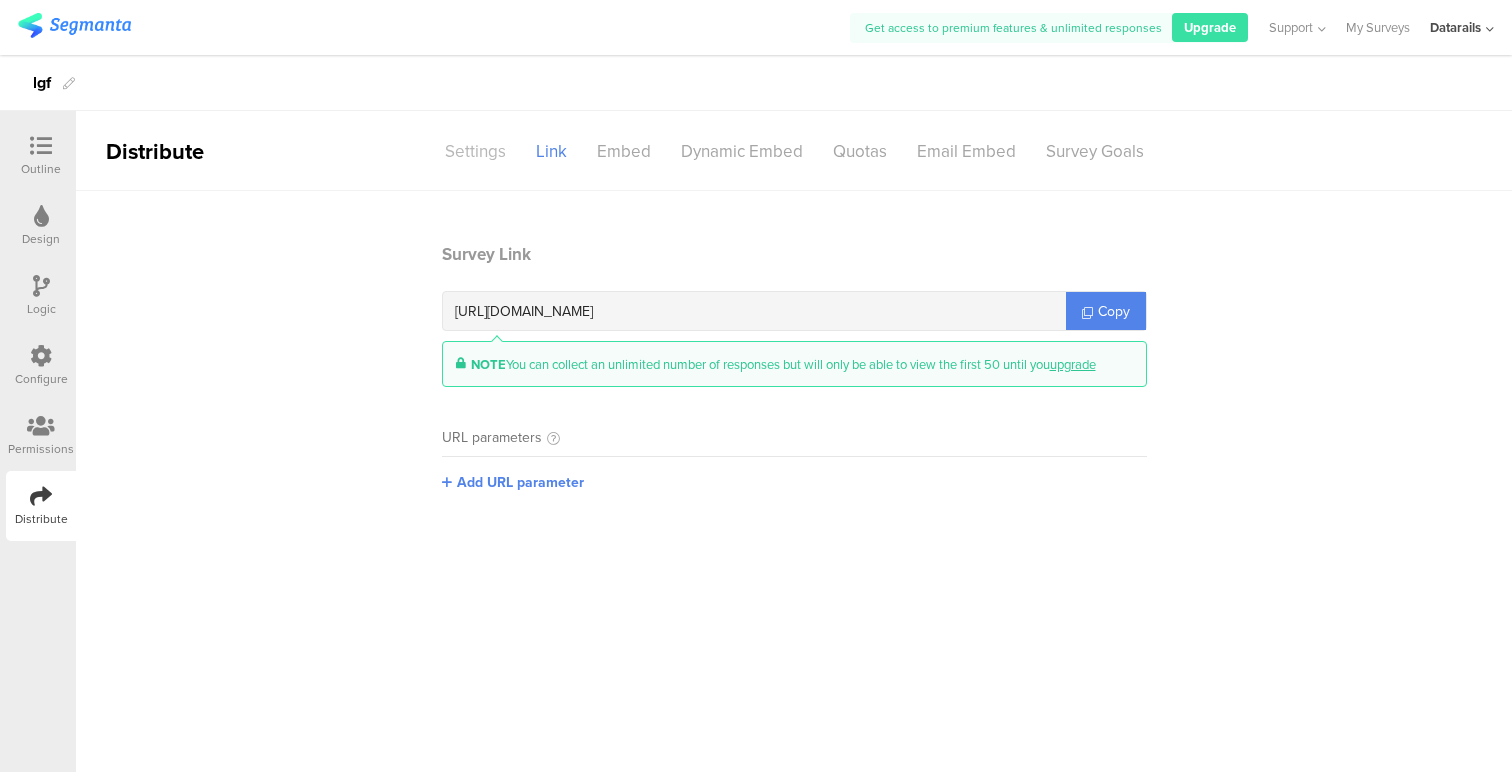 click on "Settings" at bounding box center [475, 151] 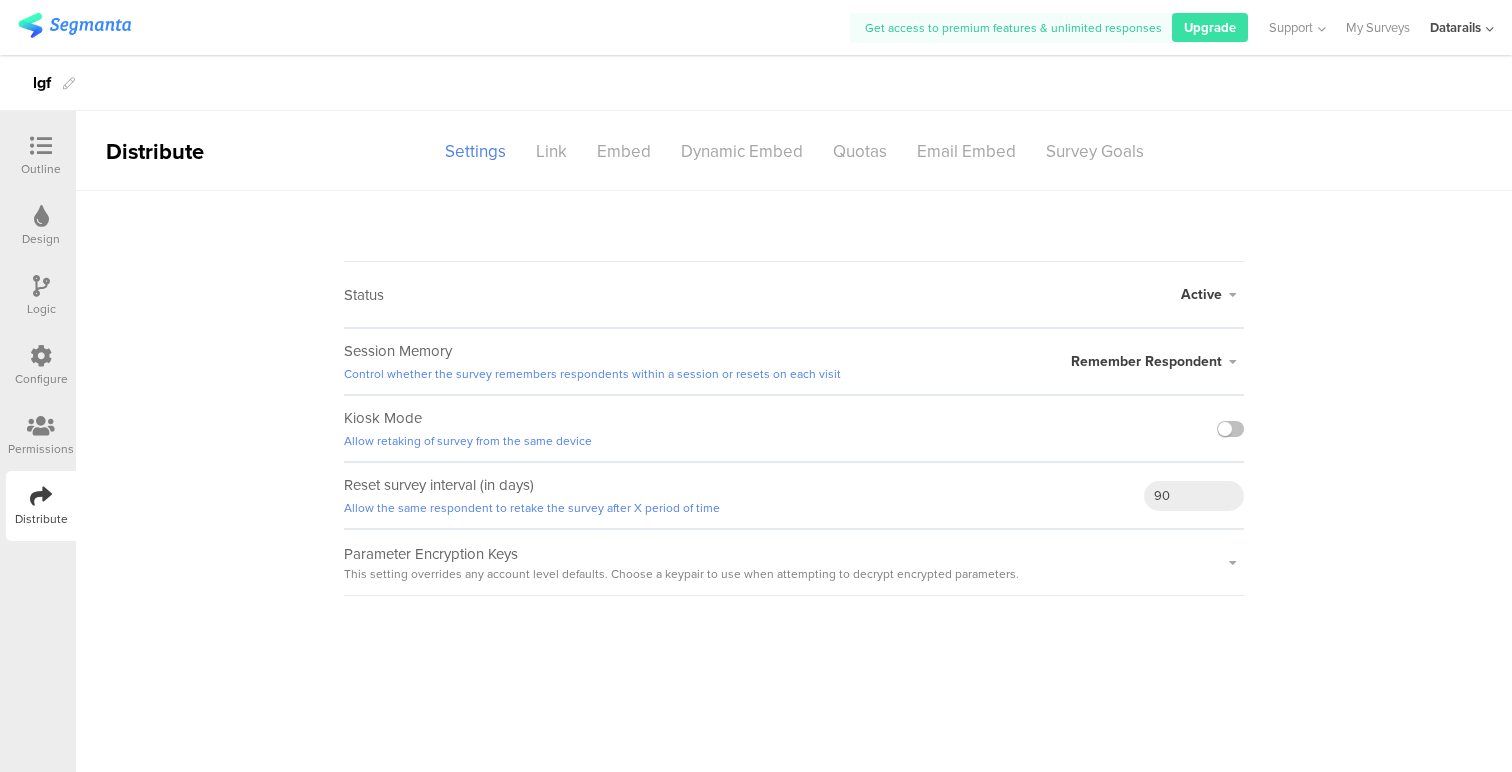 click on "Permissions" at bounding box center (41, 449) 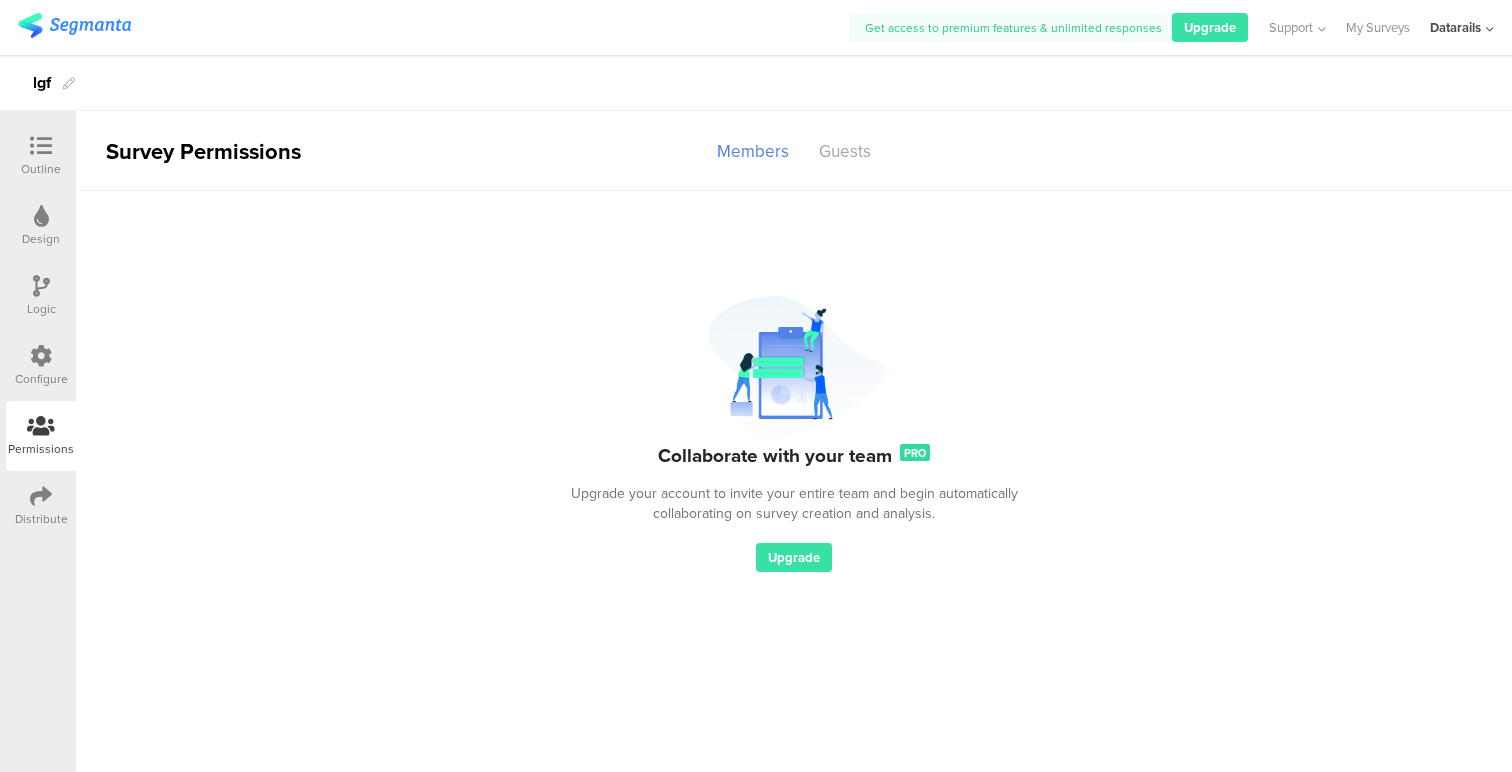 click on "Distribute" at bounding box center (41, 519) 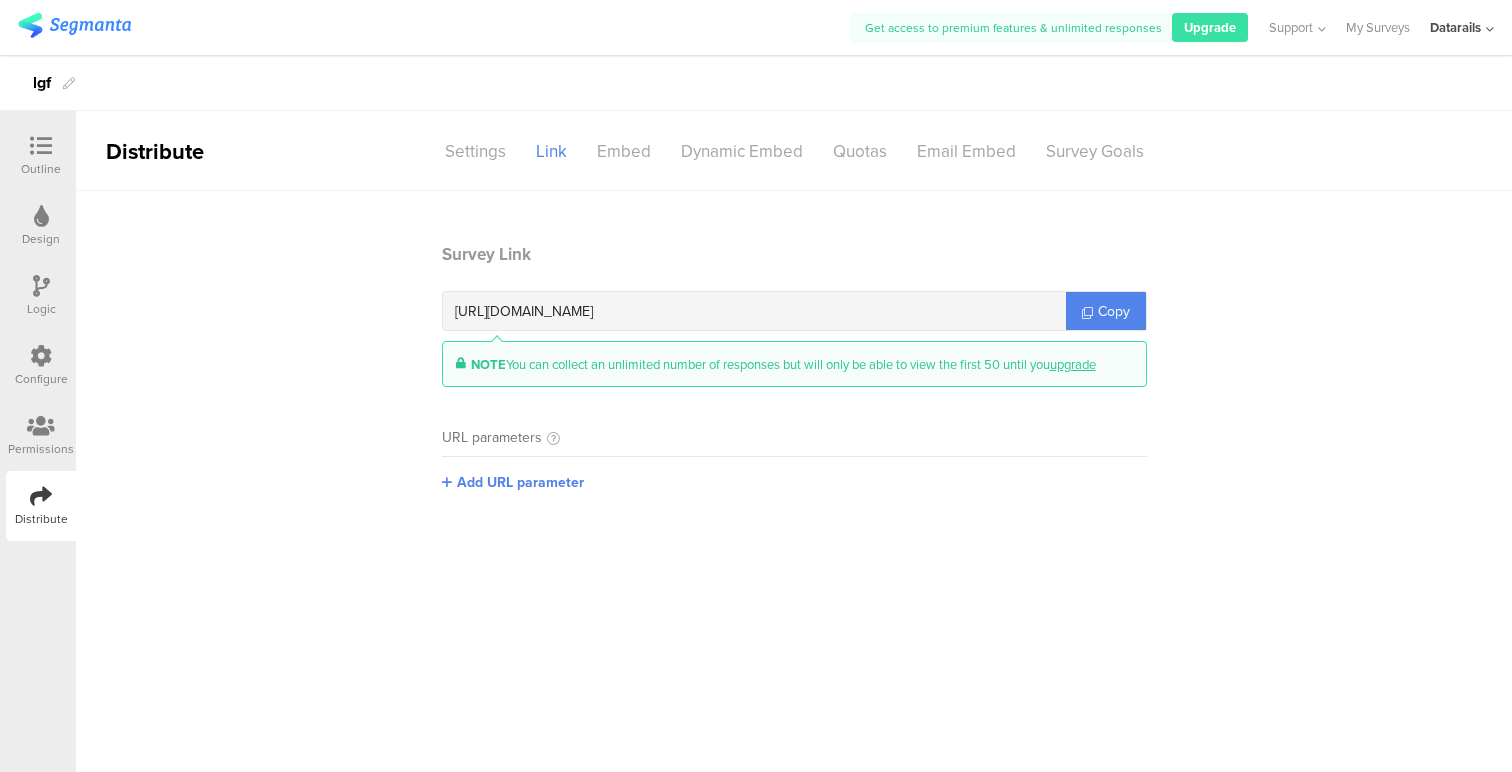 click on "Permissions" at bounding box center [41, 449] 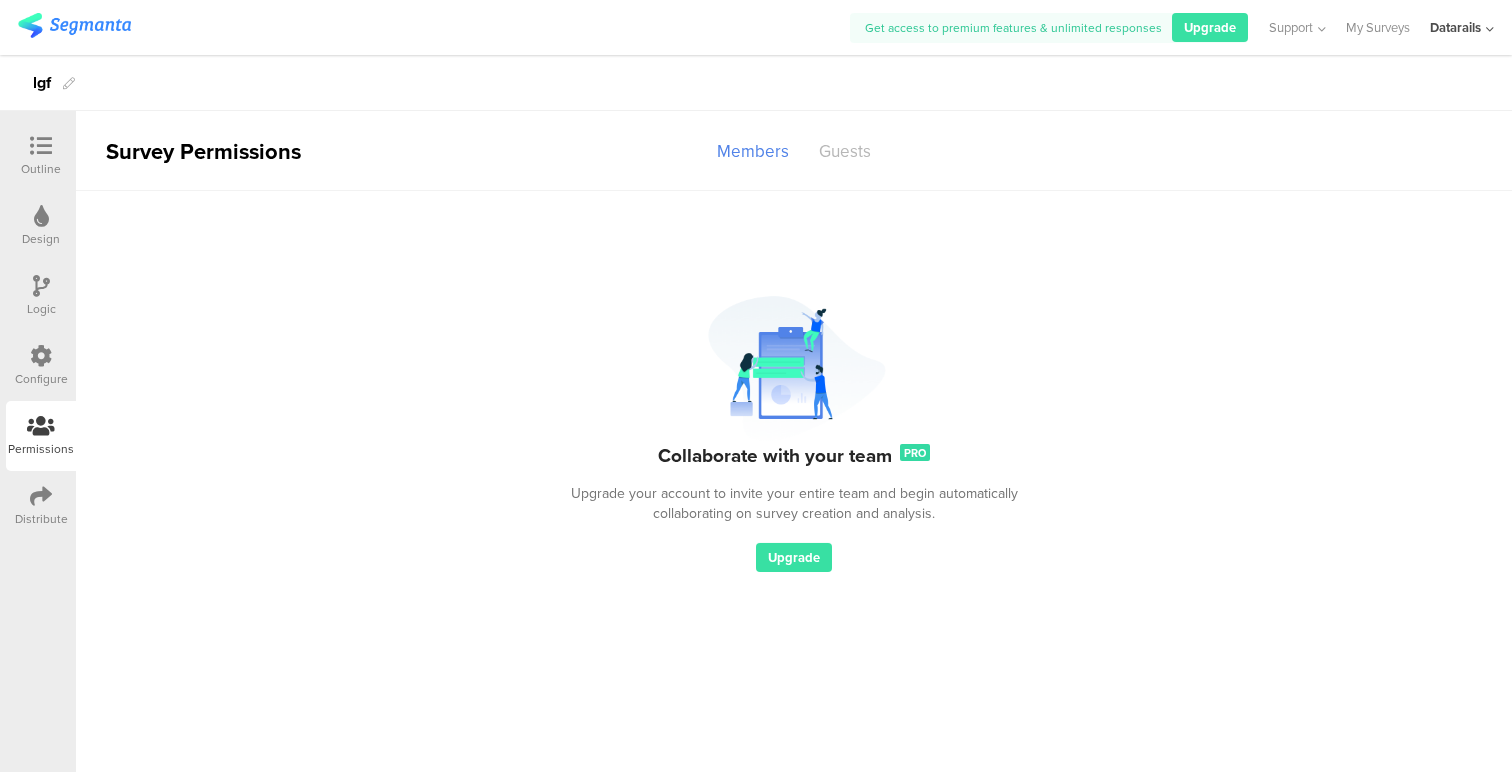 click on "Guests" at bounding box center [845, 151] 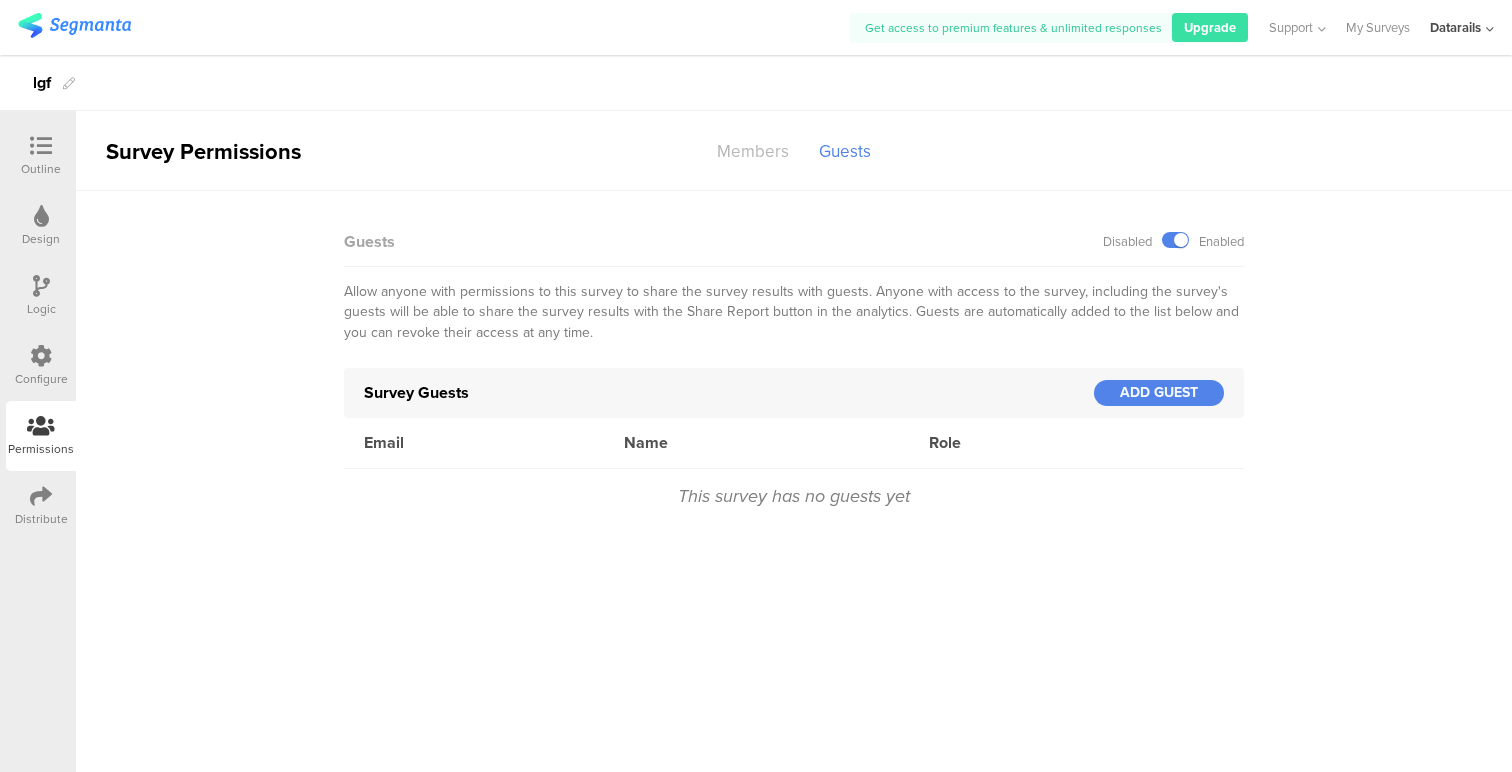 click on "Members" at bounding box center [753, 151] 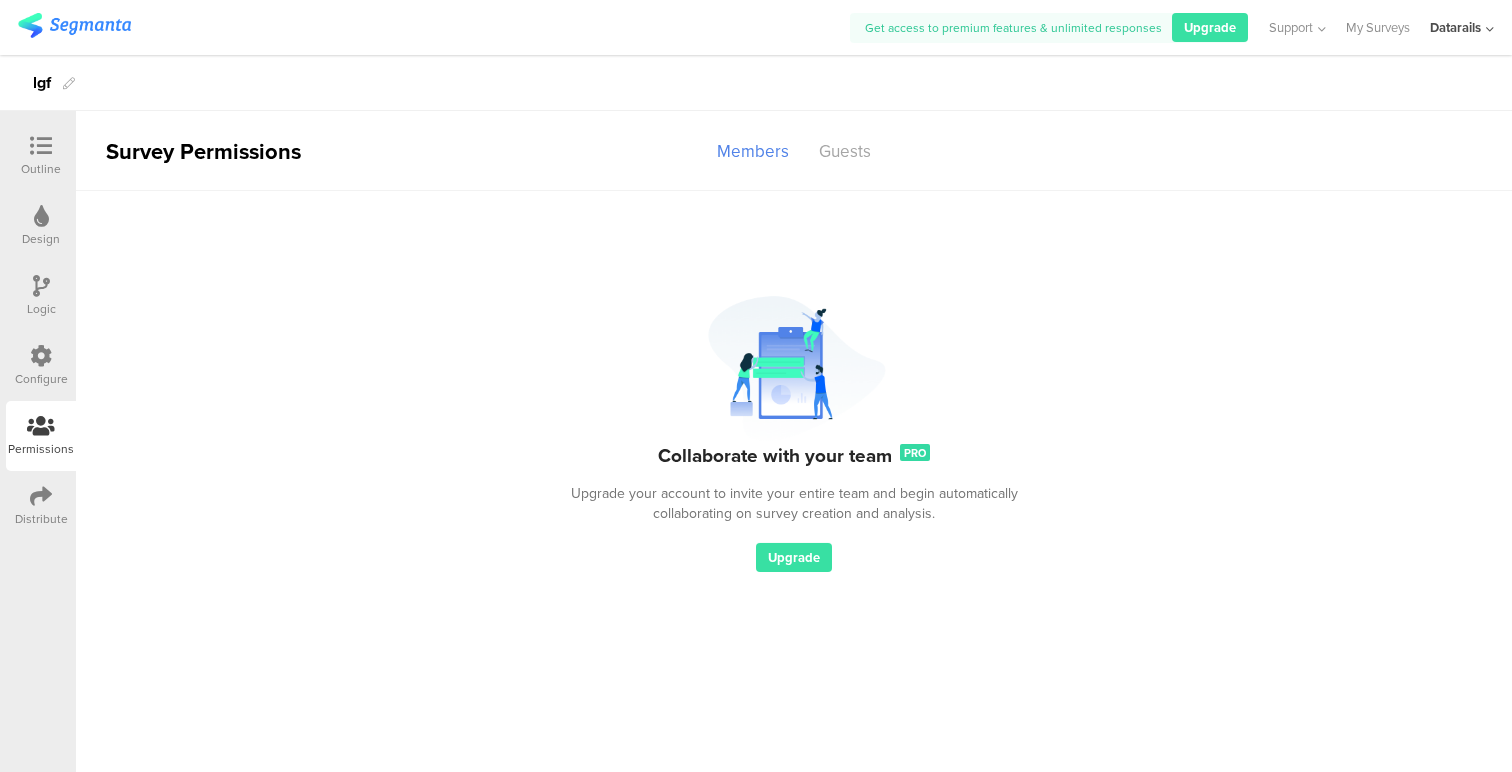 click on "Distribute" at bounding box center (41, 519) 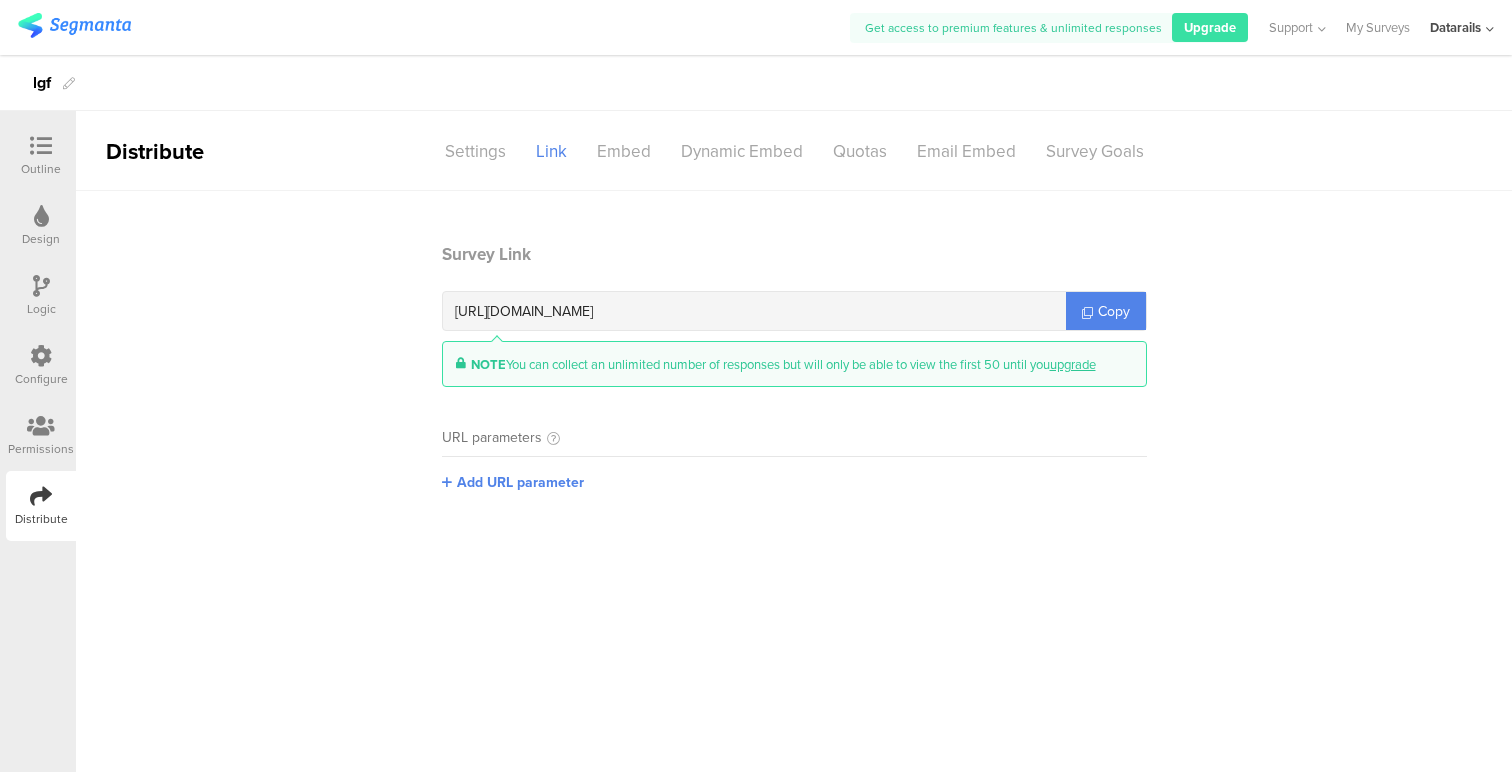 click on "Configure" at bounding box center [41, 379] 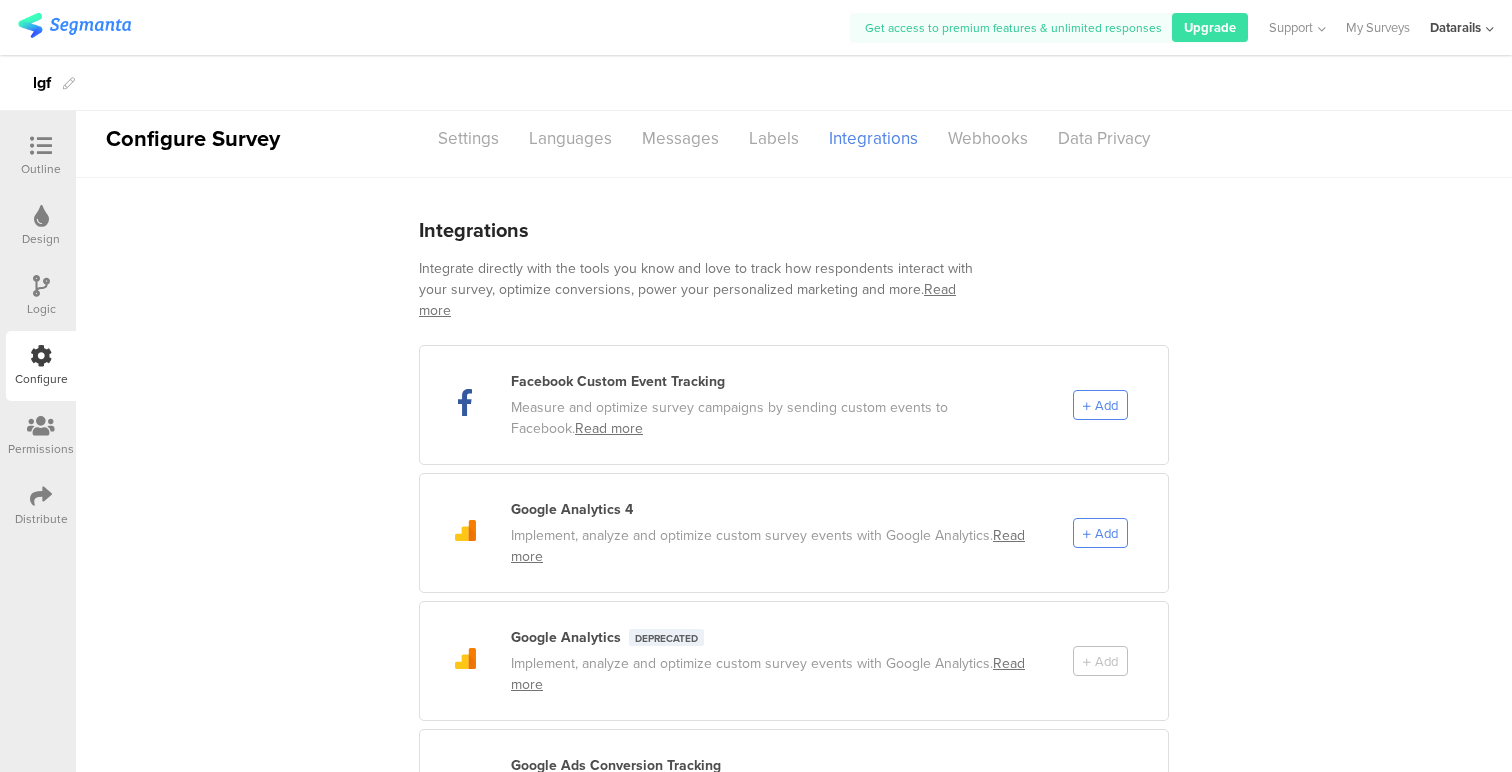 scroll, scrollTop: 16, scrollLeft: 0, axis: vertical 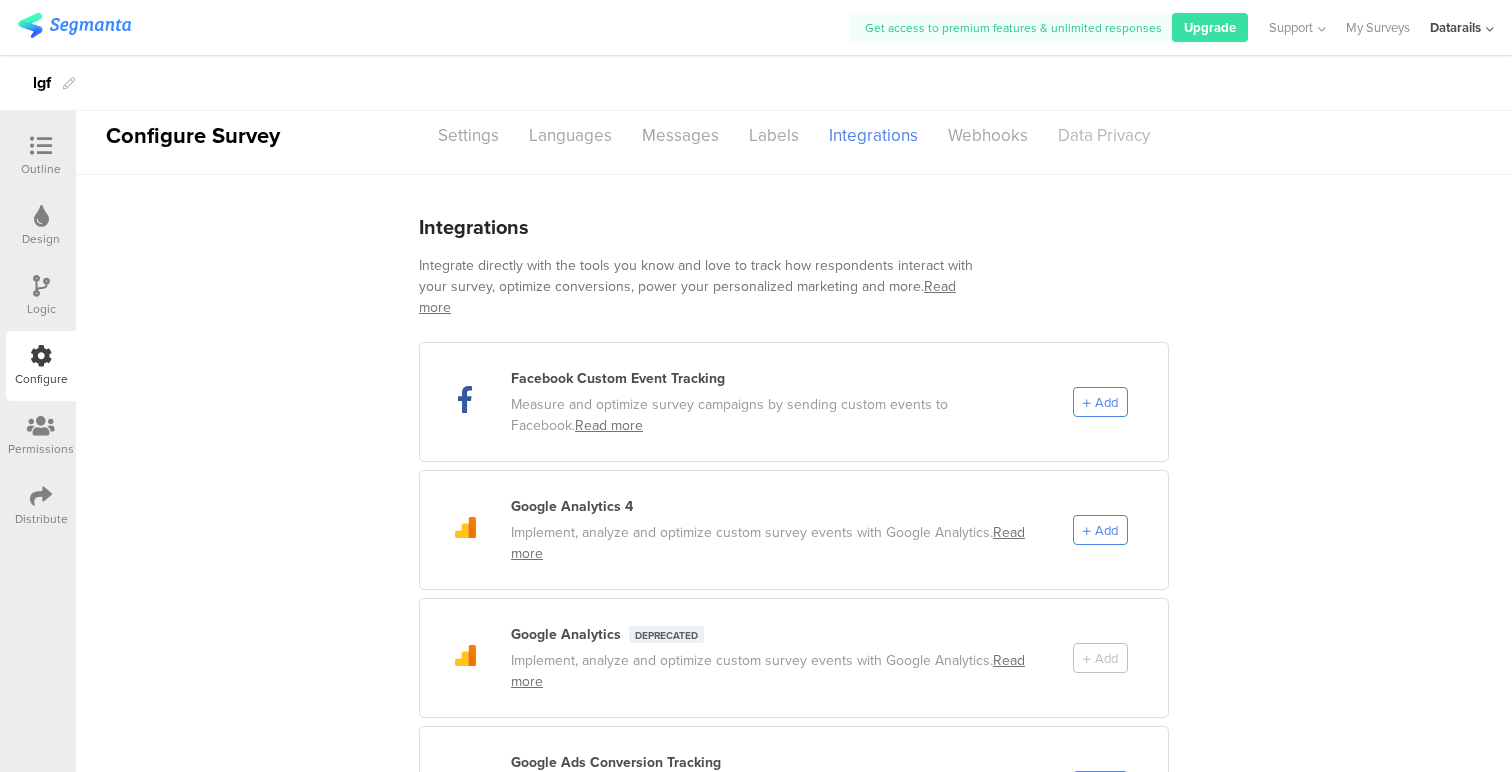 click on "Data Privacy" at bounding box center (1104, 135) 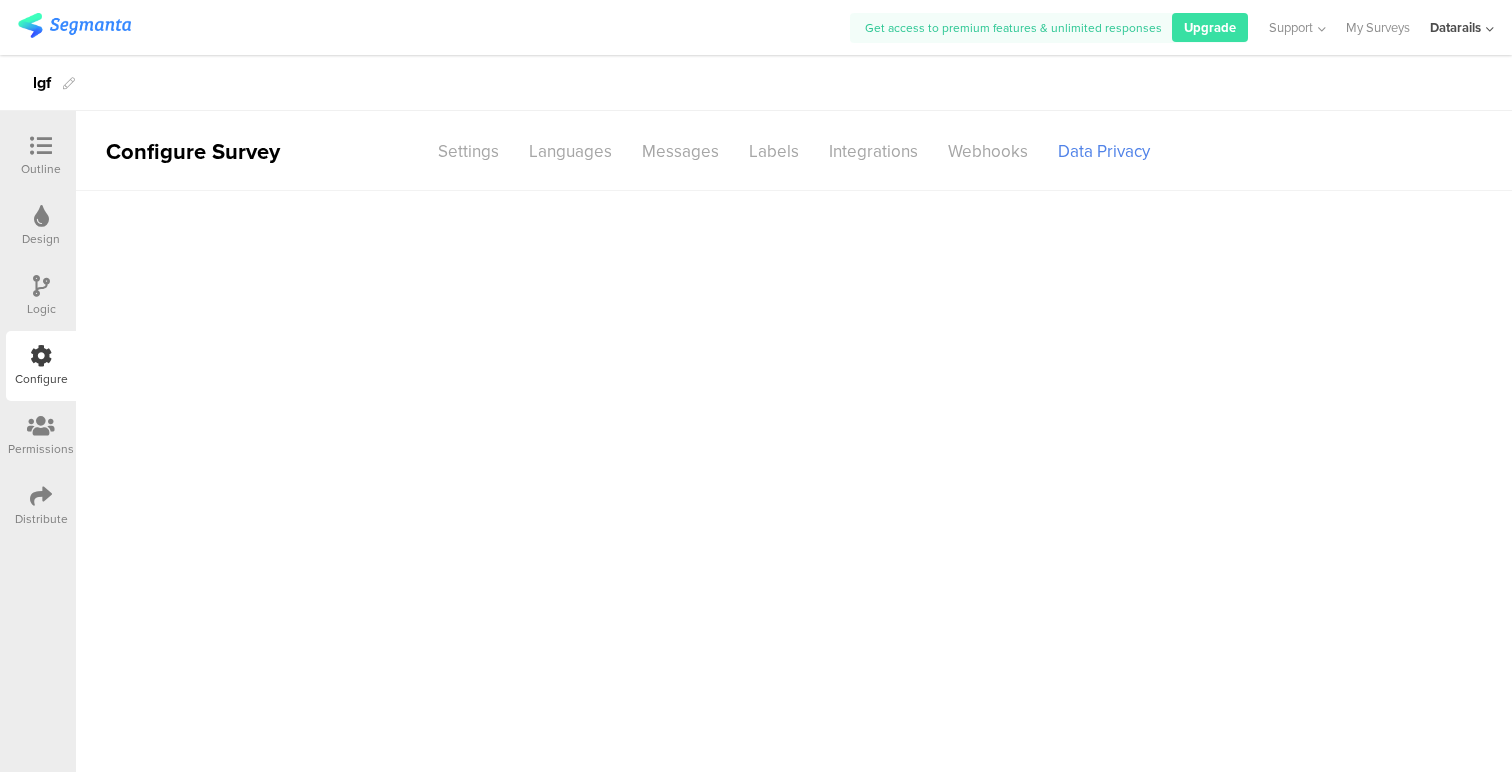 scroll, scrollTop: 0, scrollLeft: 0, axis: both 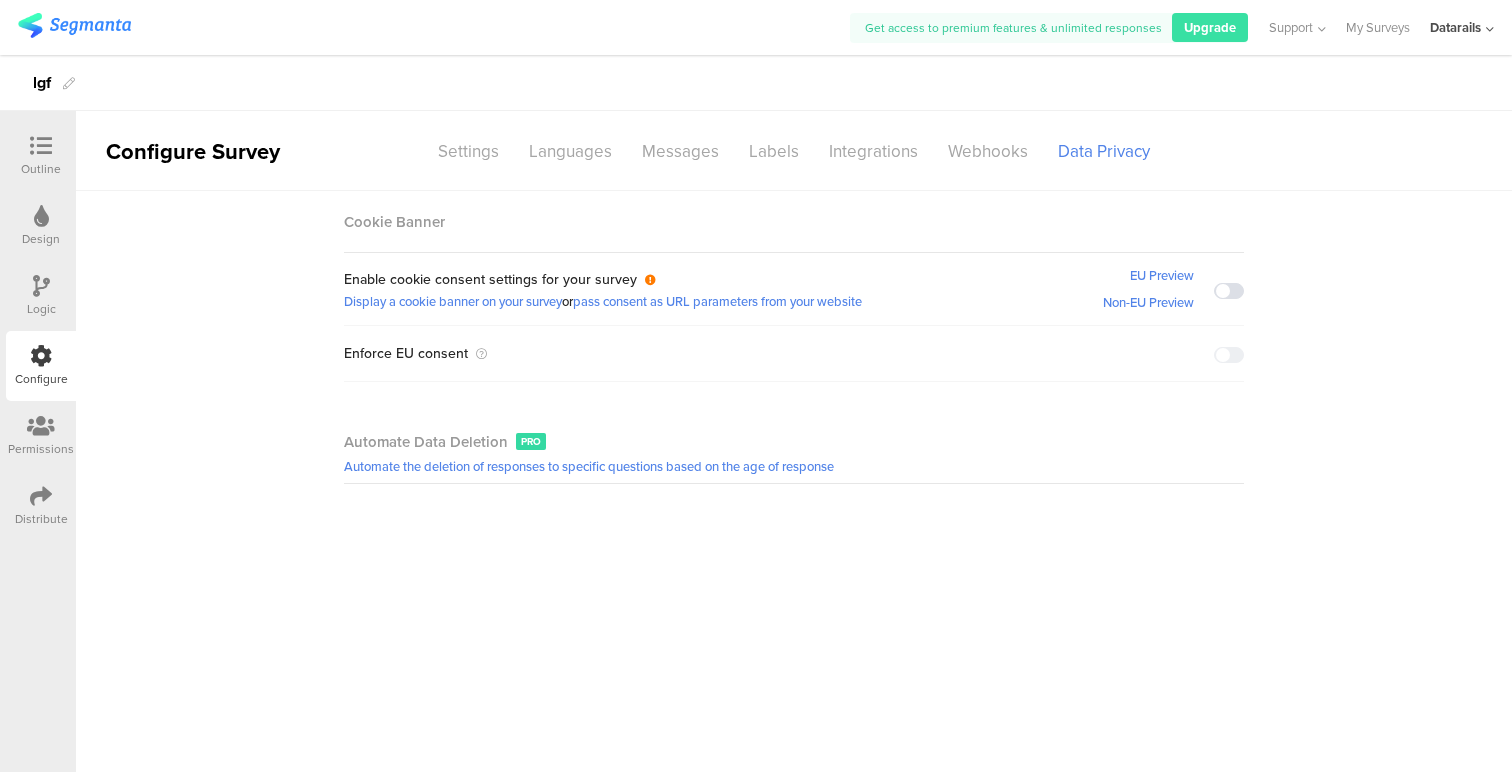 click on "Configure Survey
Settings
Languages
Messages
Labels
Integrations
Webhooks
Data Privacy" at bounding box center (794, 151) 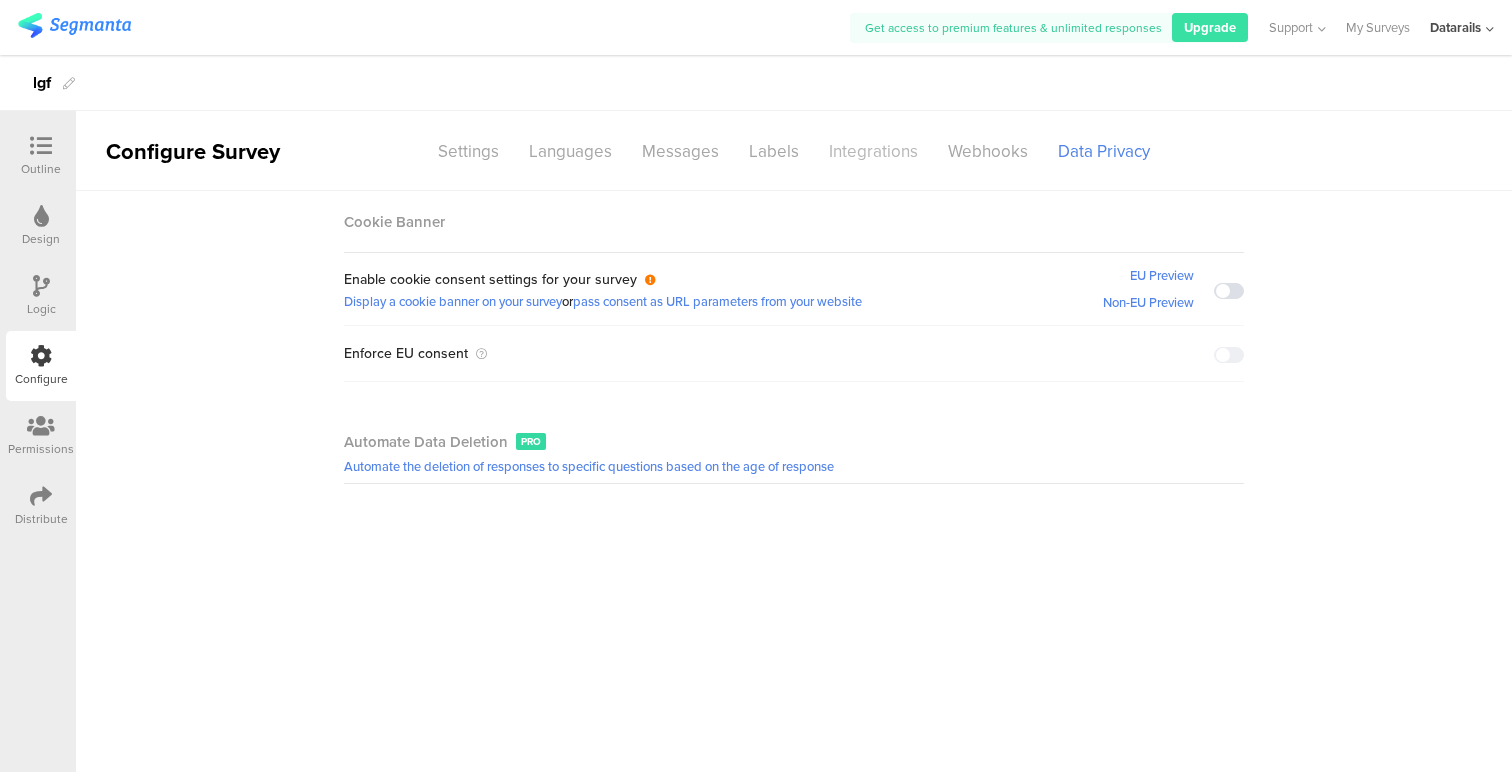 click on "Integrations" at bounding box center (873, 151) 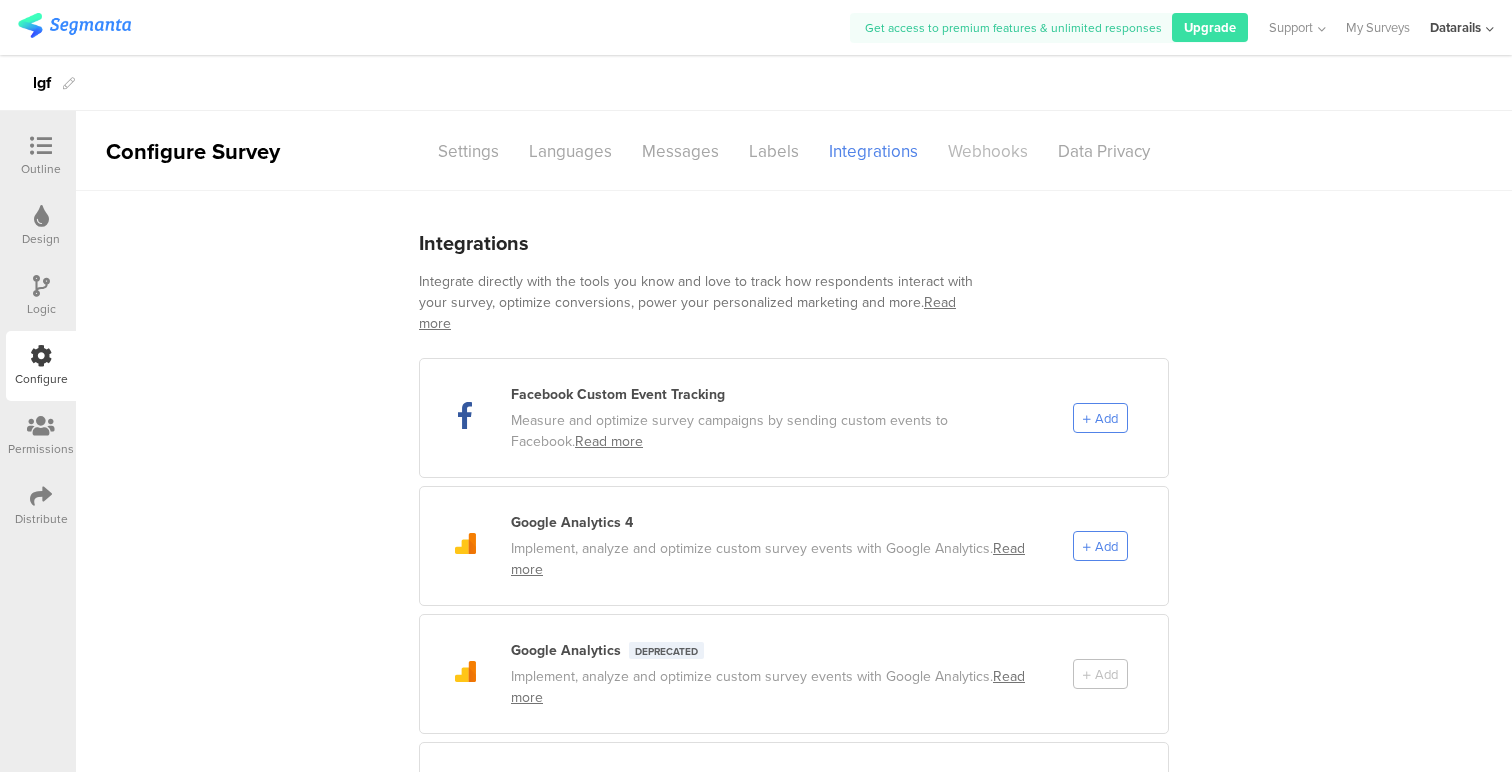 click on "Webhooks" at bounding box center (988, 151) 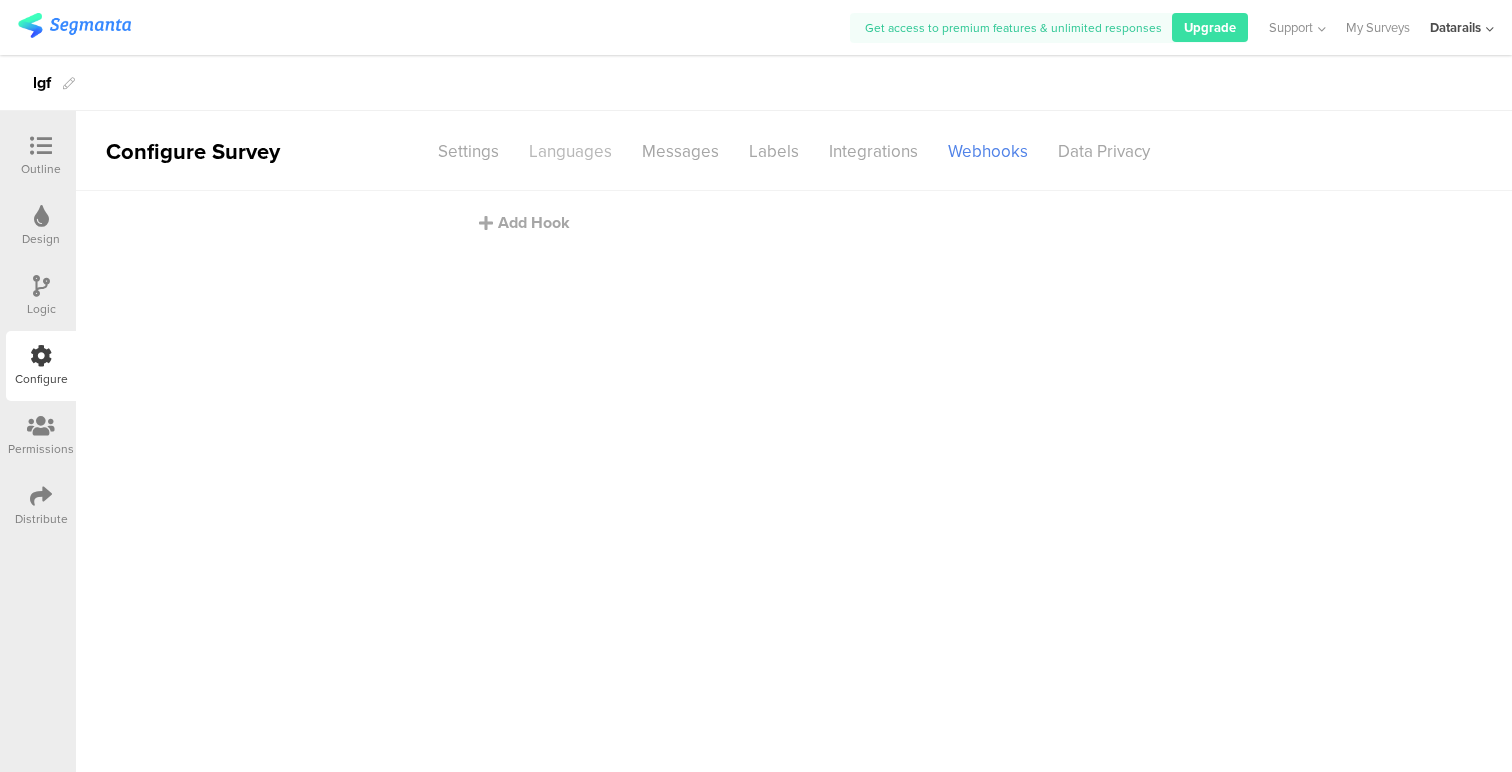 click on "Languages" at bounding box center [570, 151] 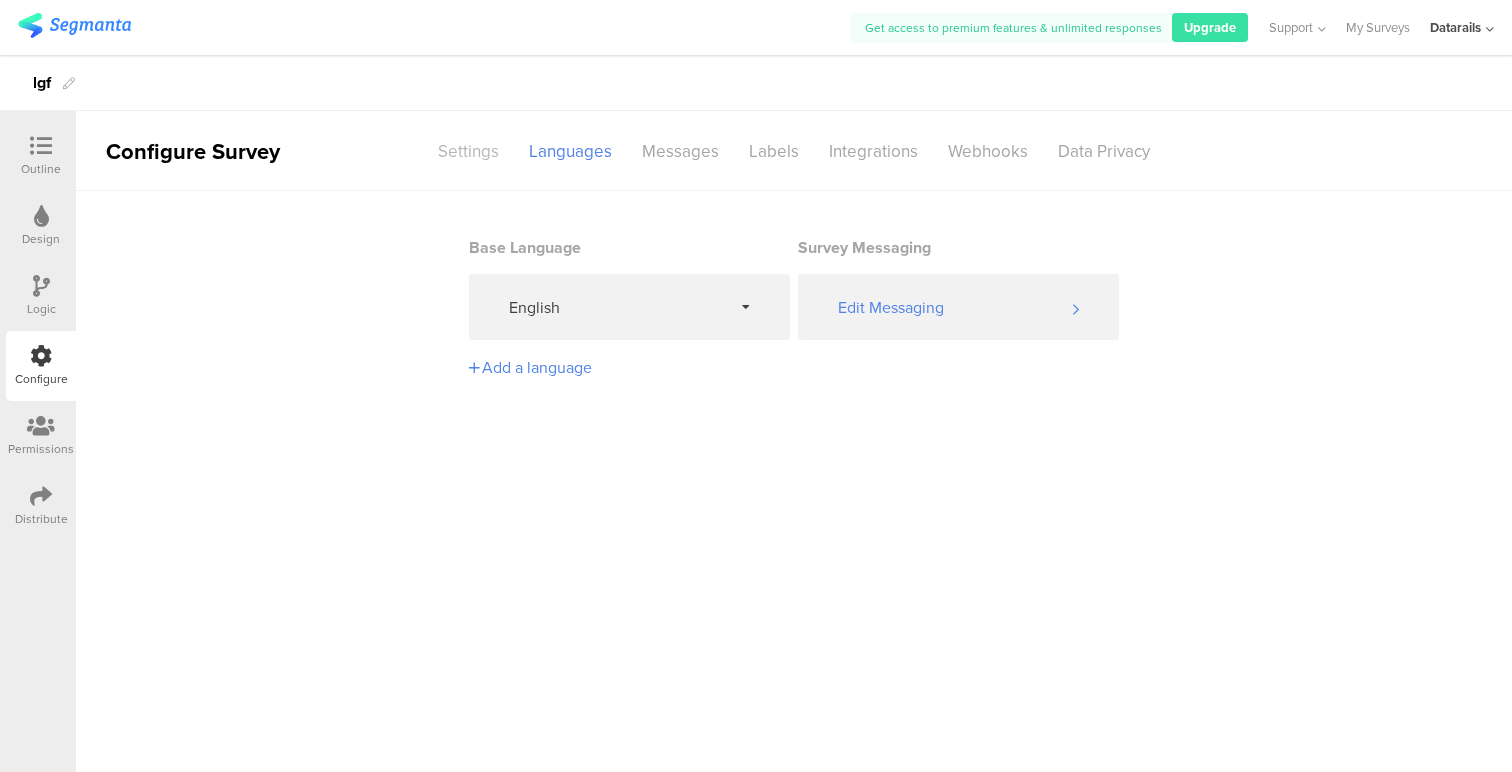 click on "Settings" at bounding box center (468, 151) 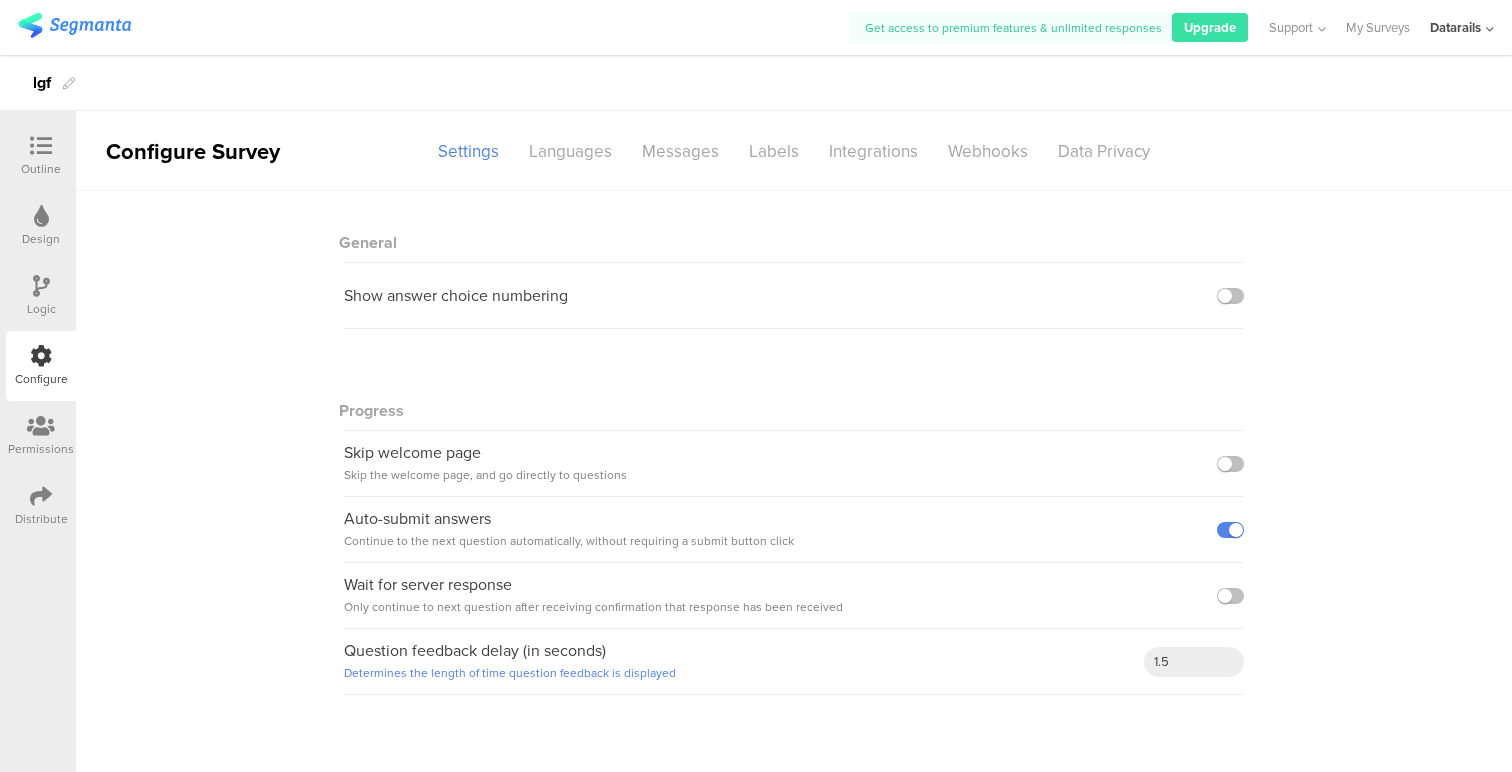click on "Logic" at bounding box center [41, 309] 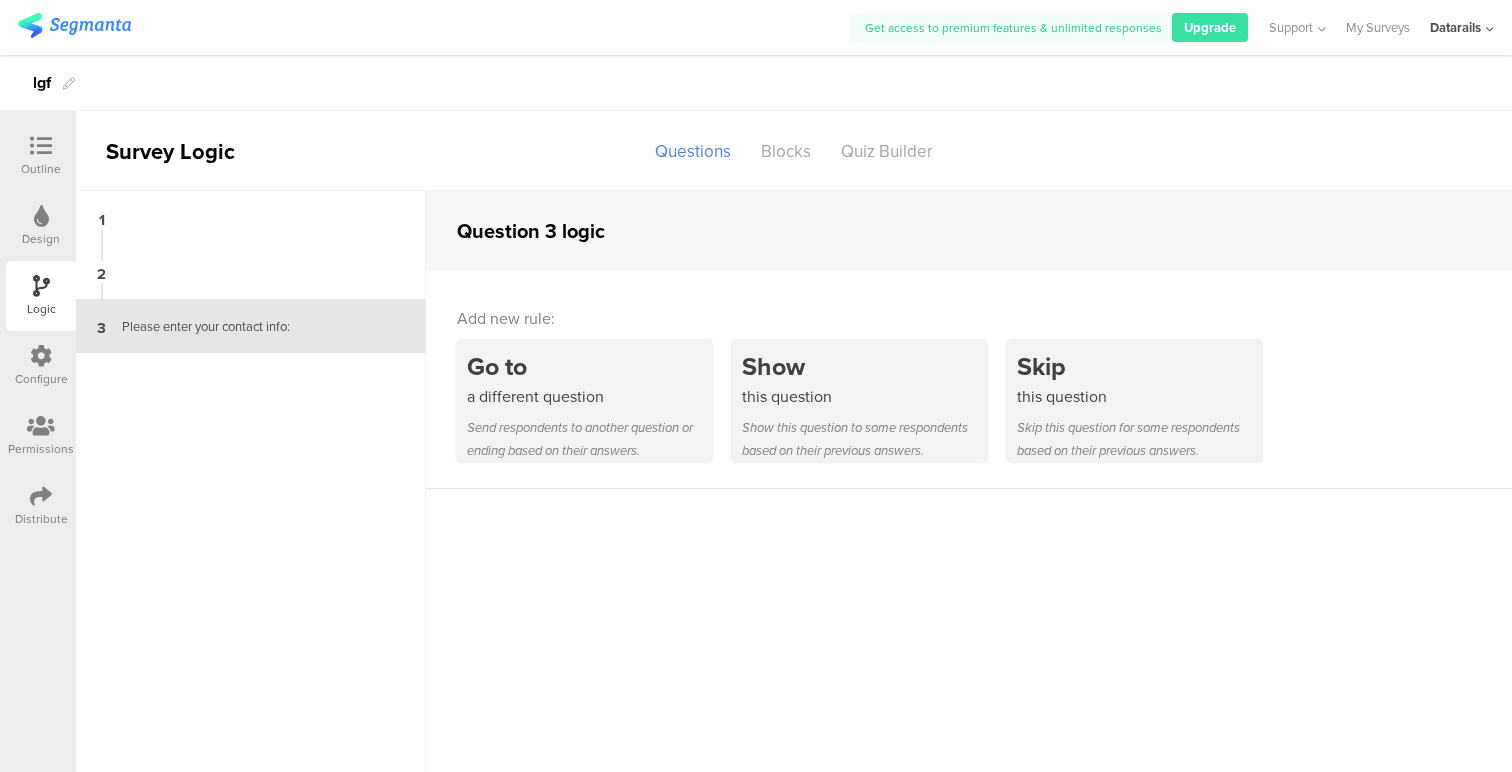 click on "Outline" at bounding box center (41, 169) 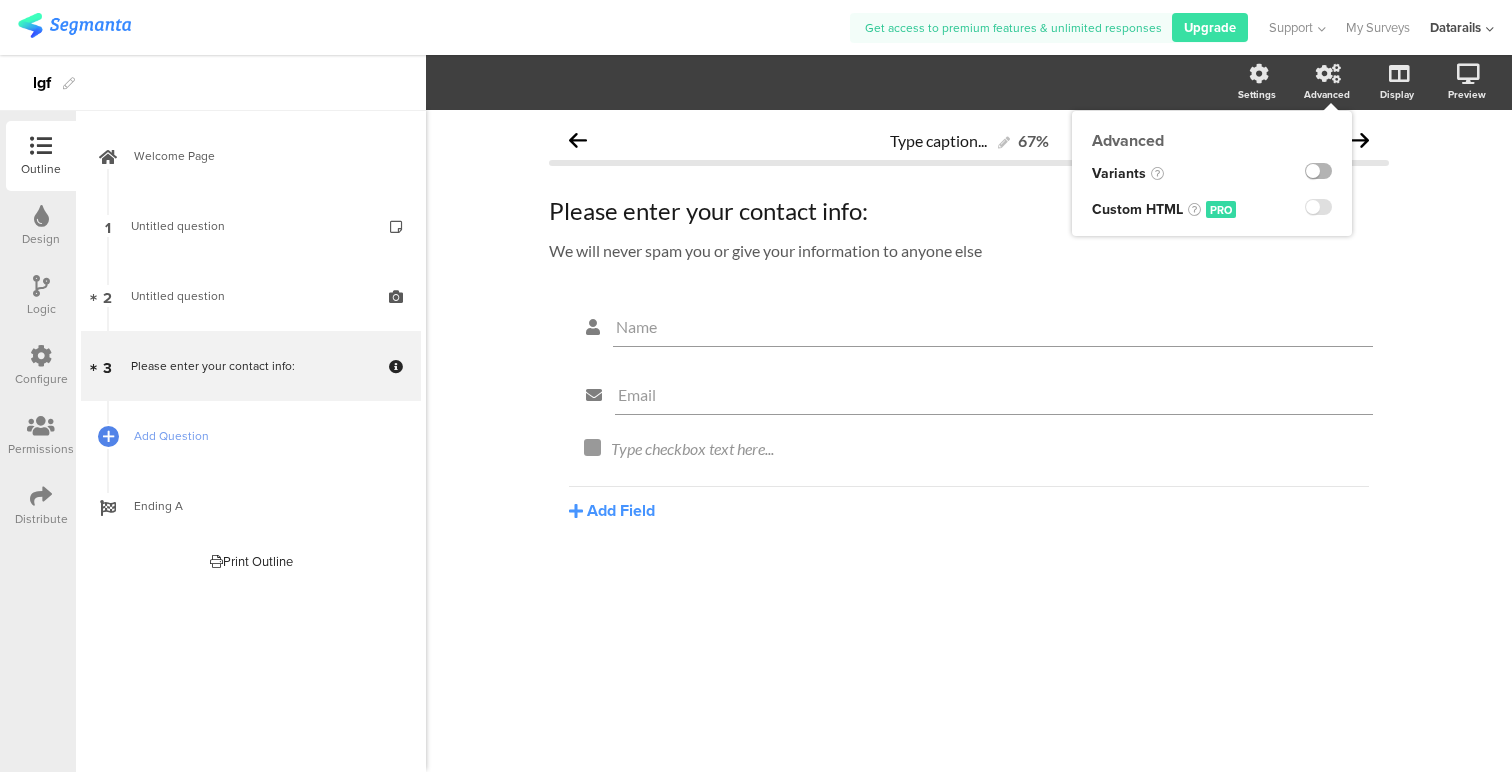 click 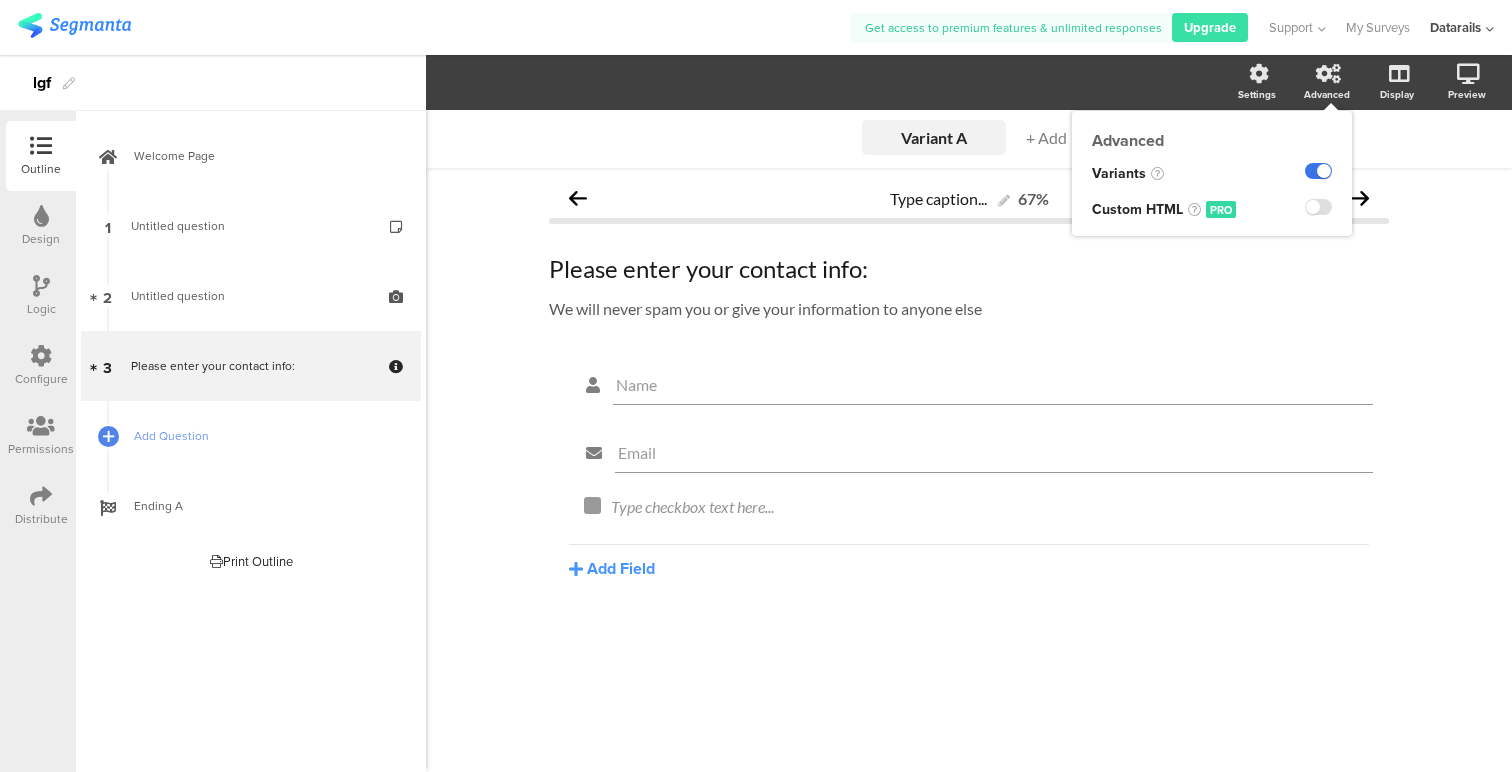 click 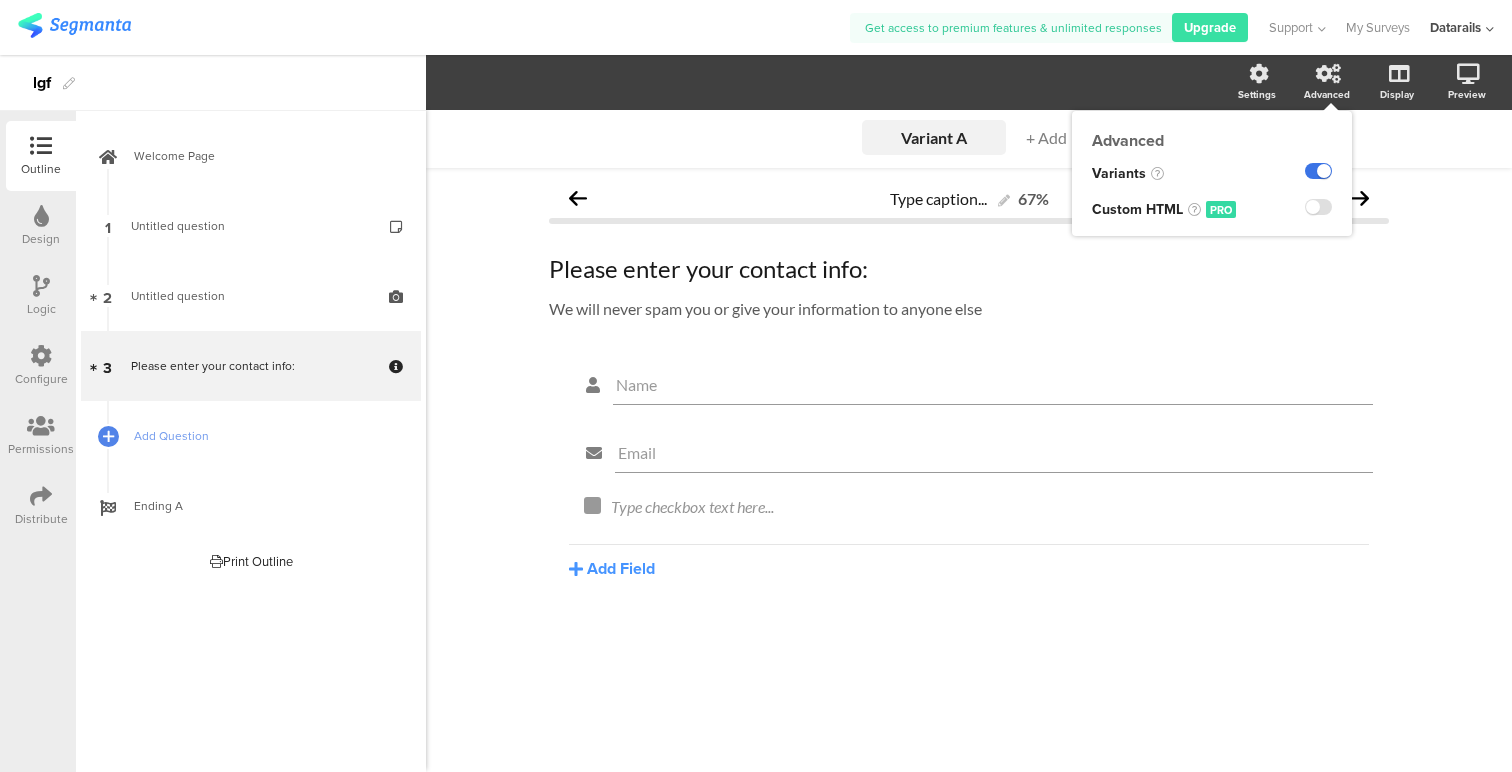 click at bounding box center (0, 0) 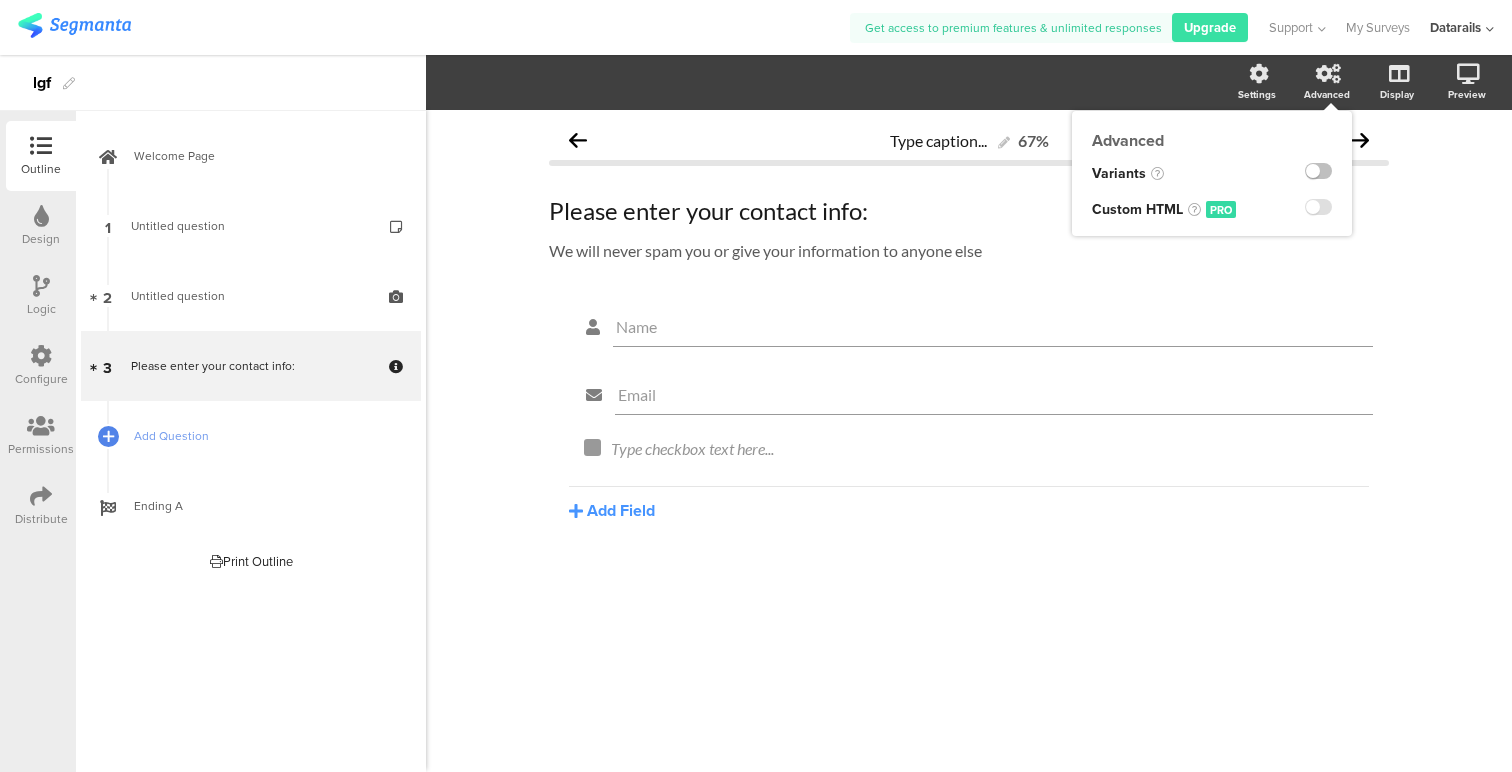 click on "Advanced" 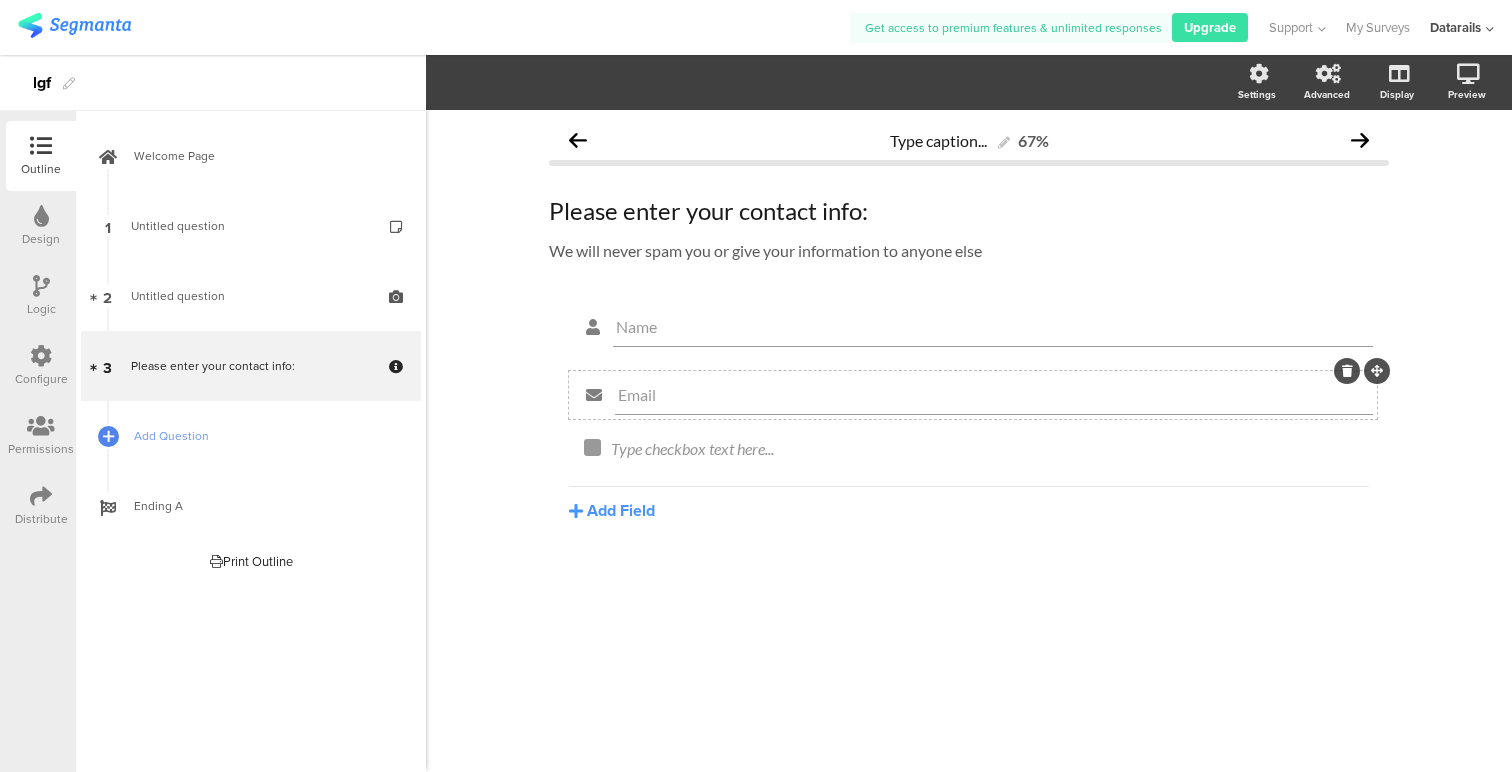 click on "Email" 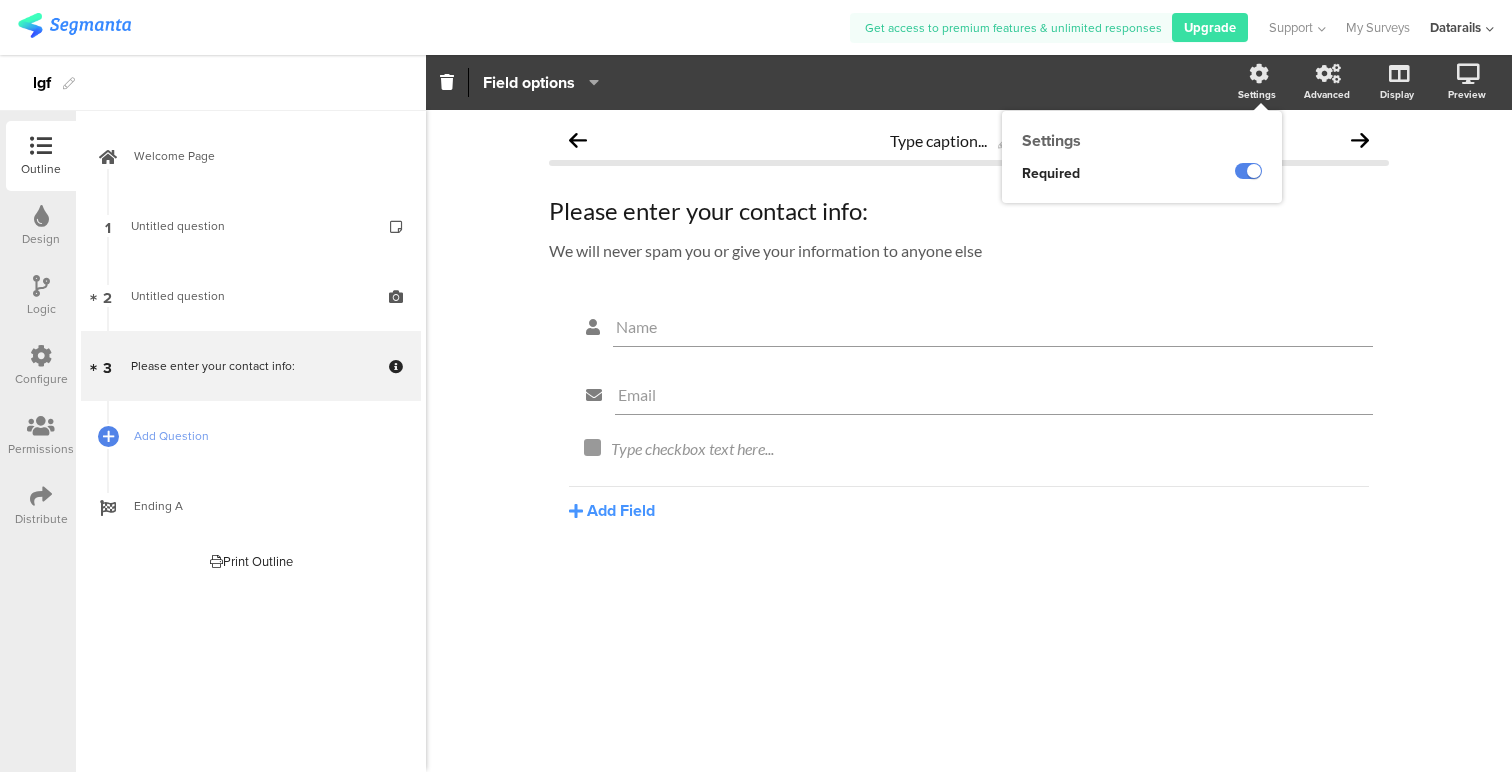 click on "Settings" 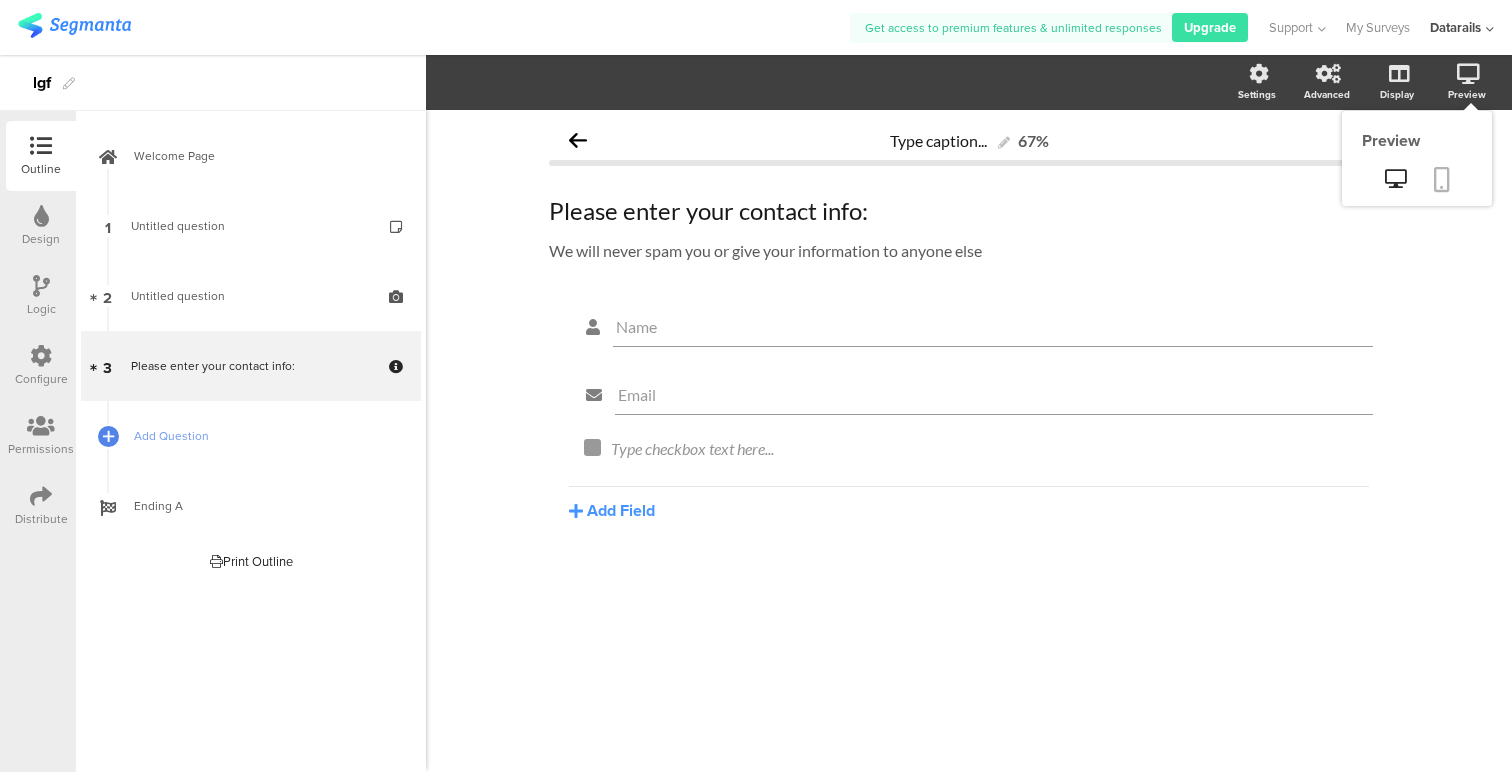click 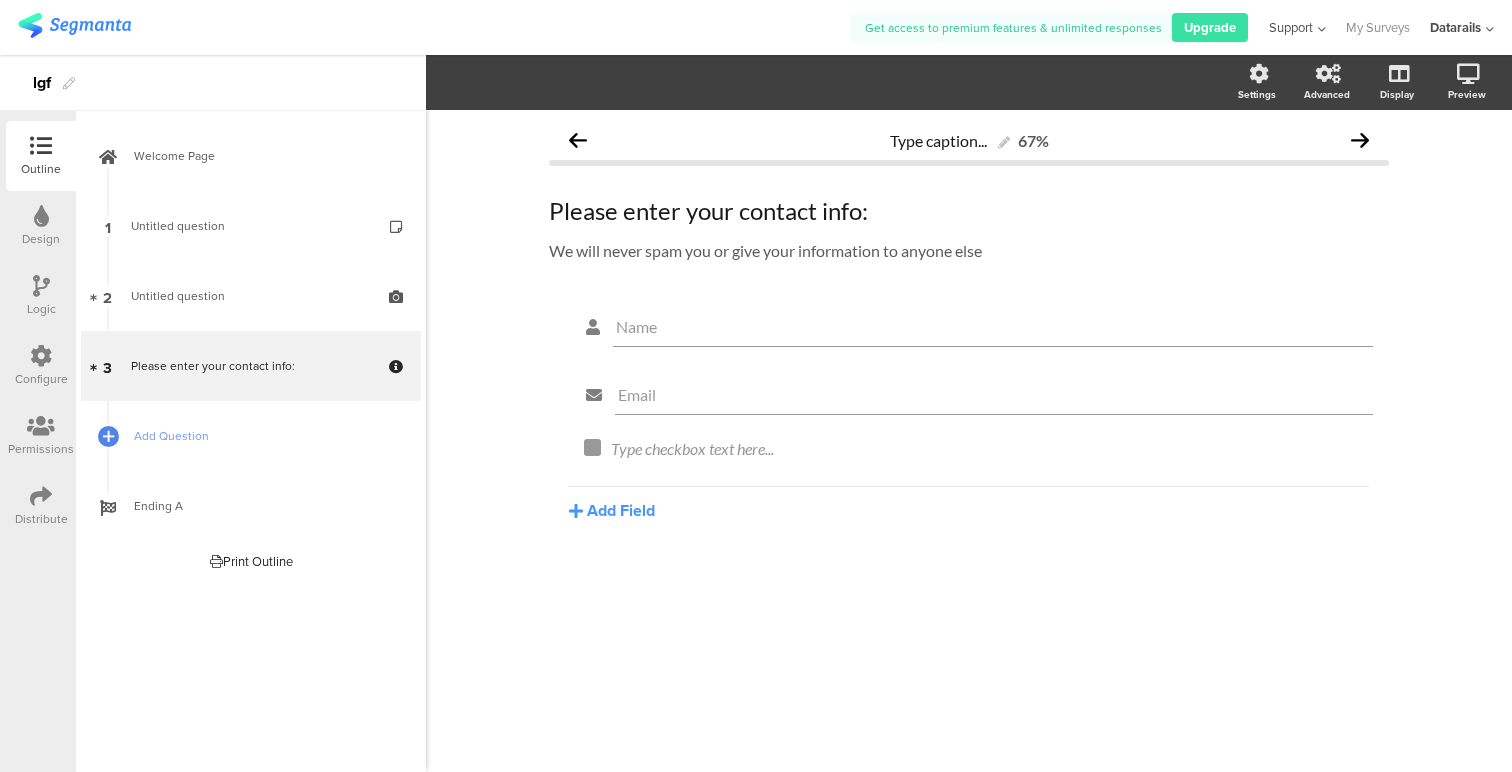 click on "Support" 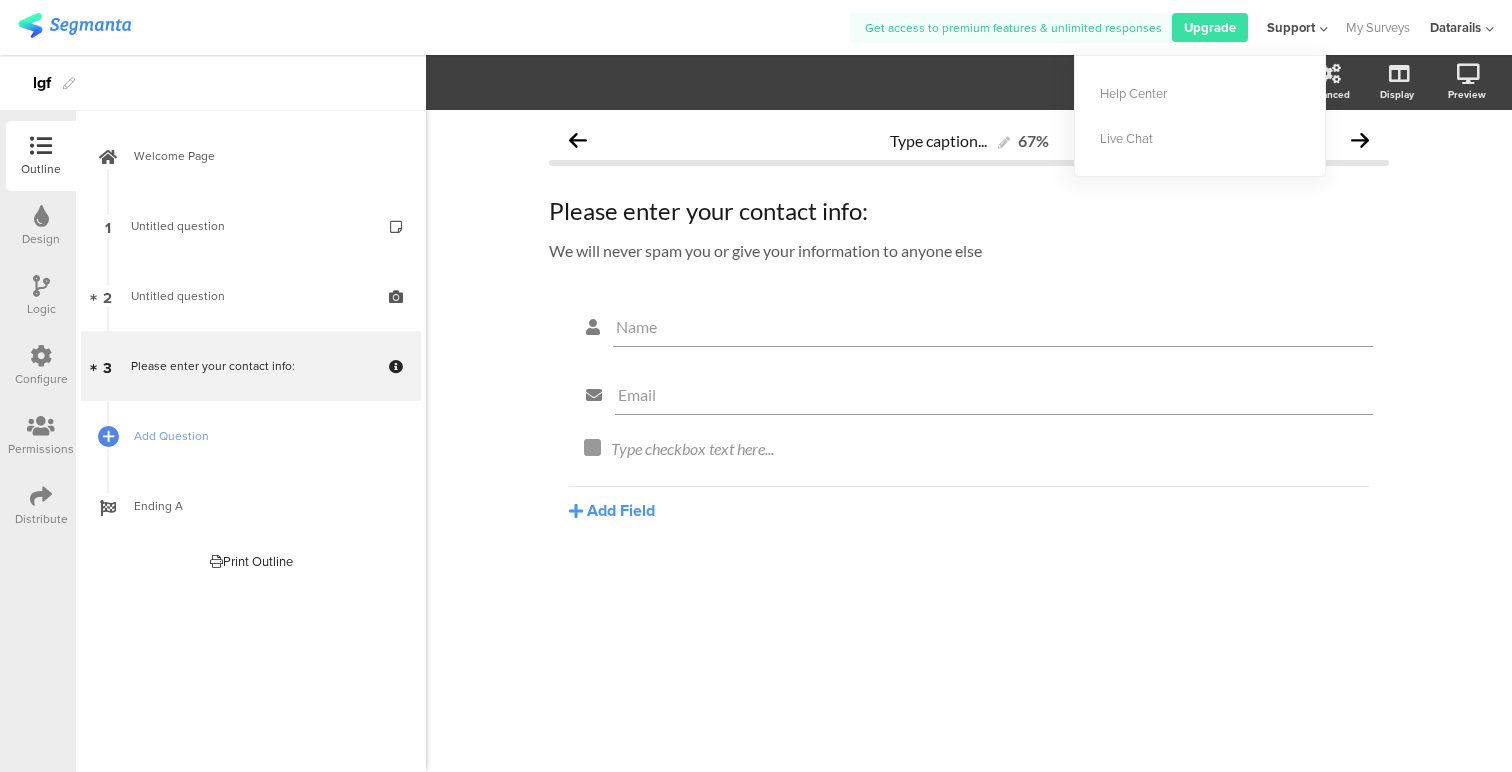 click at bounding box center (434, 27) 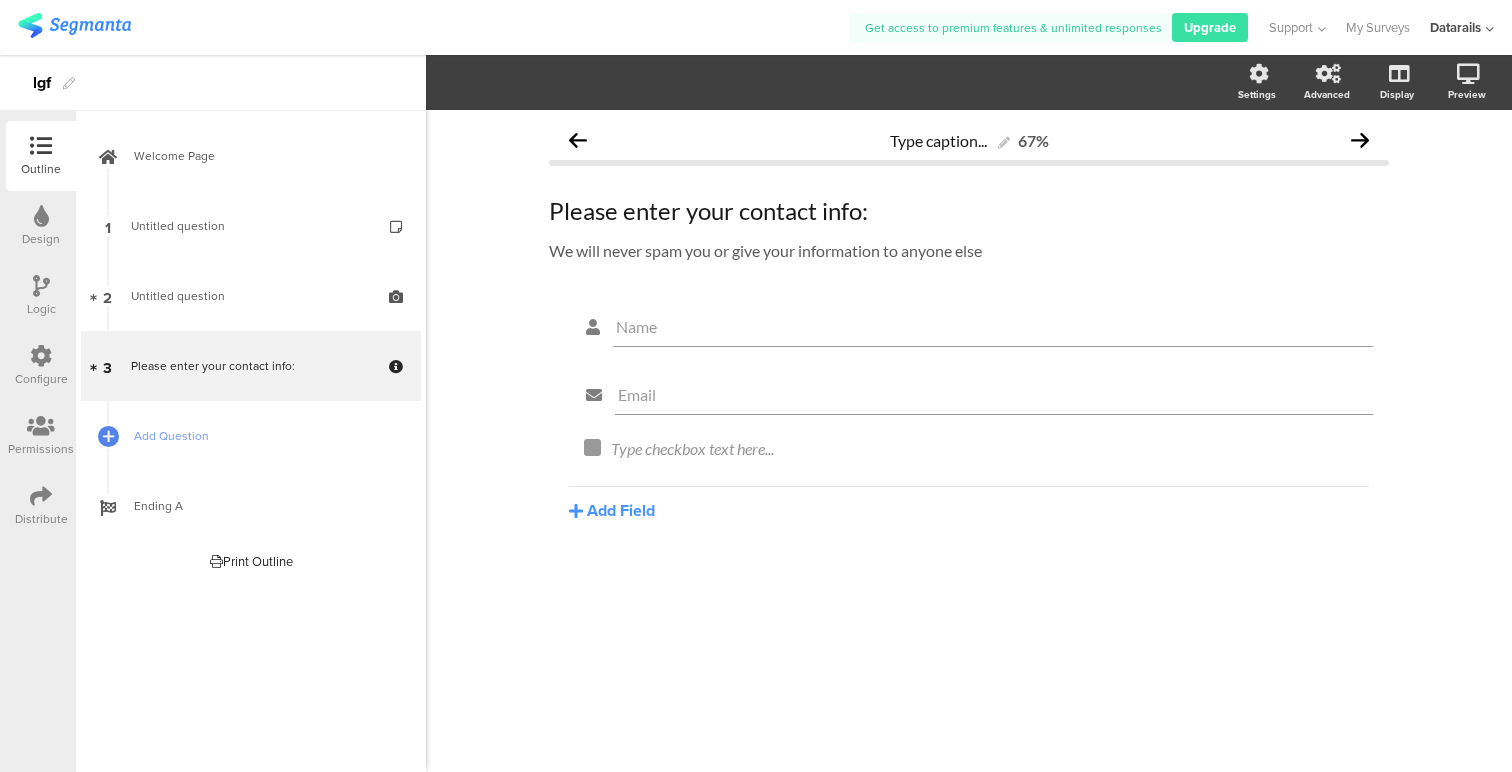 click at bounding box center (41, 216) 